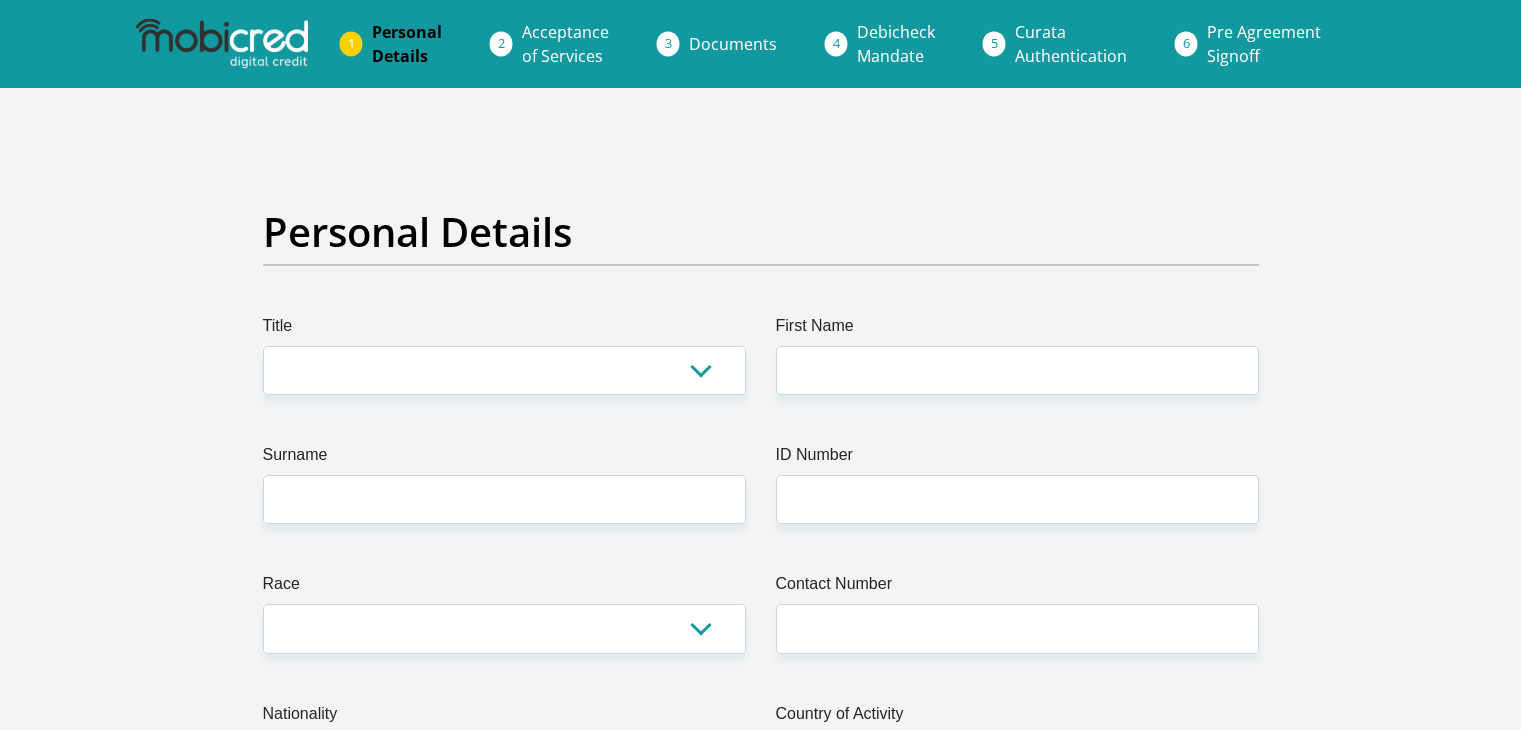 scroll, scrollTop: 0, scrollLeft: 0, axis: both 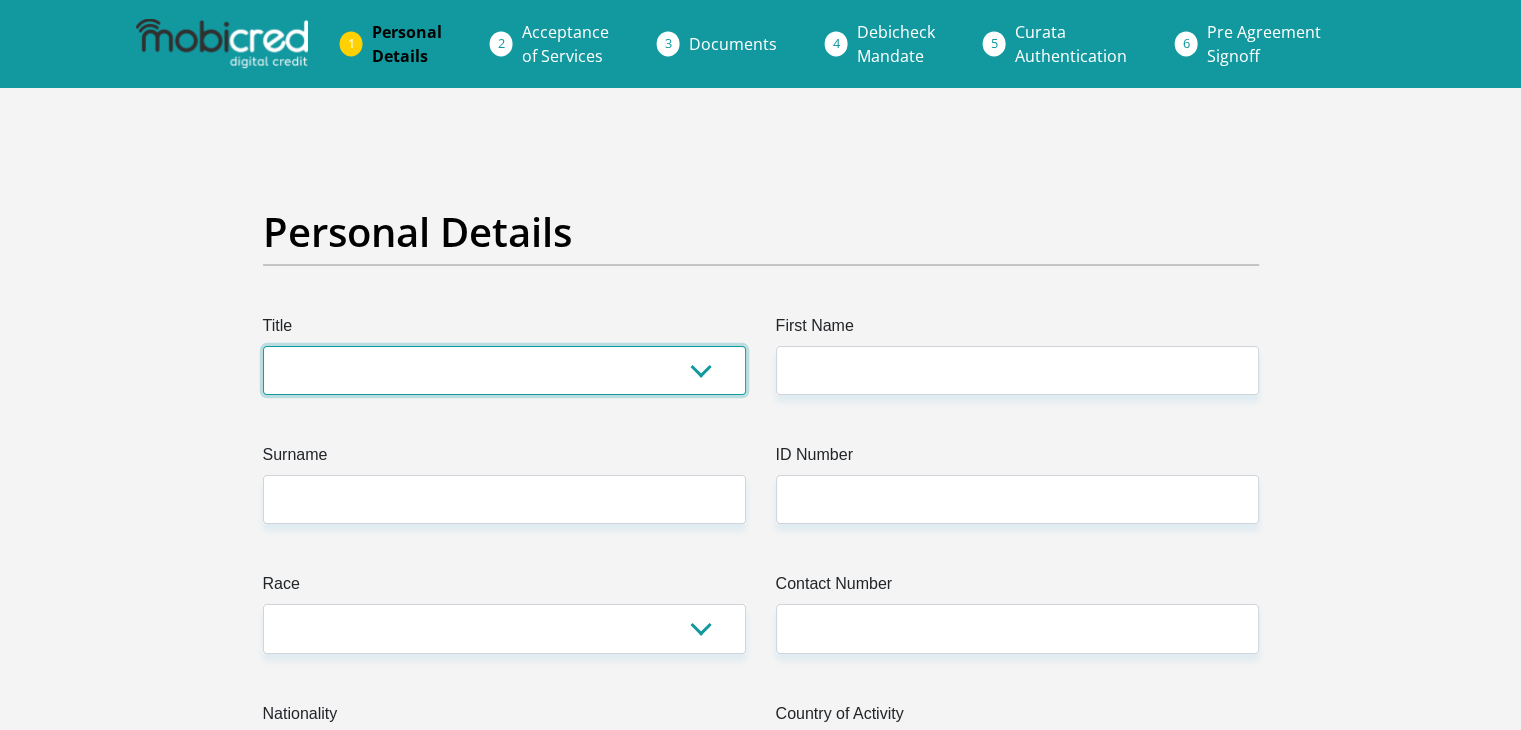 click on "Mr
Ms
Mrs
Dr
Other" at bounding box center (504, 370) 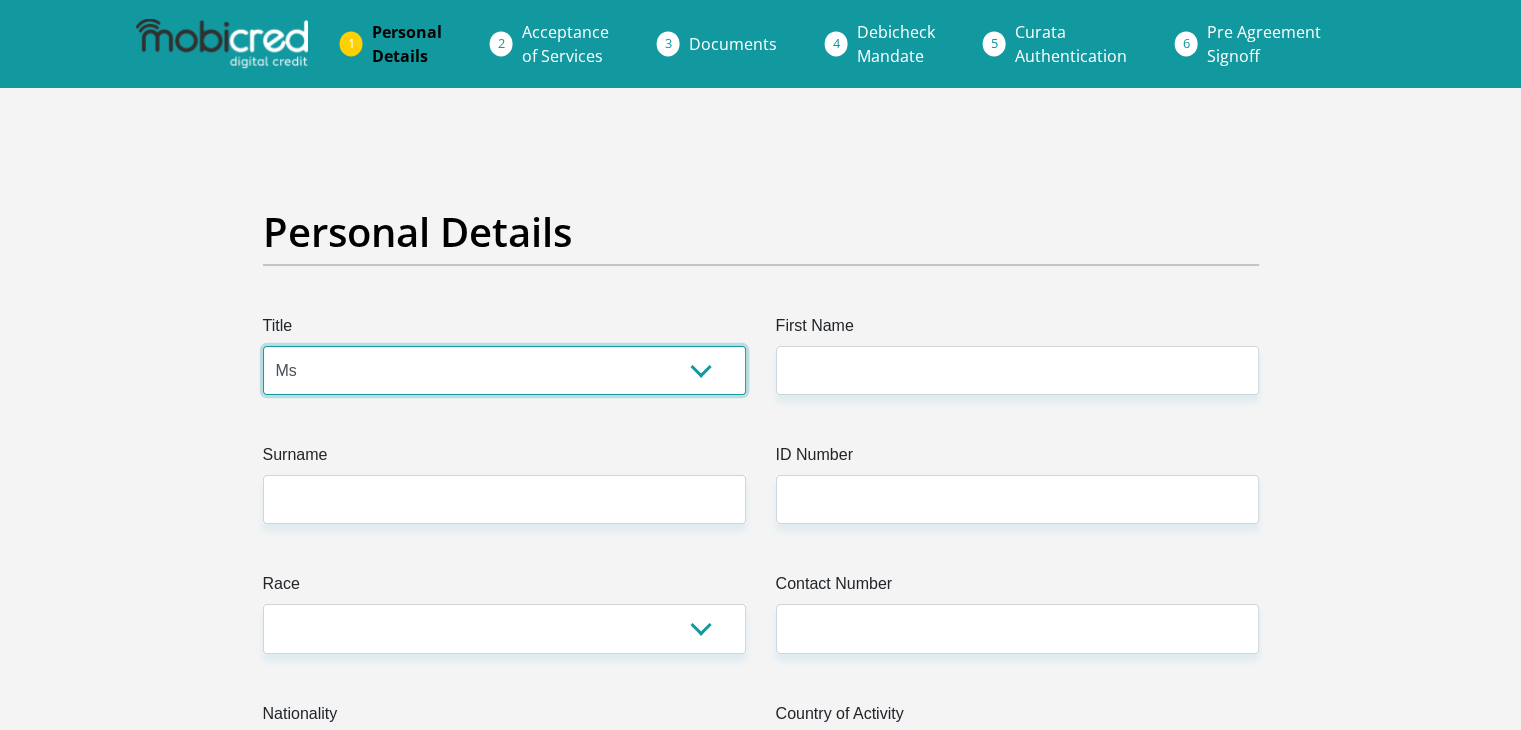 click on "Mr
Ms
Mrs
Dr
Other" at bounding box center [504, 370] 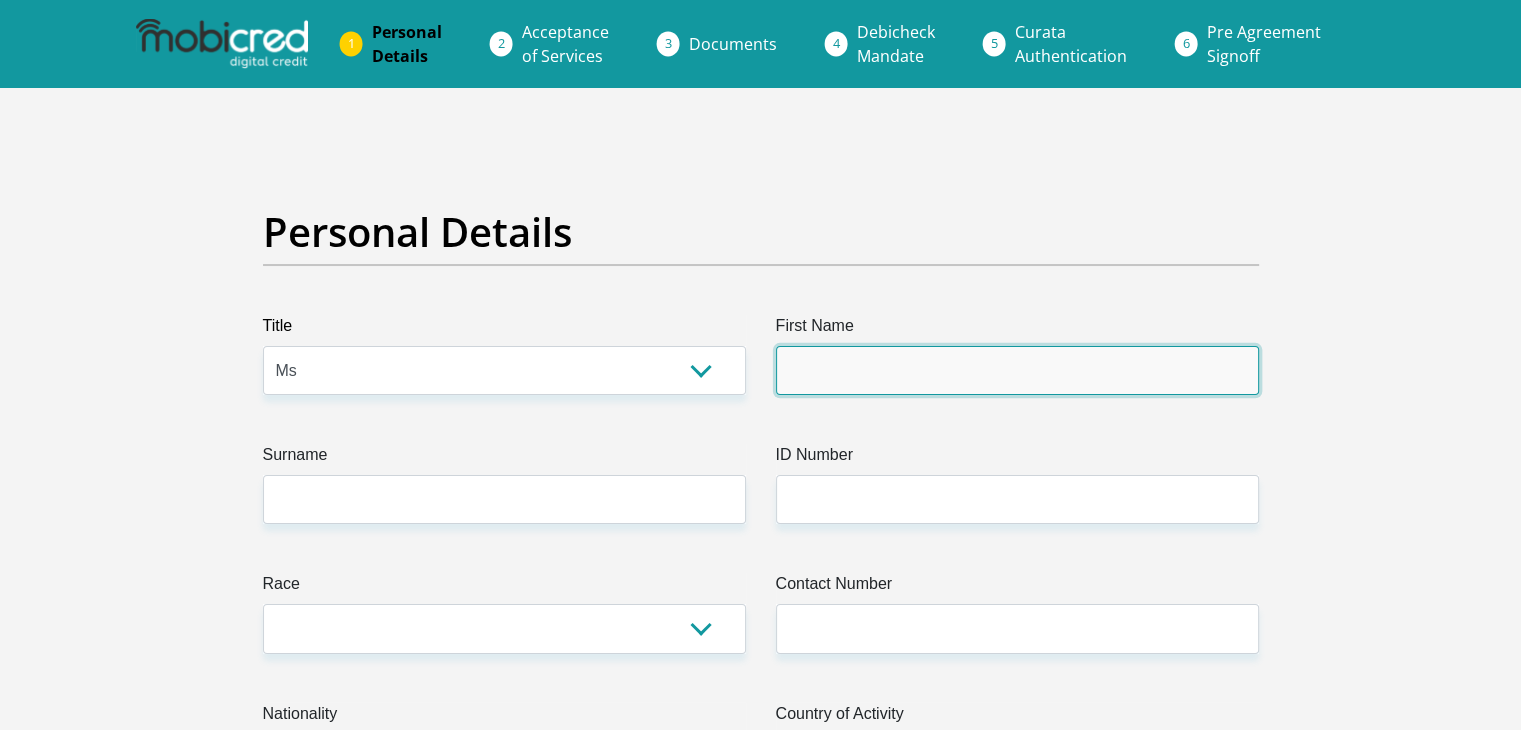 click on "First Name" at bounding box center (1017, 370) 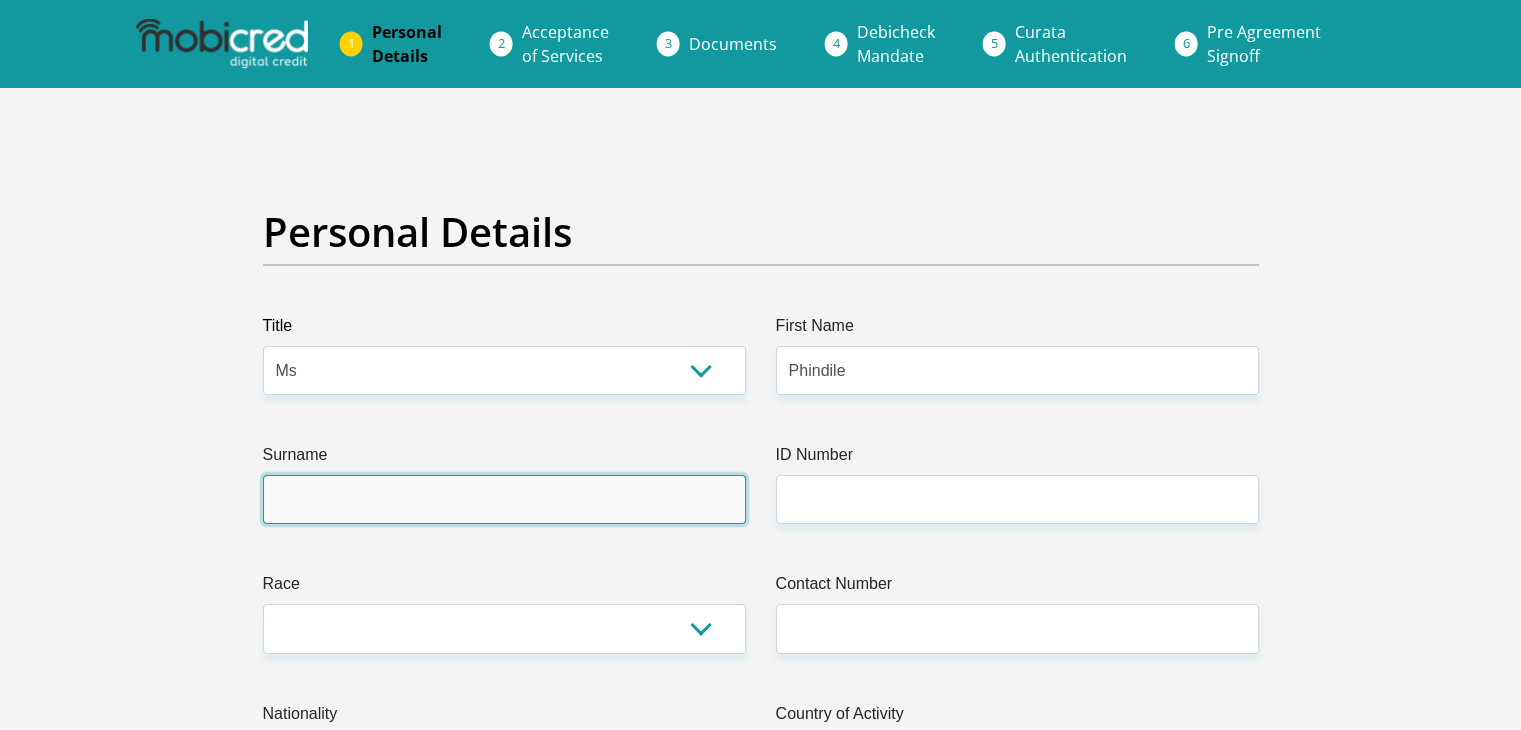 type on "Ntuli" 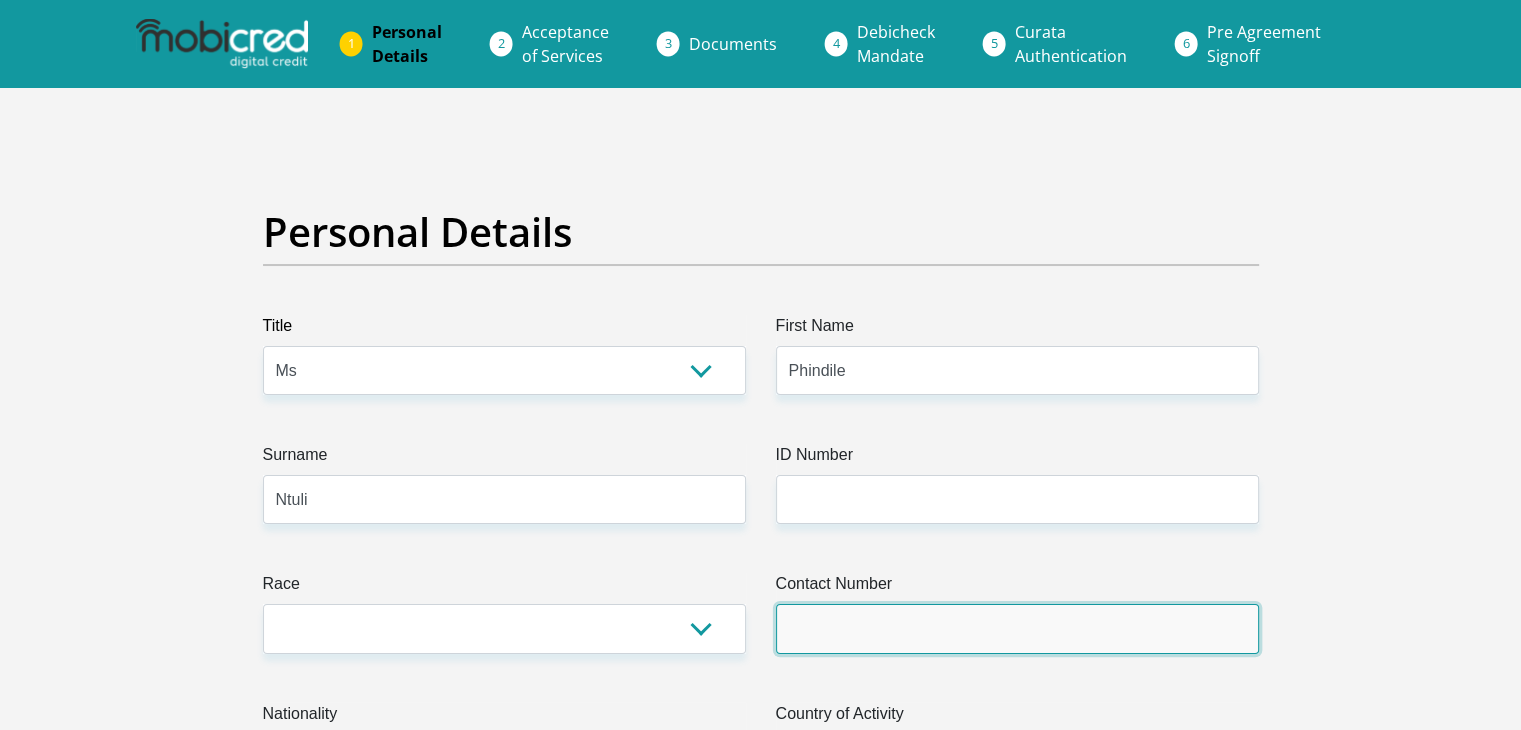 type on "0738611588" 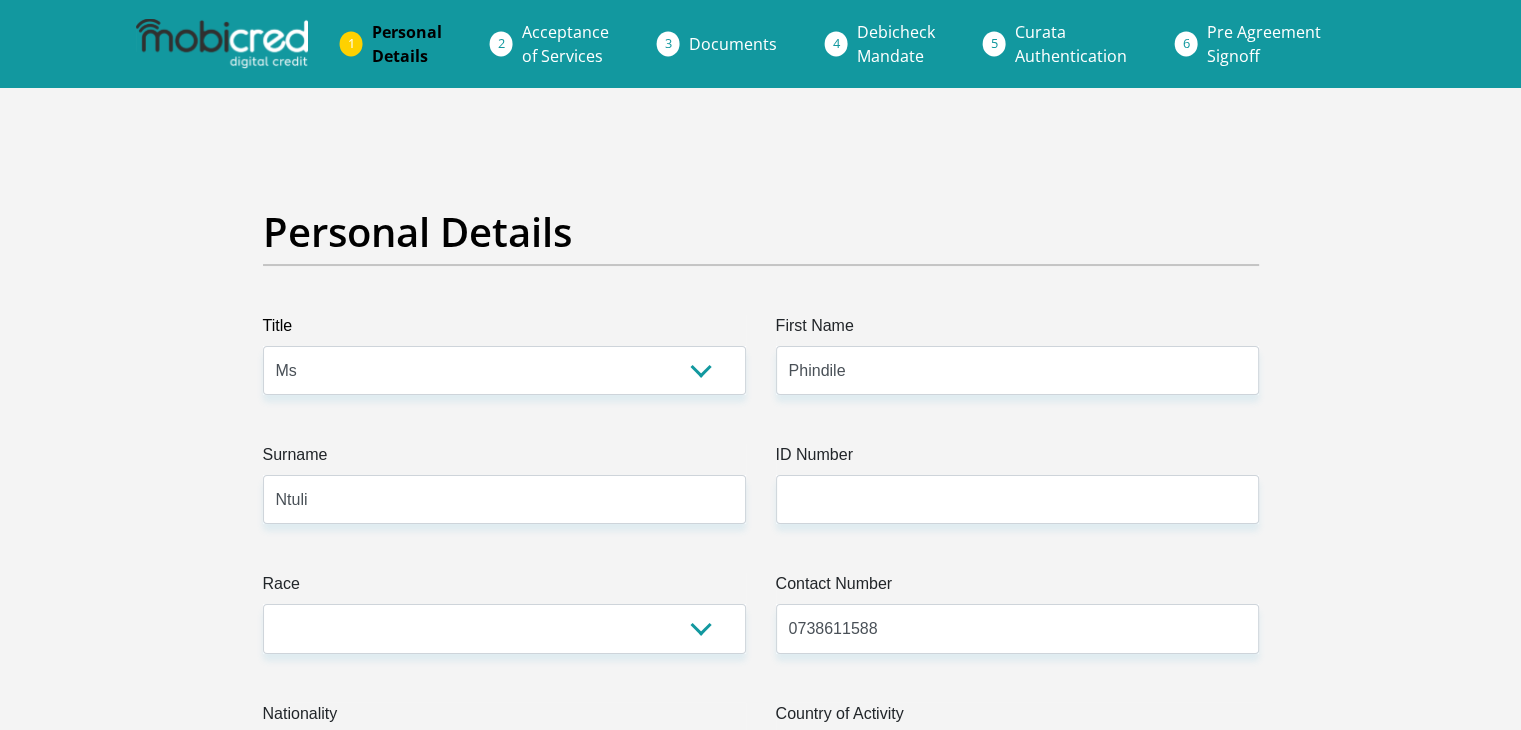 select on "ZAF" 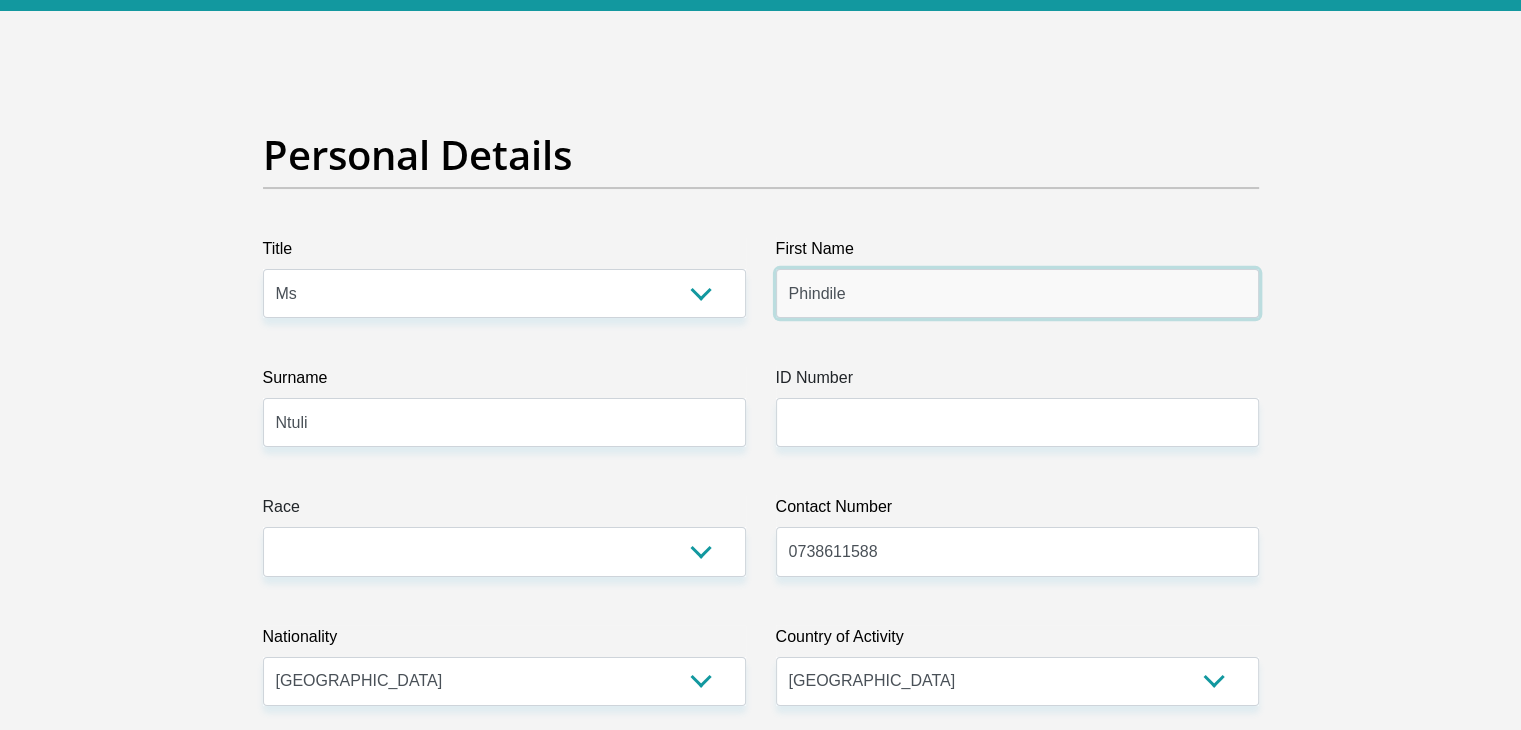 scroll, scrollTop: 200, scrollLeft: 0, axis: vertical 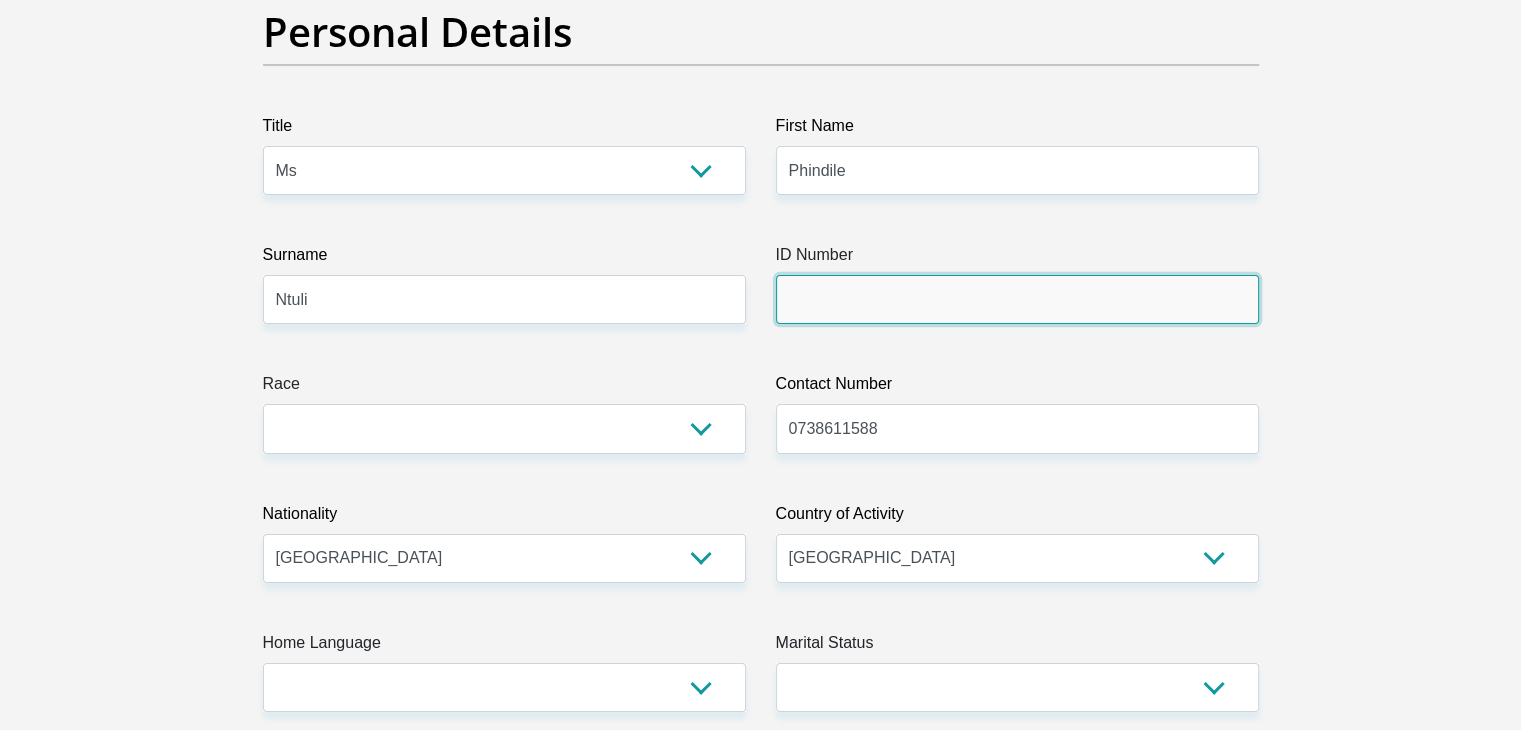 click on "ID Number" at bounding box center [1017, 299] 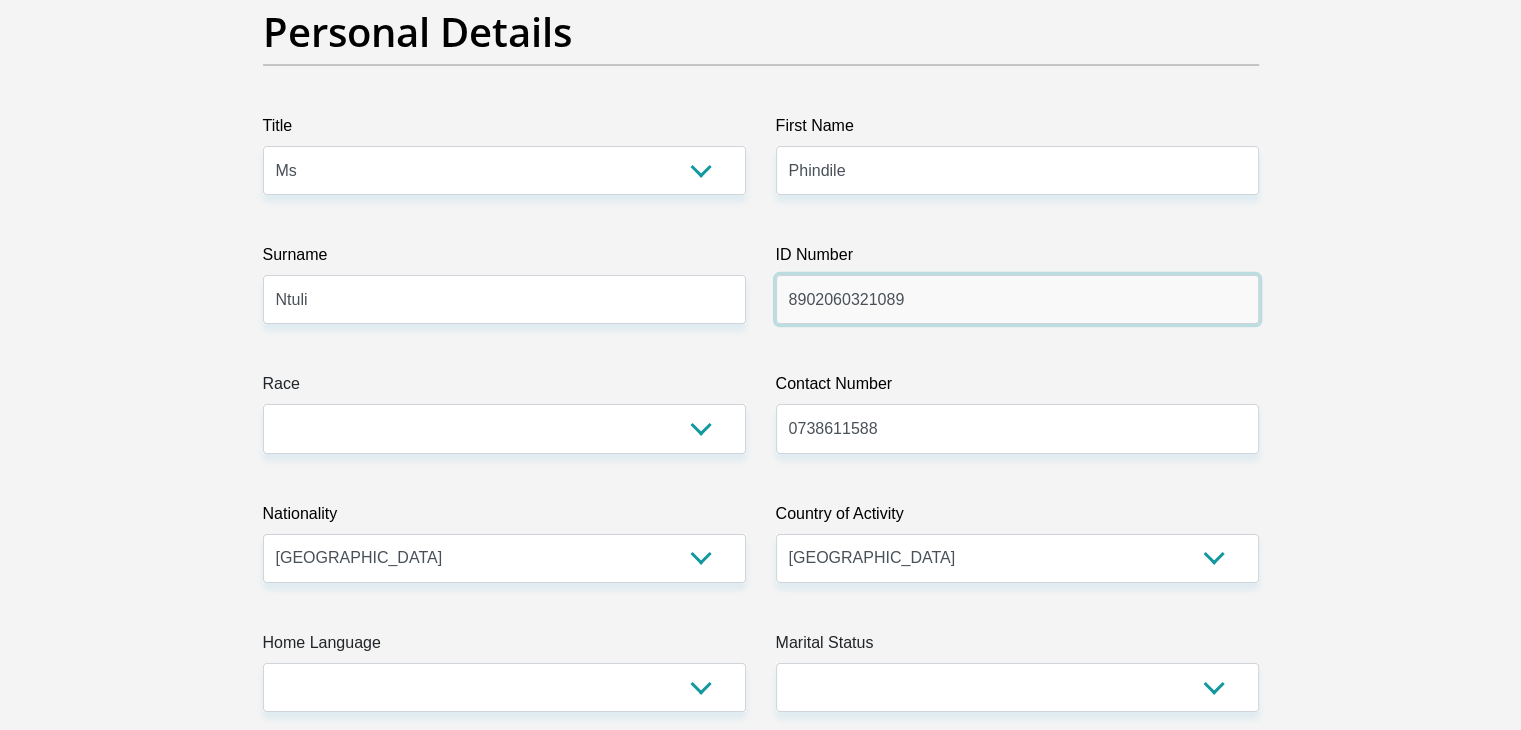 type on "8902060321089" 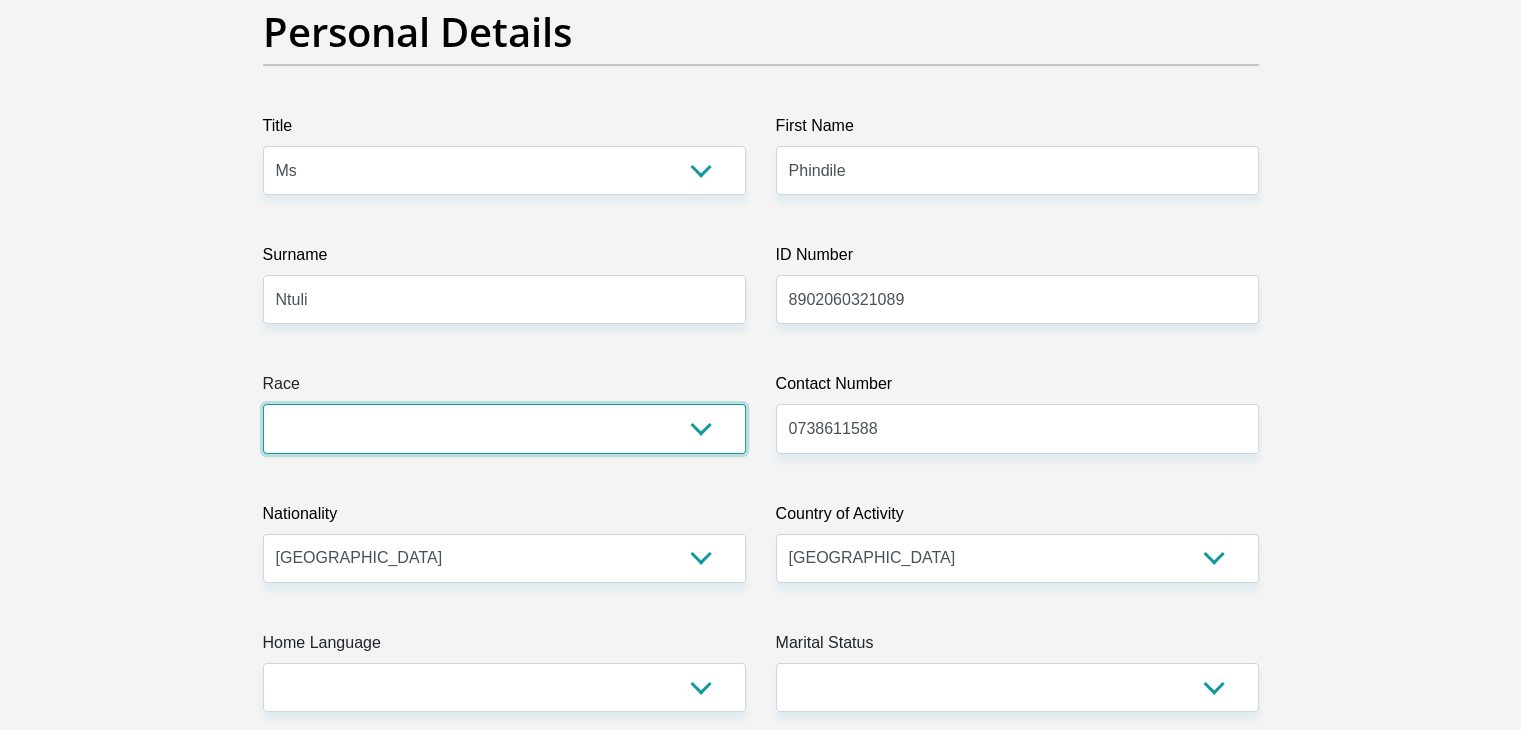 click on "Black
Coloured
Indian
White
Other" at bounding box center (504, 428) 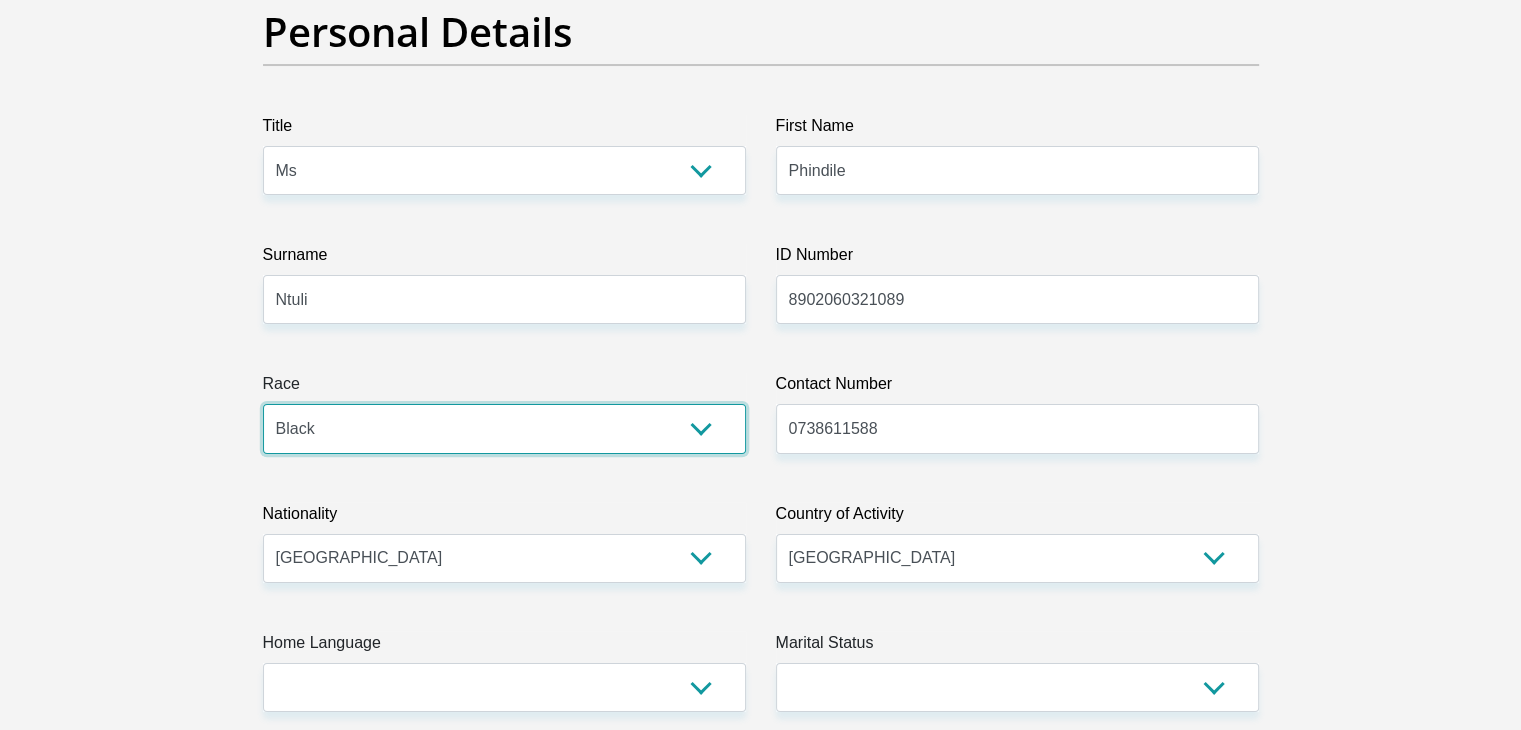 click on "Black
Coloured
Indian
White
Other" at bounding box center (504, 428) 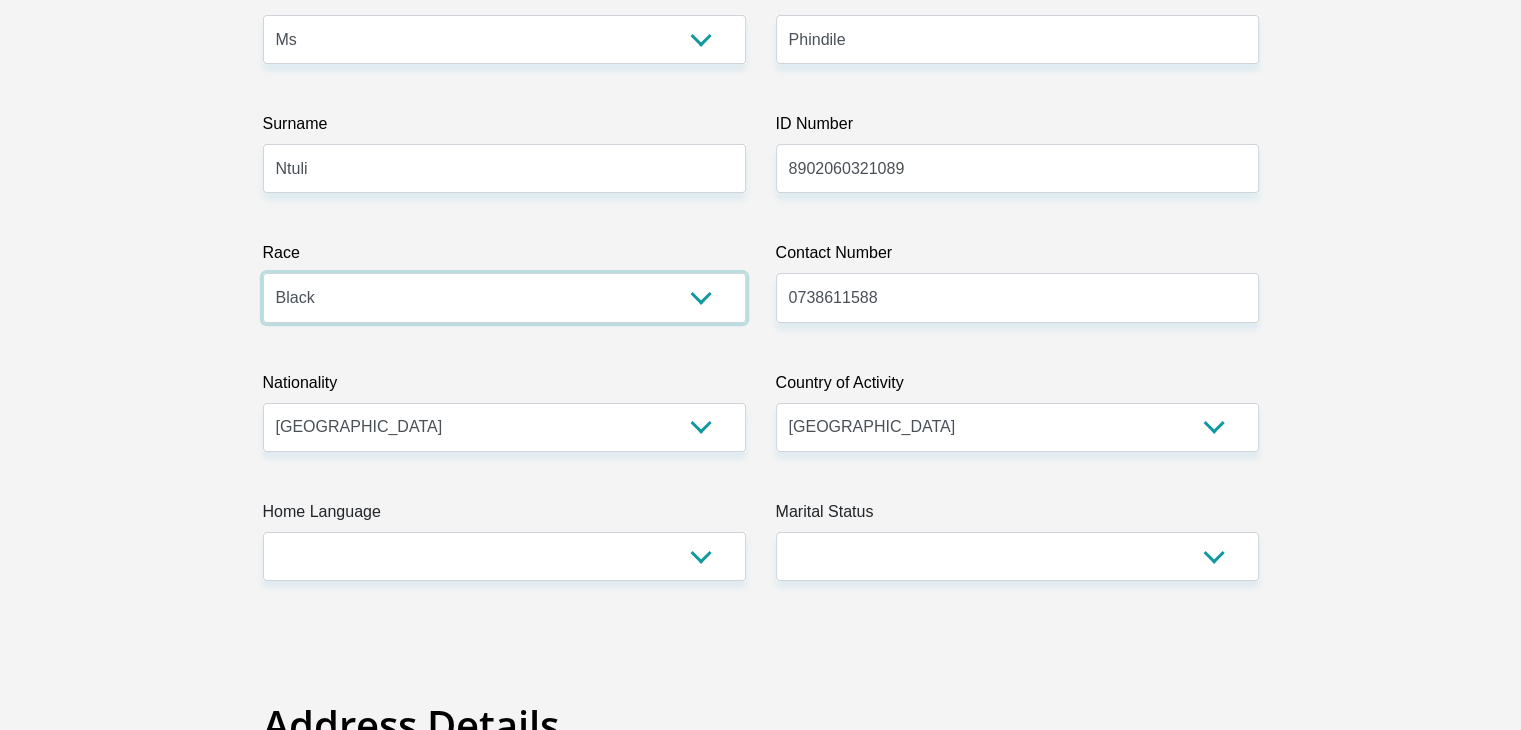 scroll, scrollTop: 500, scrollLeft: 0, axis: vertical 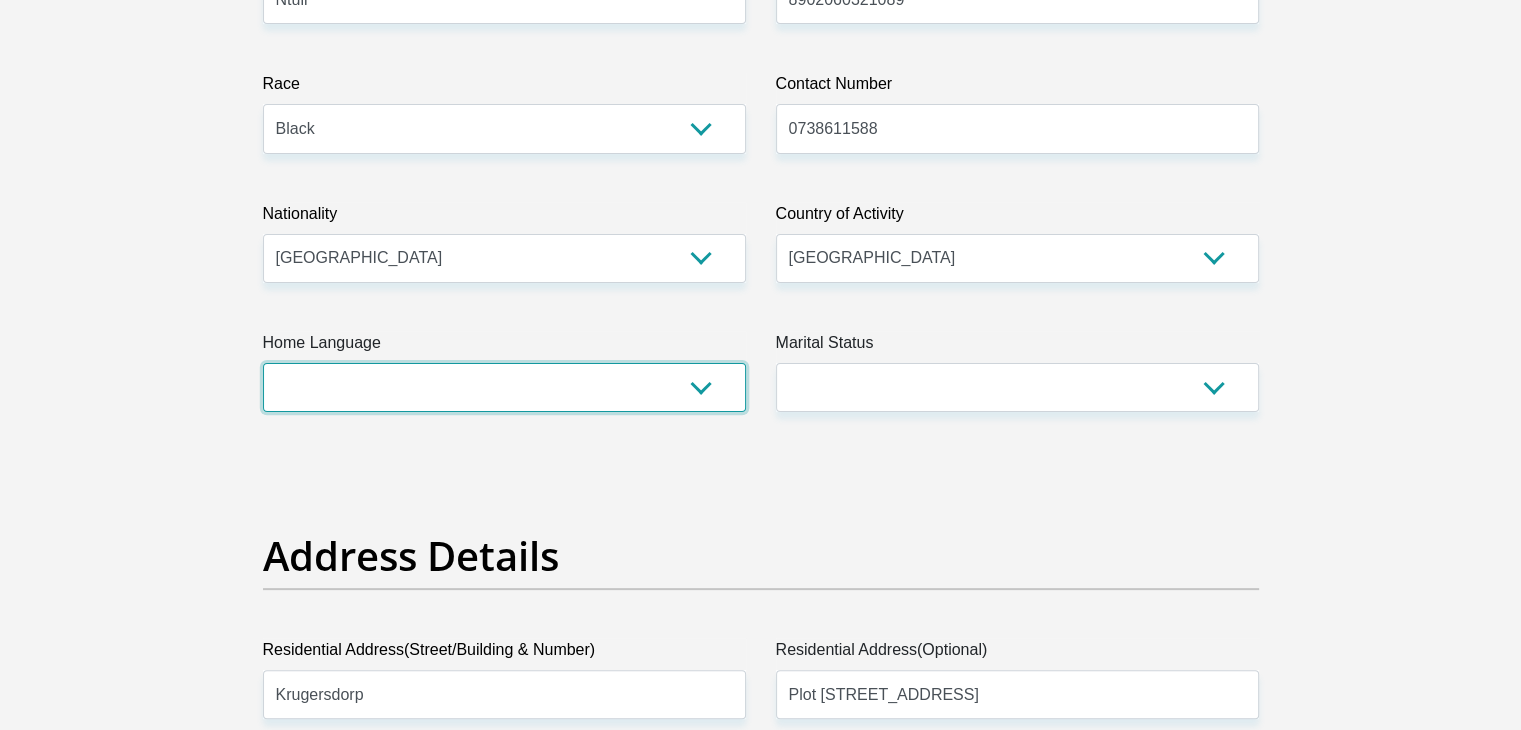 click on "Afrikaans
English
Sepedi
South Ndebele
Southern Sotho
Swati
Tsonga
Tswana
Venda
Xhosa
Zulu
Other" at bounding box center (504, 387) 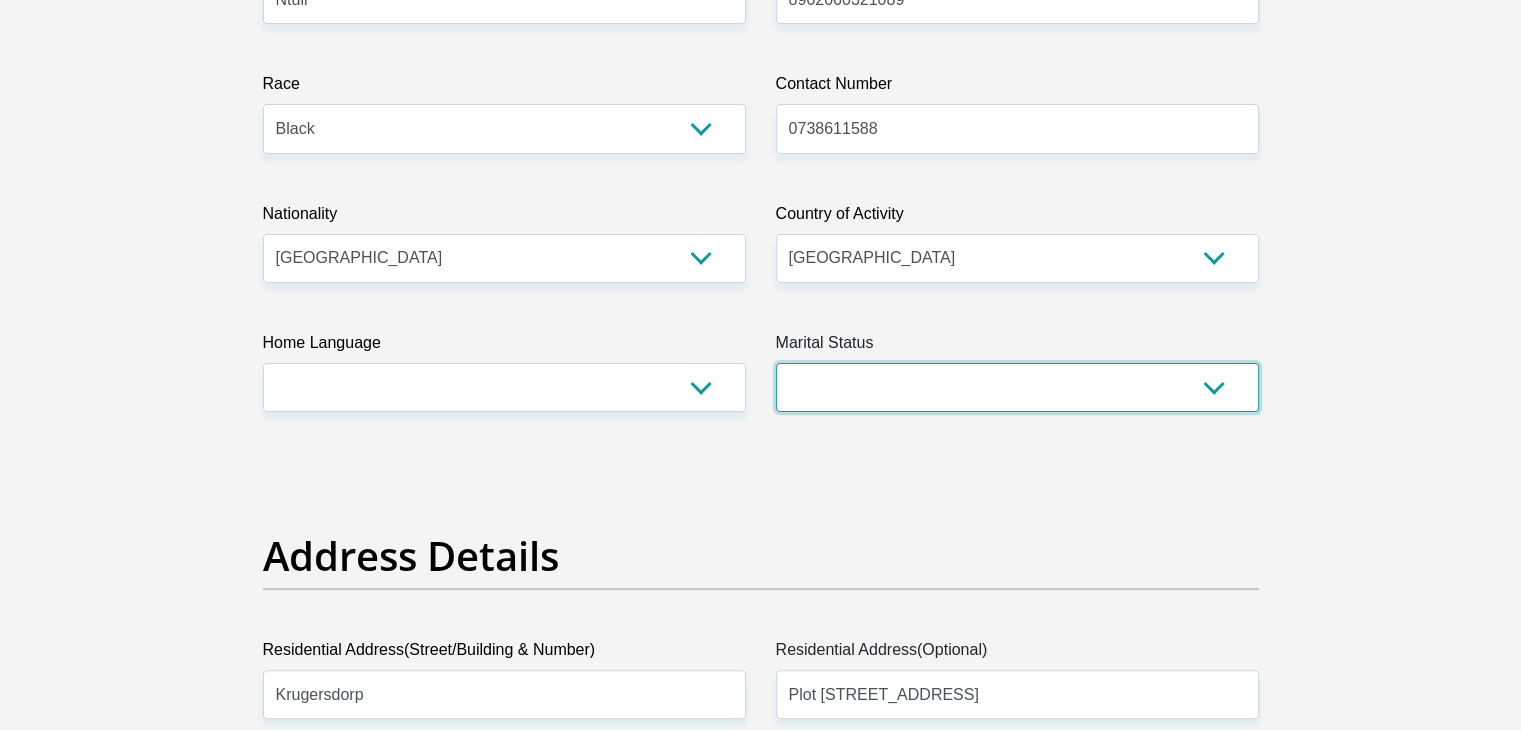 click on "Married ANC
Single
Divorced
Widowed
Married COP or Customary Law" at bounding box center (1017, 387) 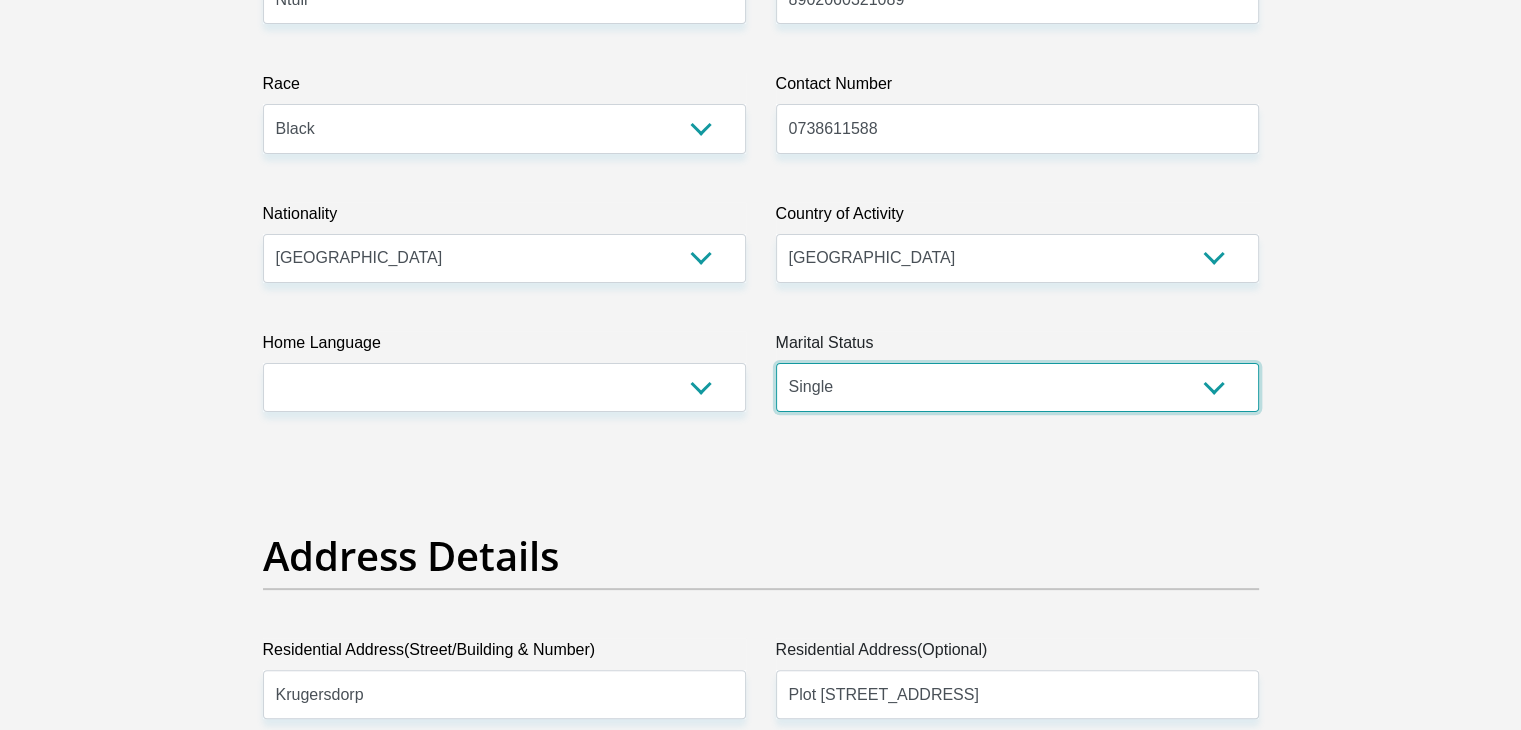 click on "Married ANC
Single
Divorced
Widowed
Married COP or Customary Law" at bounding box center (1017, 387) 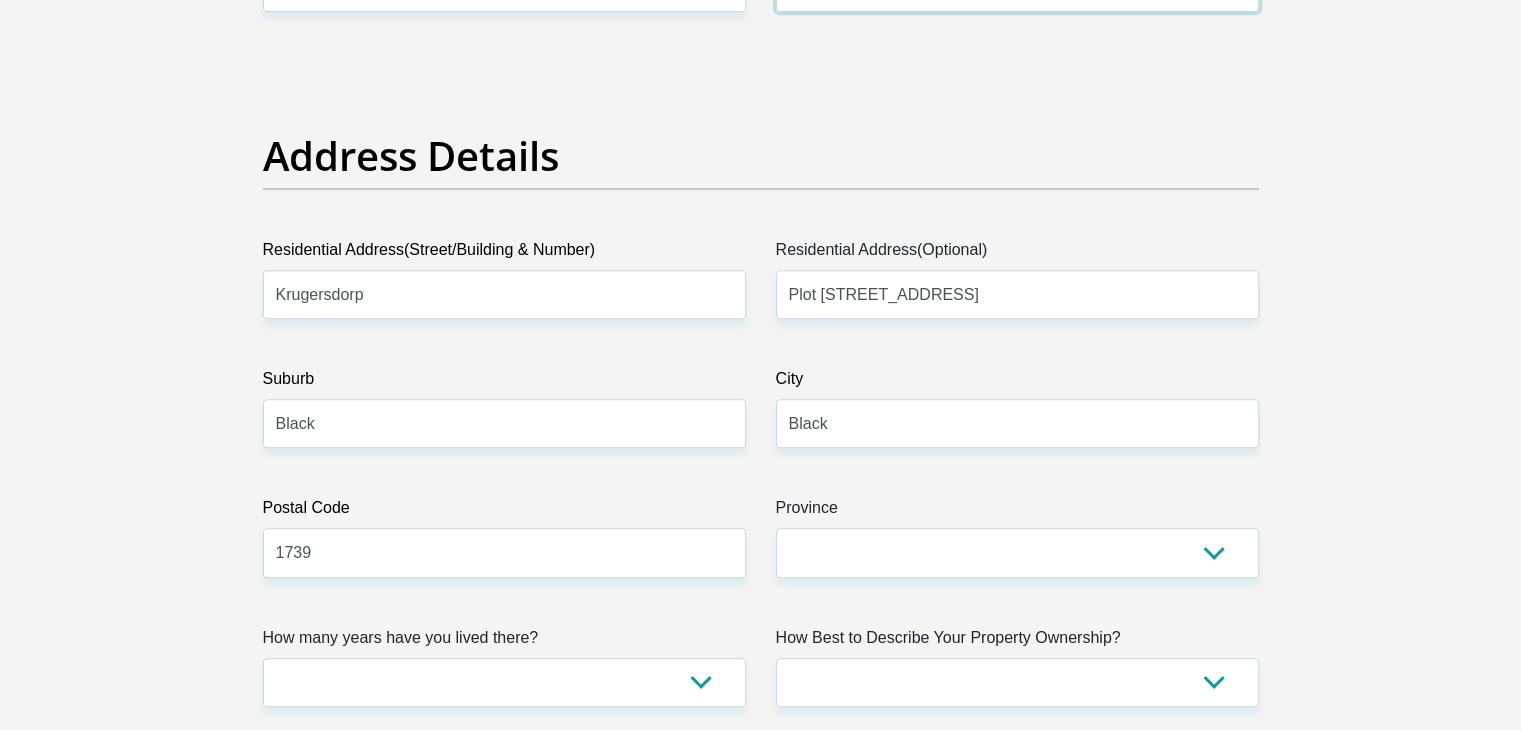 scroll, scrollTop: 1100, scrollLeft: 0, axis: vertical 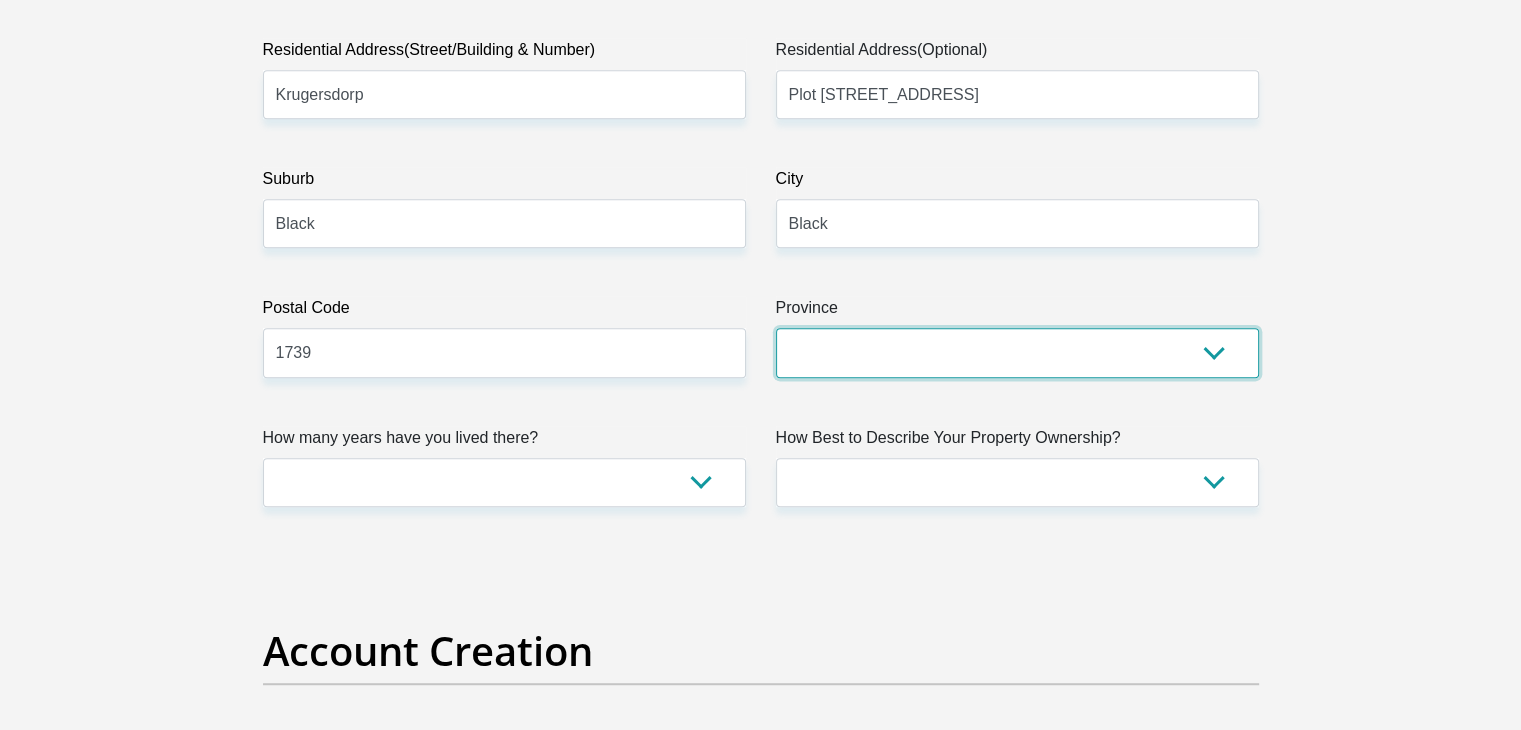 click on "Eastern Cape
Free State
Gauteng
KwaZulu-Natal
Limpopo
Mpumalanga
Northern Cape
North West
Western Cape" at bounding box center [1017, 352] 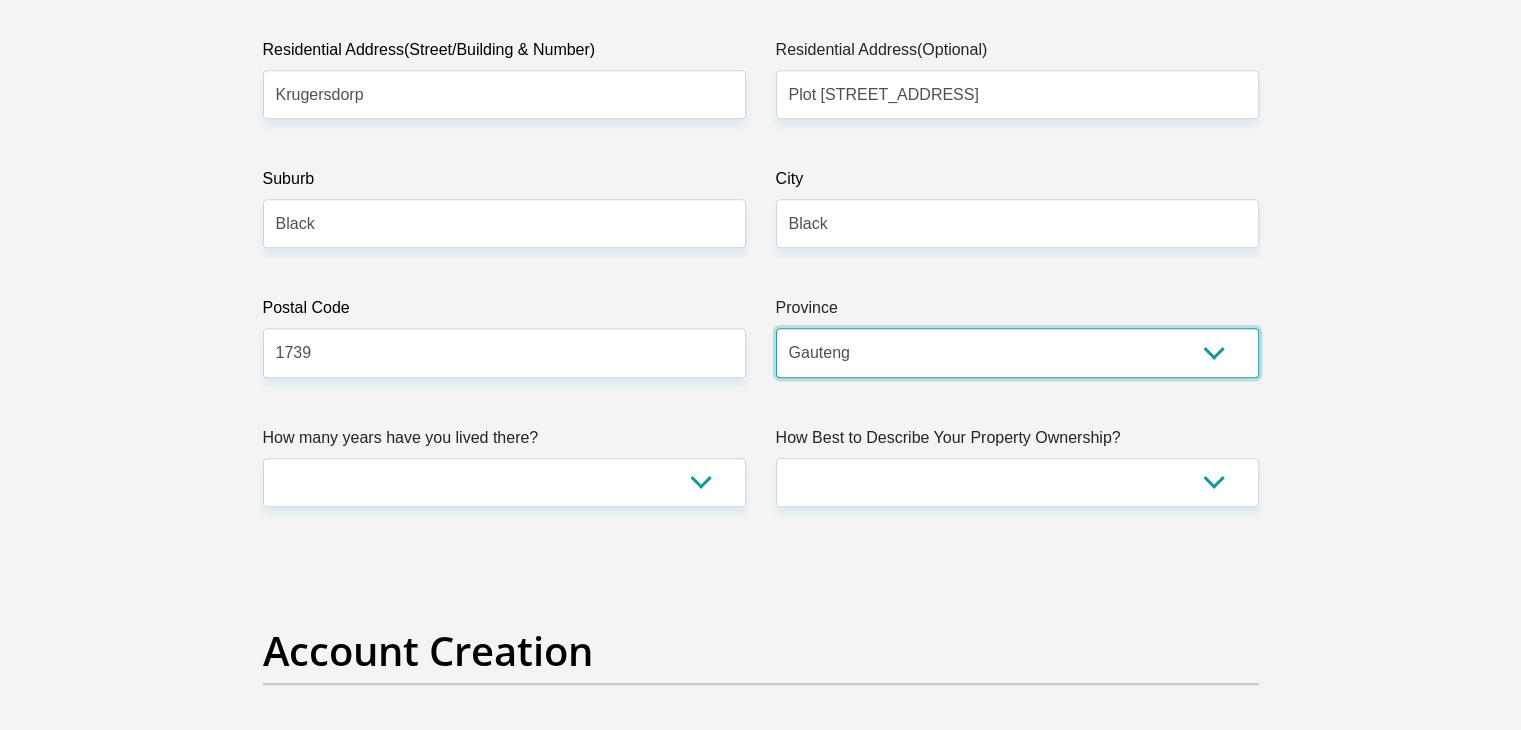 click on "Eastern Cape
Free State
Gauteng
KwaZulu-Natal
Limpopo
Mpumalanga
Northern Cape
North West
Western Cape" at bounding box center (1017, 352) 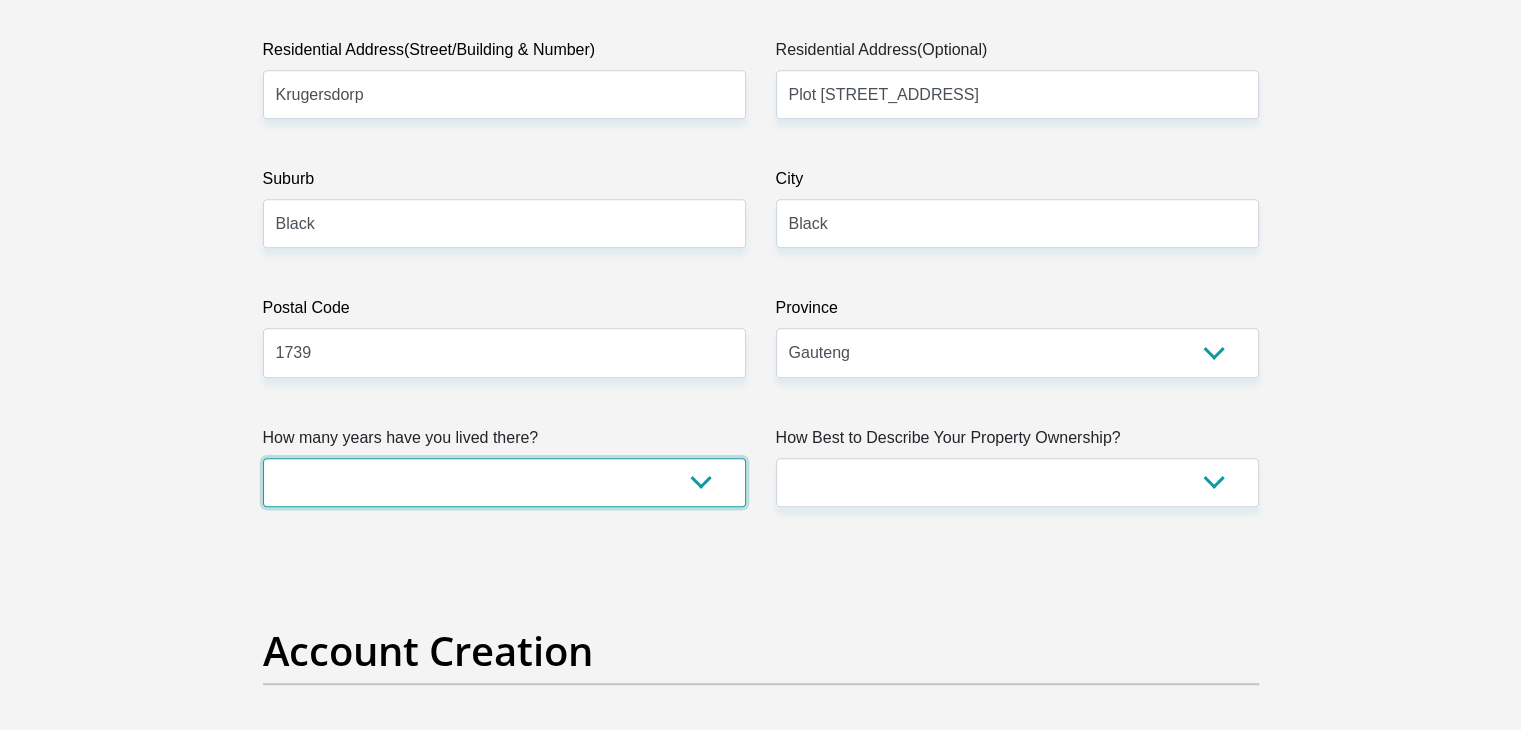click on "less than 1 year
1-3 years
3-5 years
5+ years" at bounding box center [504, 482] 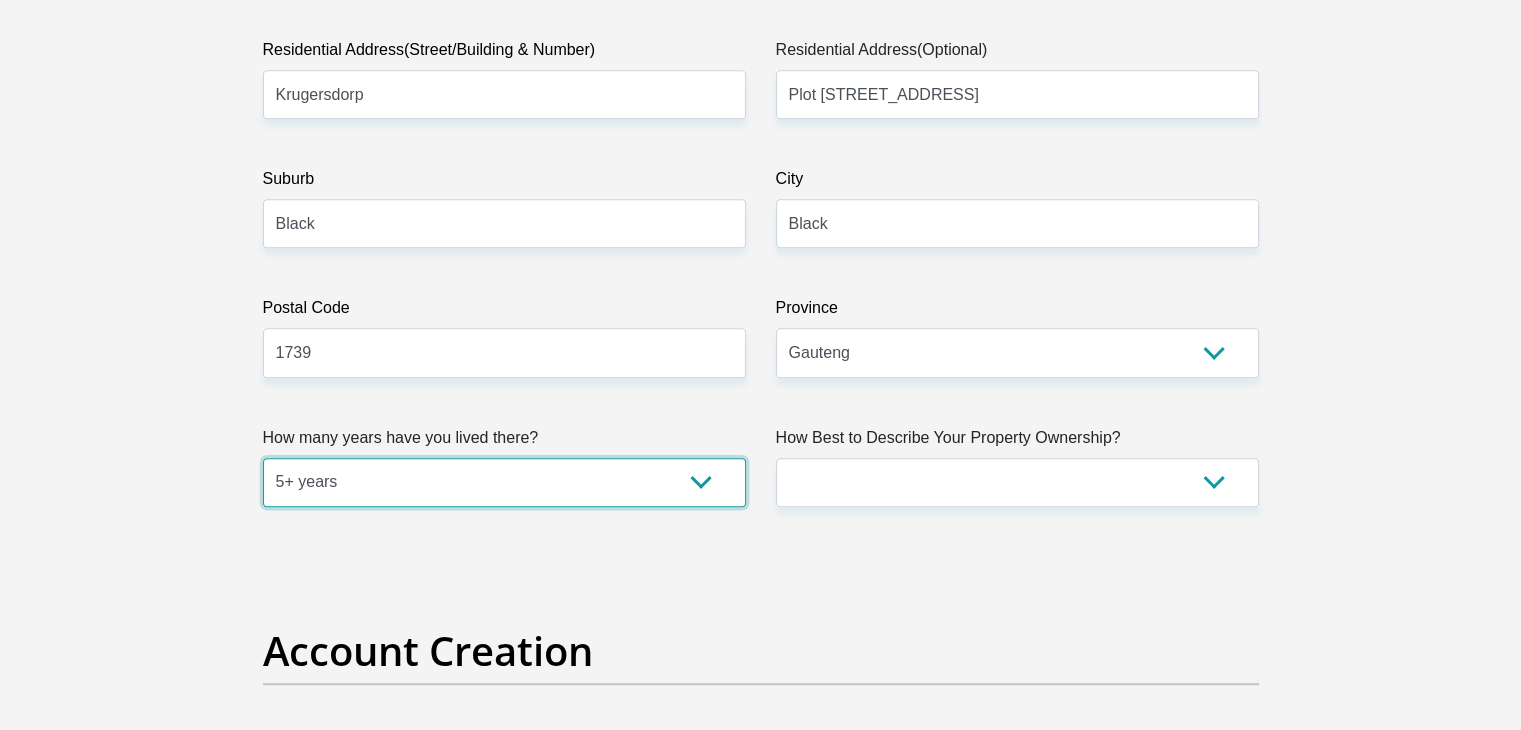 click on "less than 1 year
1-3 years
3-5 years
5+ years" at bounding box center (504, 482) 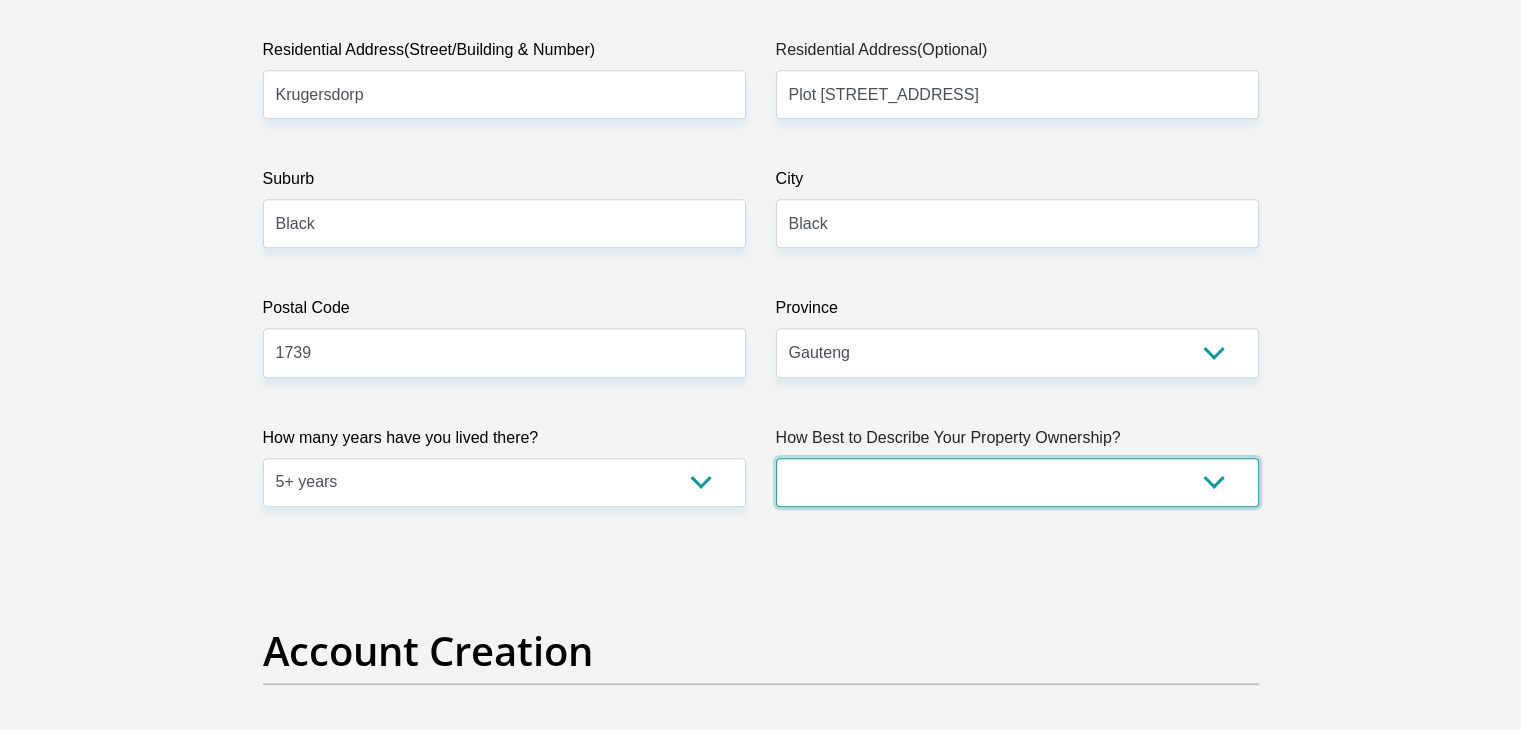 click on "Owned
Rented
Family Owned
Company Dwelling" at bounding box center (1017, 482) 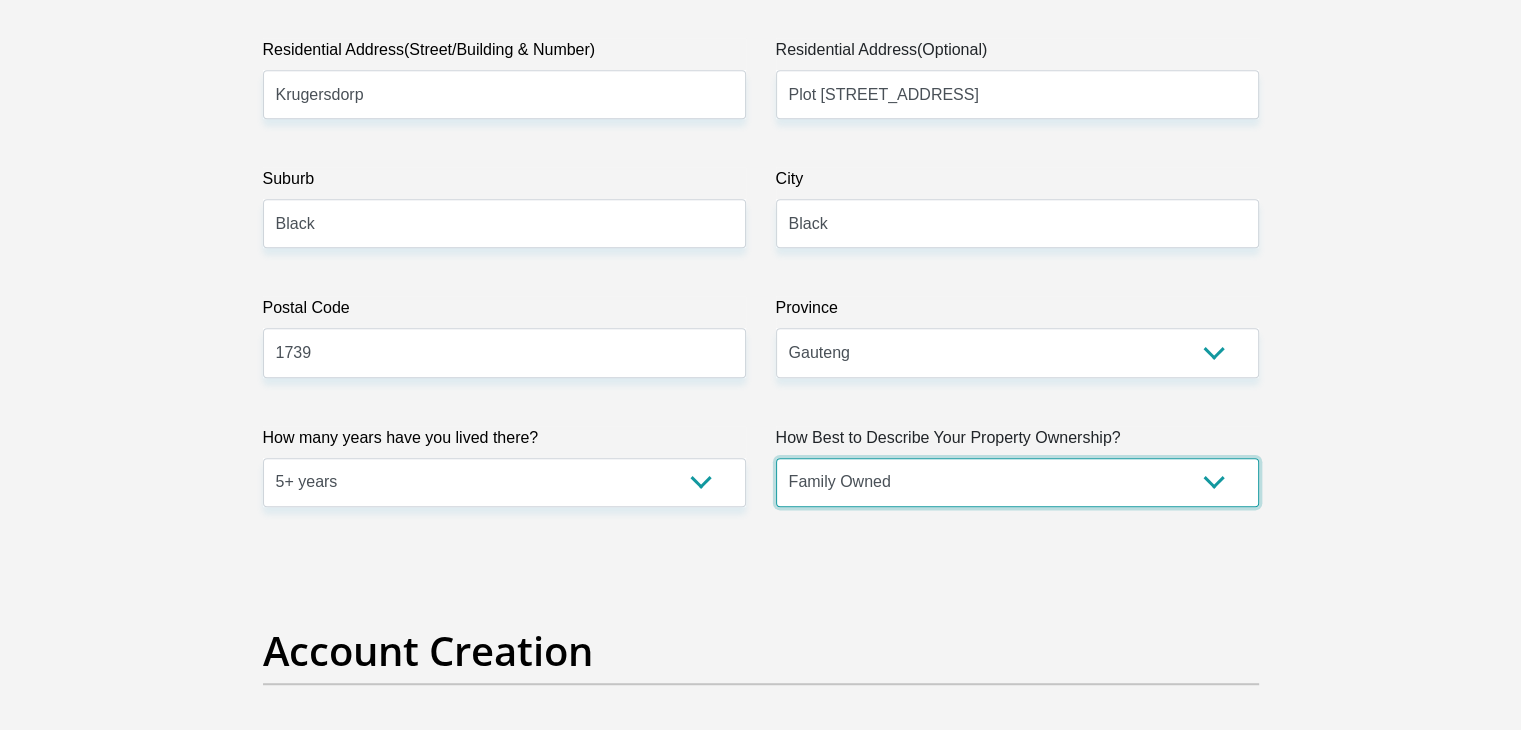 click on "Owned
Rented
Family Owned
Company Dwelling" at bounding box center [1017, 482] 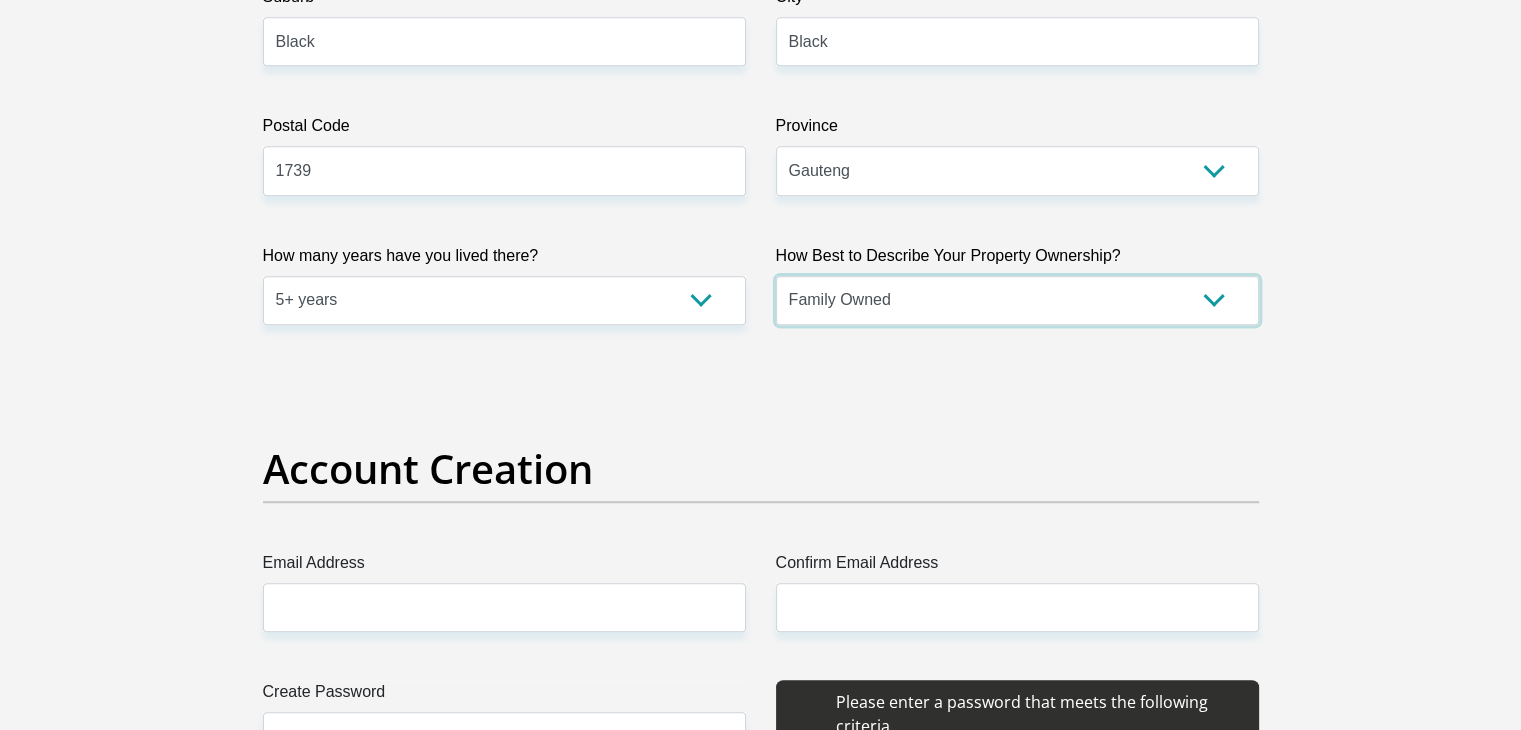 scroll, scrollTop: 1500, scrollLeft: 0, axis: vertical 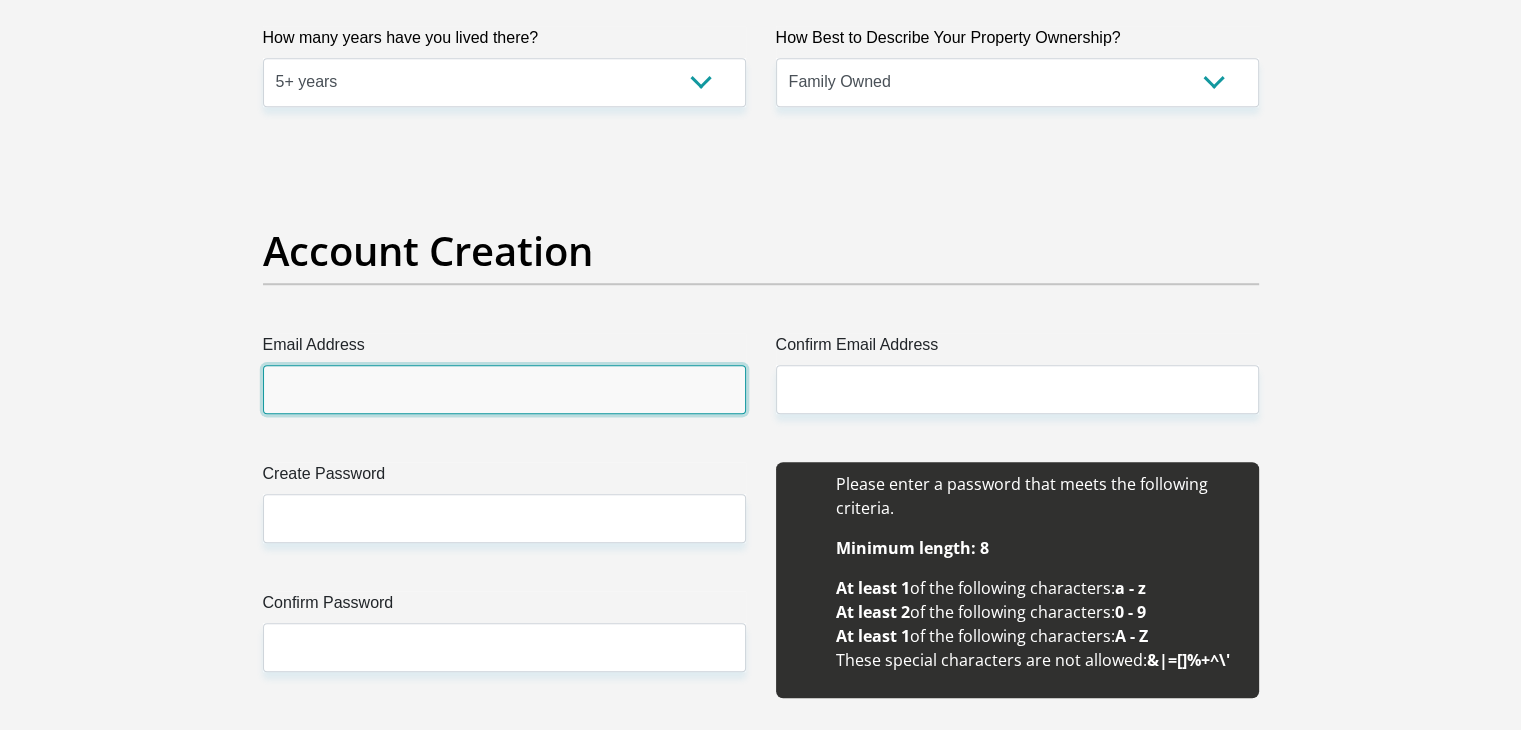 click on "Email Address" at bounding box center [504, 389] 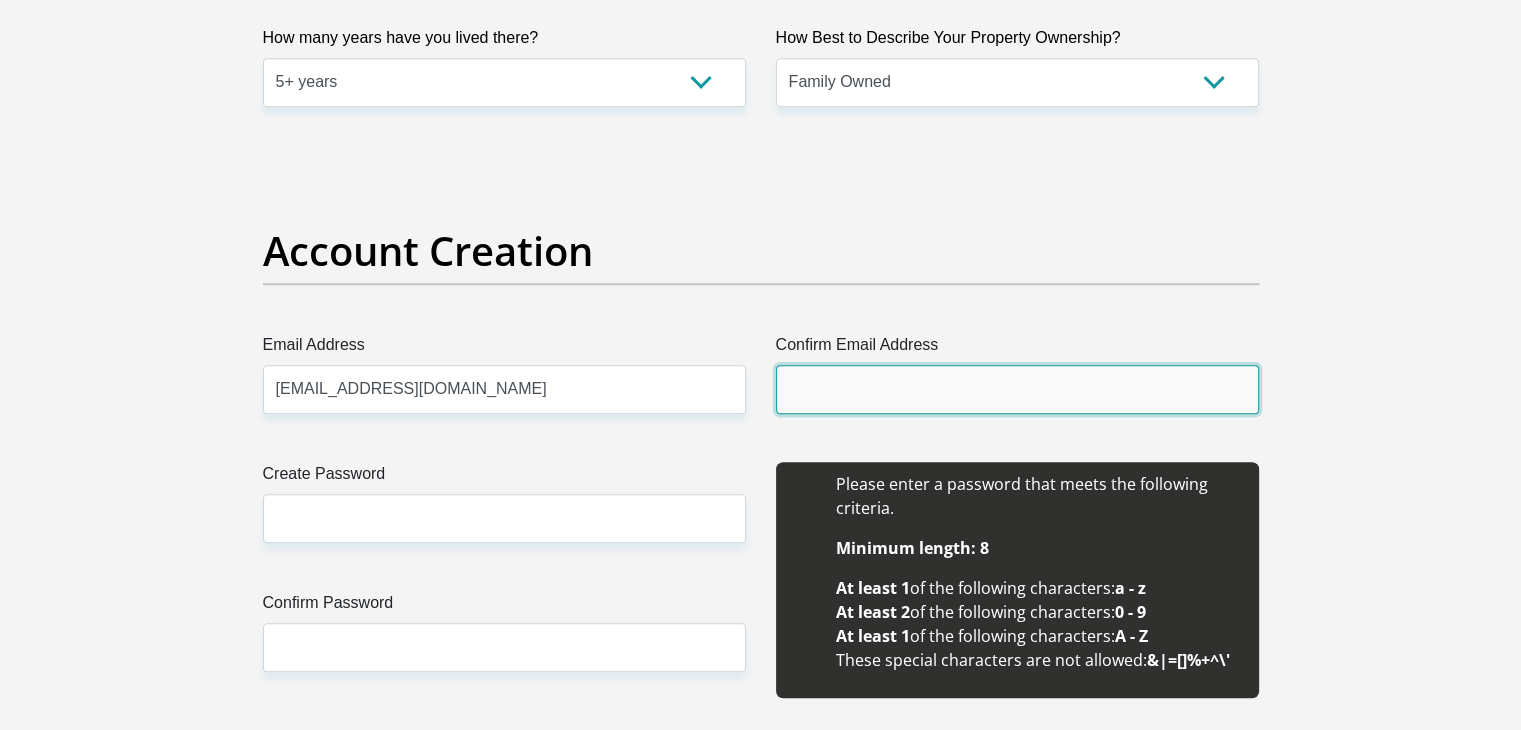 type on "phindintuli@ymail.com" 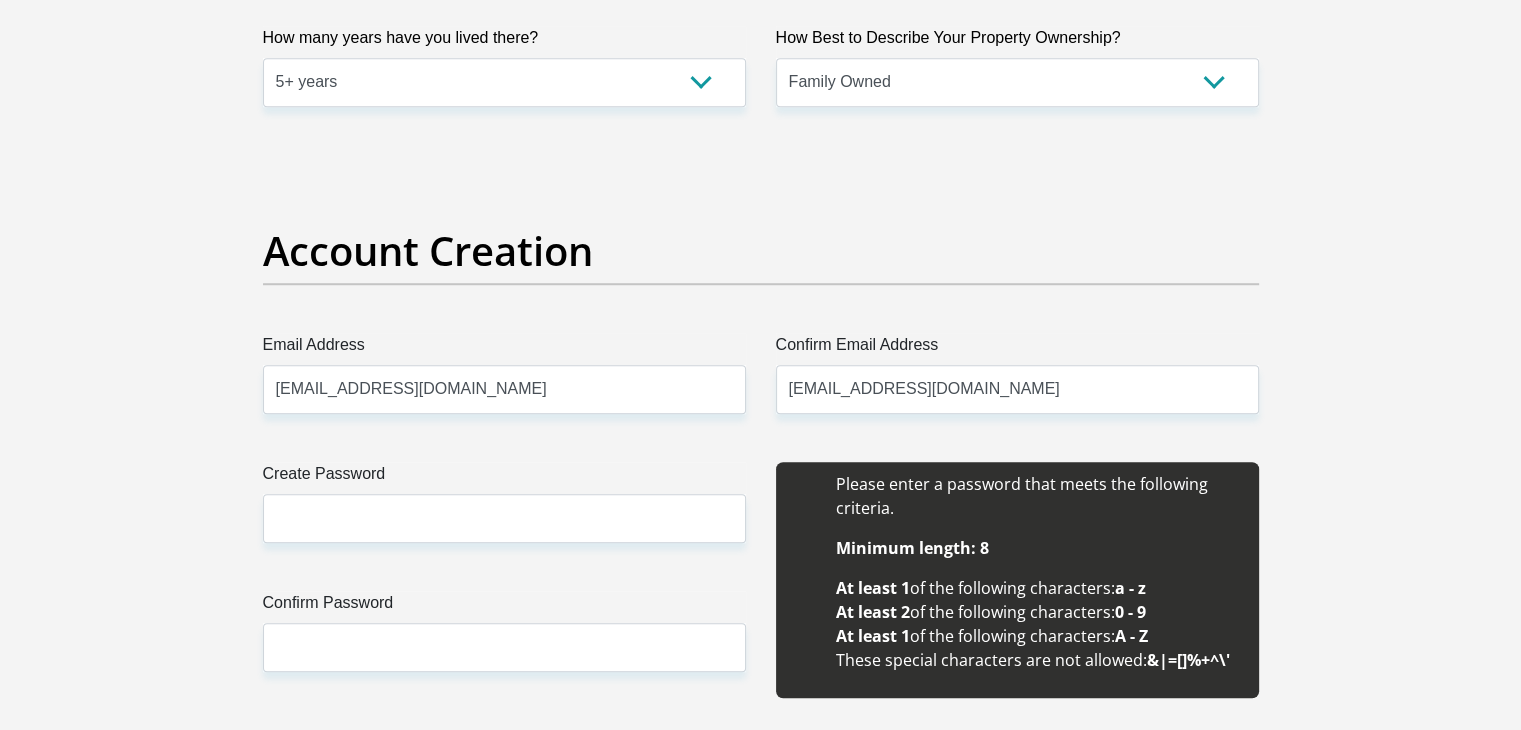 type 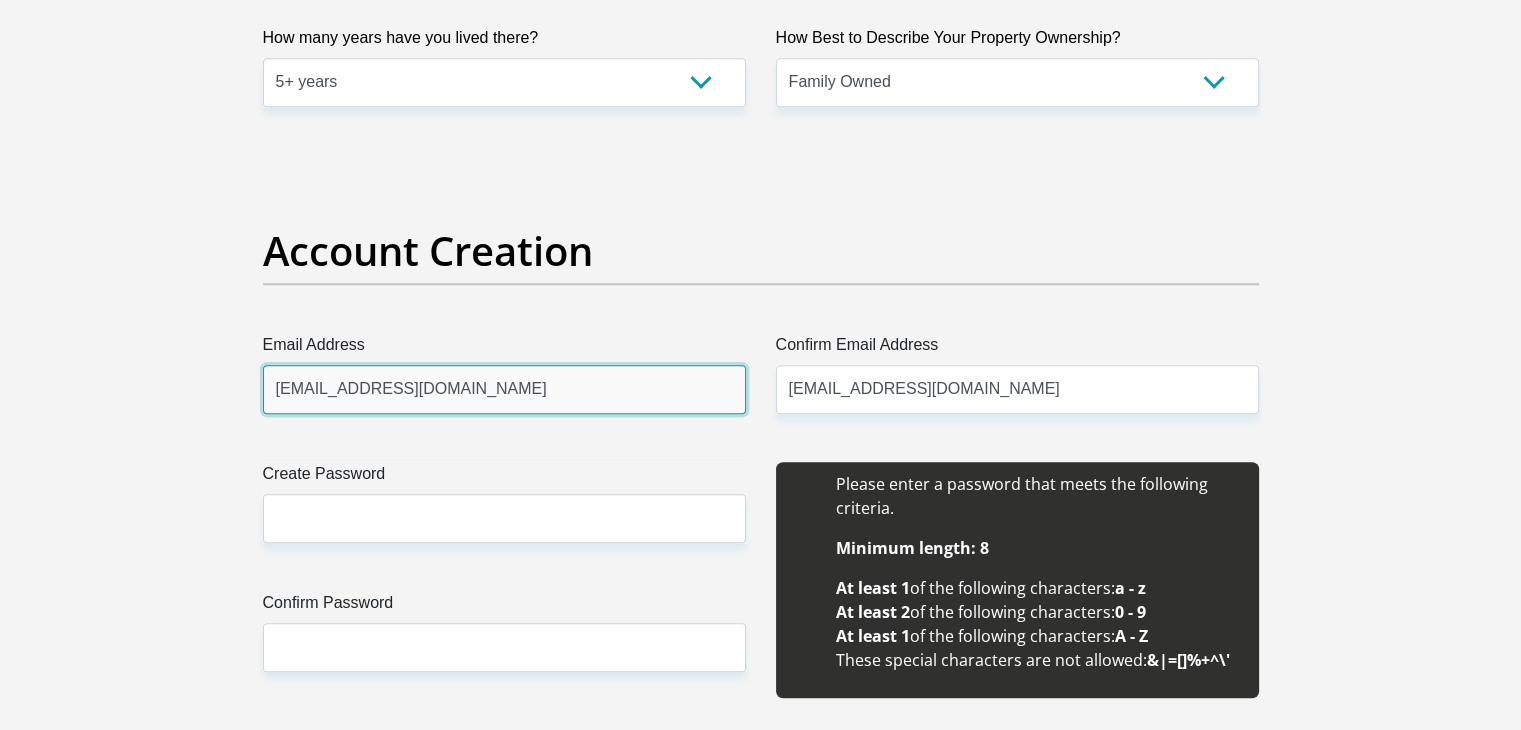 type 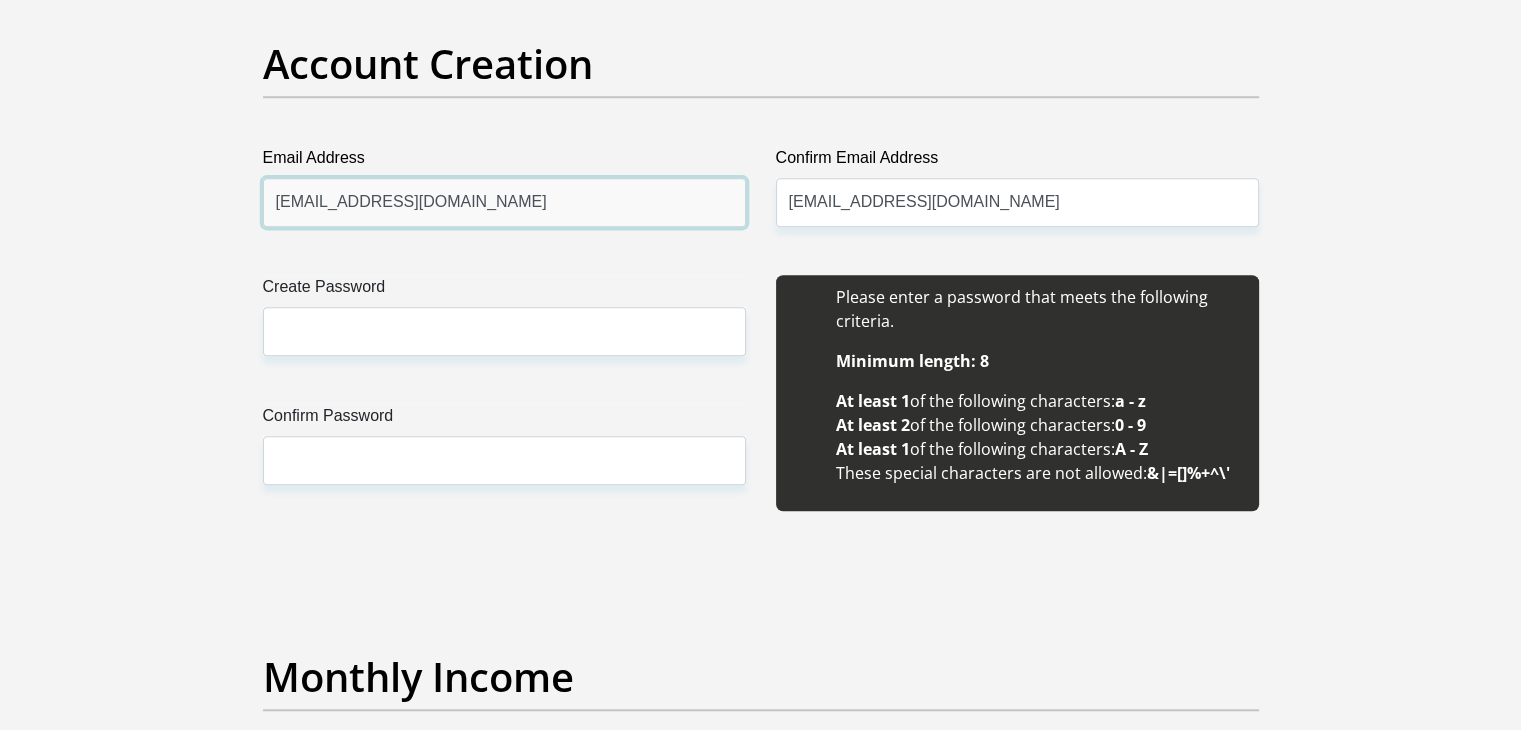 scroll, scrollTop: 1700, scrollLeft: 0, axis: vertical 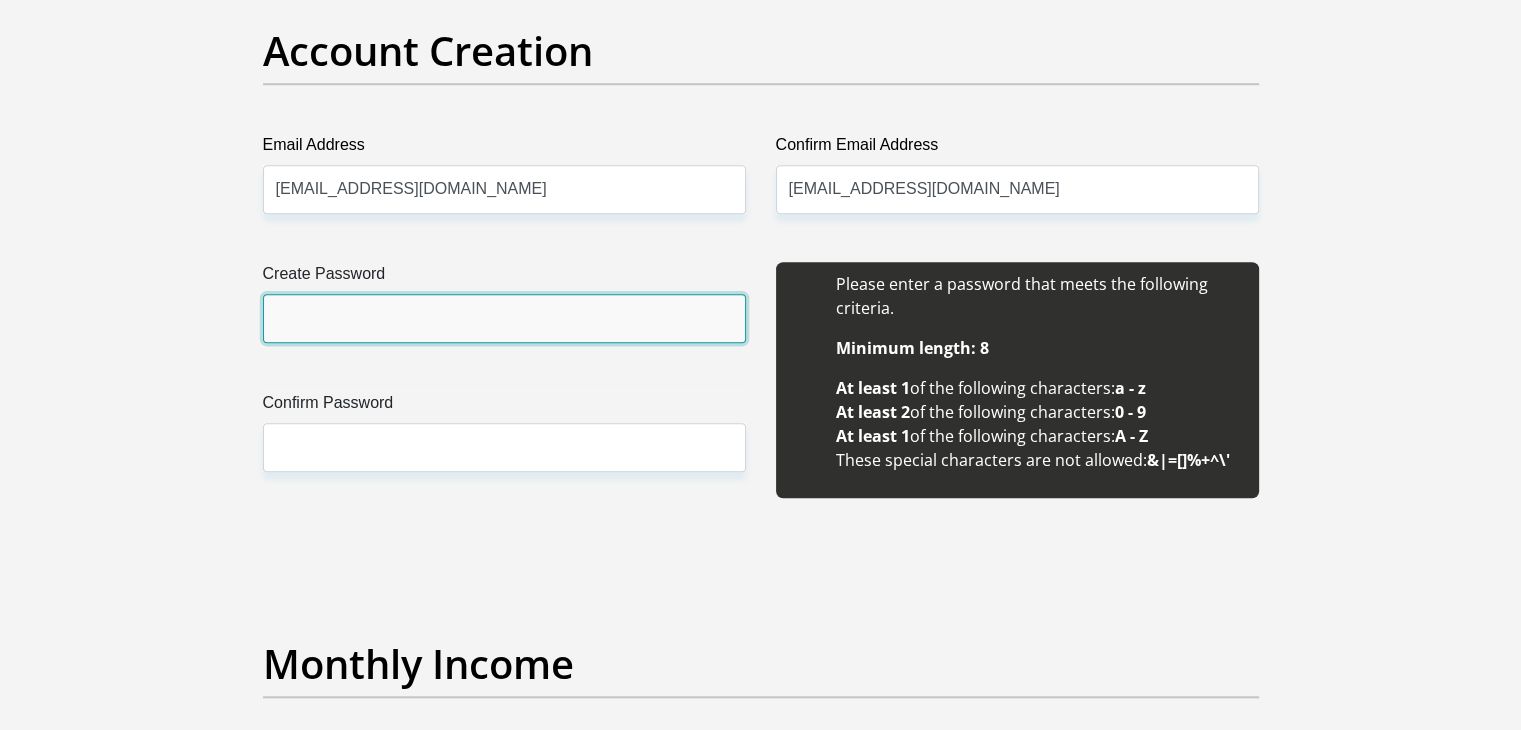 click on "Create Password" at bounding box center (504, 318) 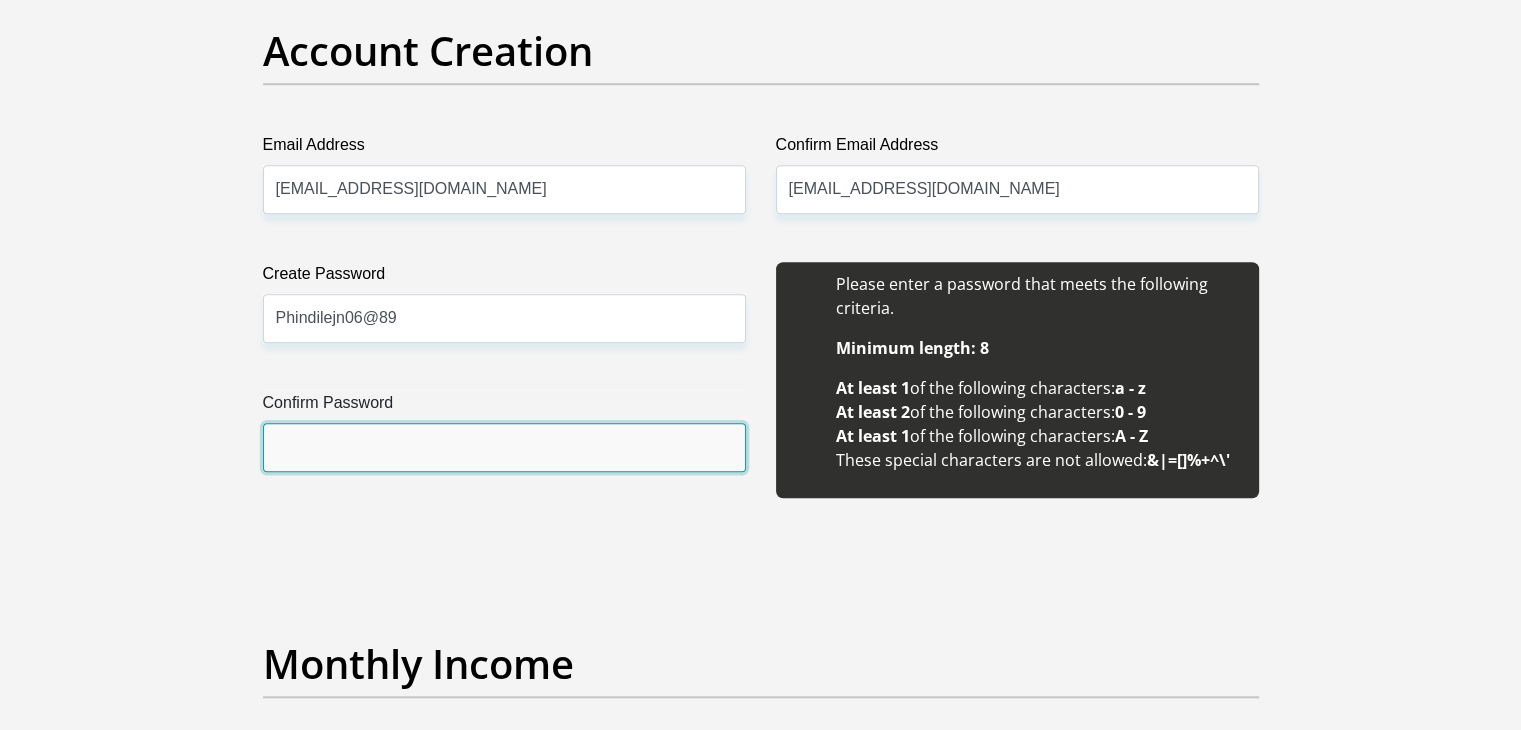click on "Confirm Password" at bounding box center (504, 447) 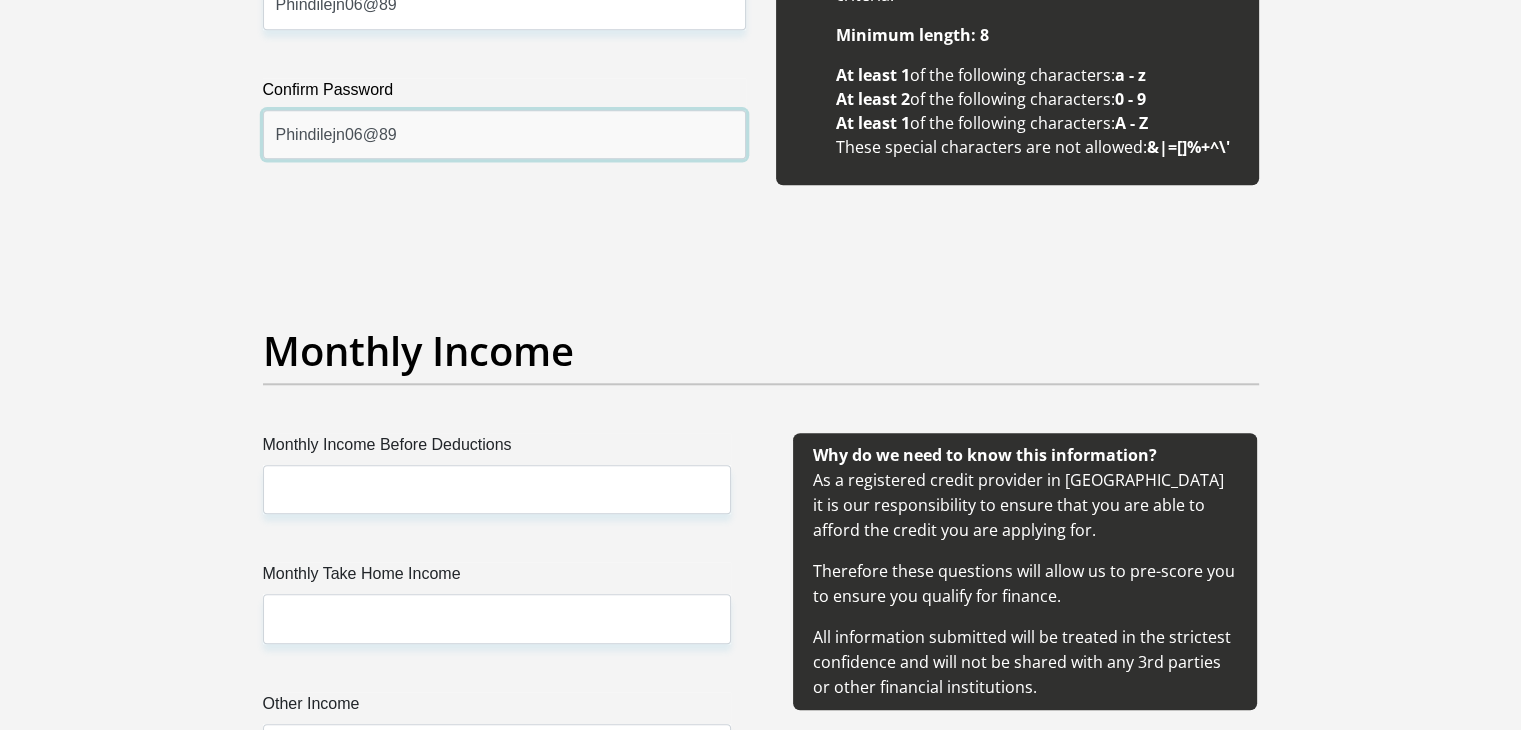 scroll, scrollTop: 2100, scrollLeft: 0, axis: vertical 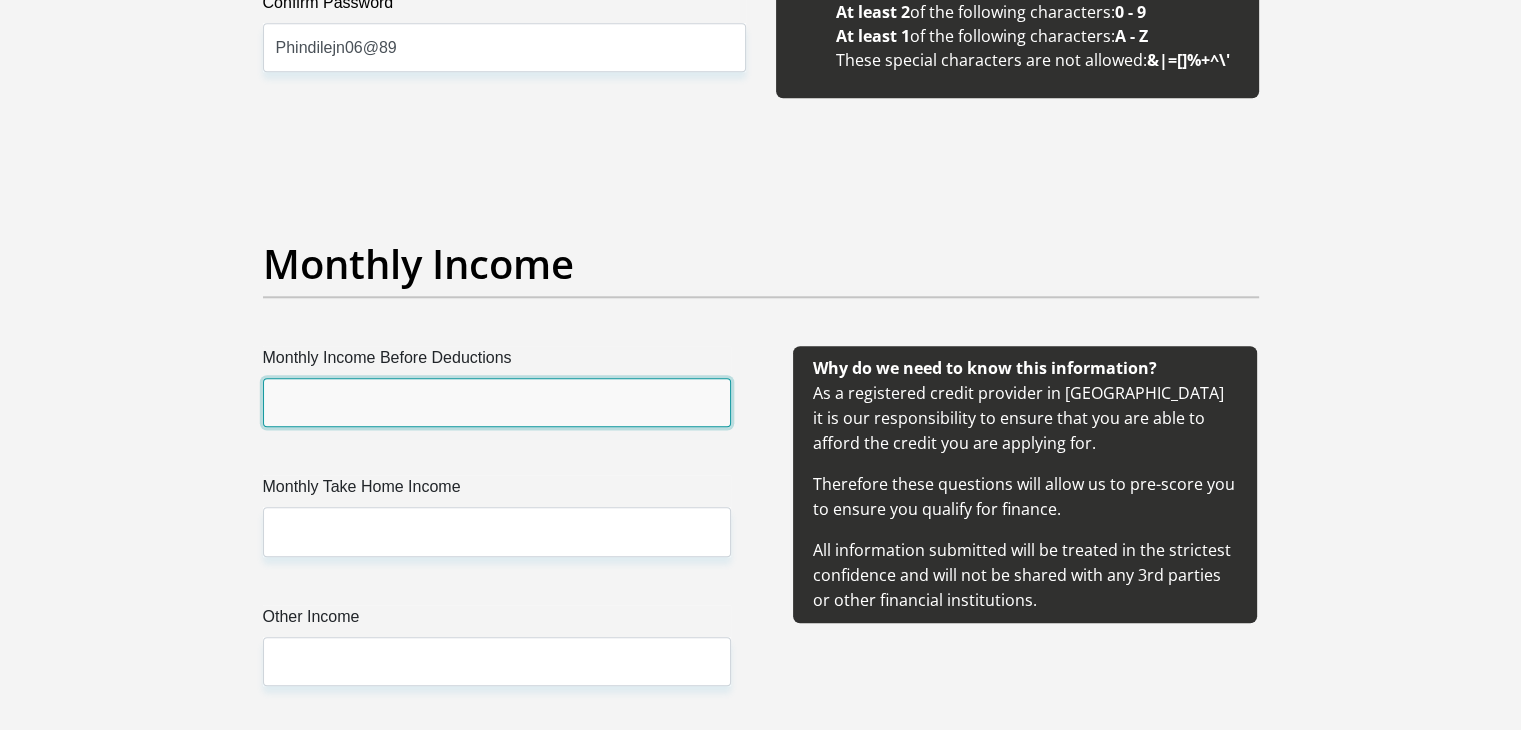 click on "Monthly Income Before Deductions" at bounding box center [497, 402] 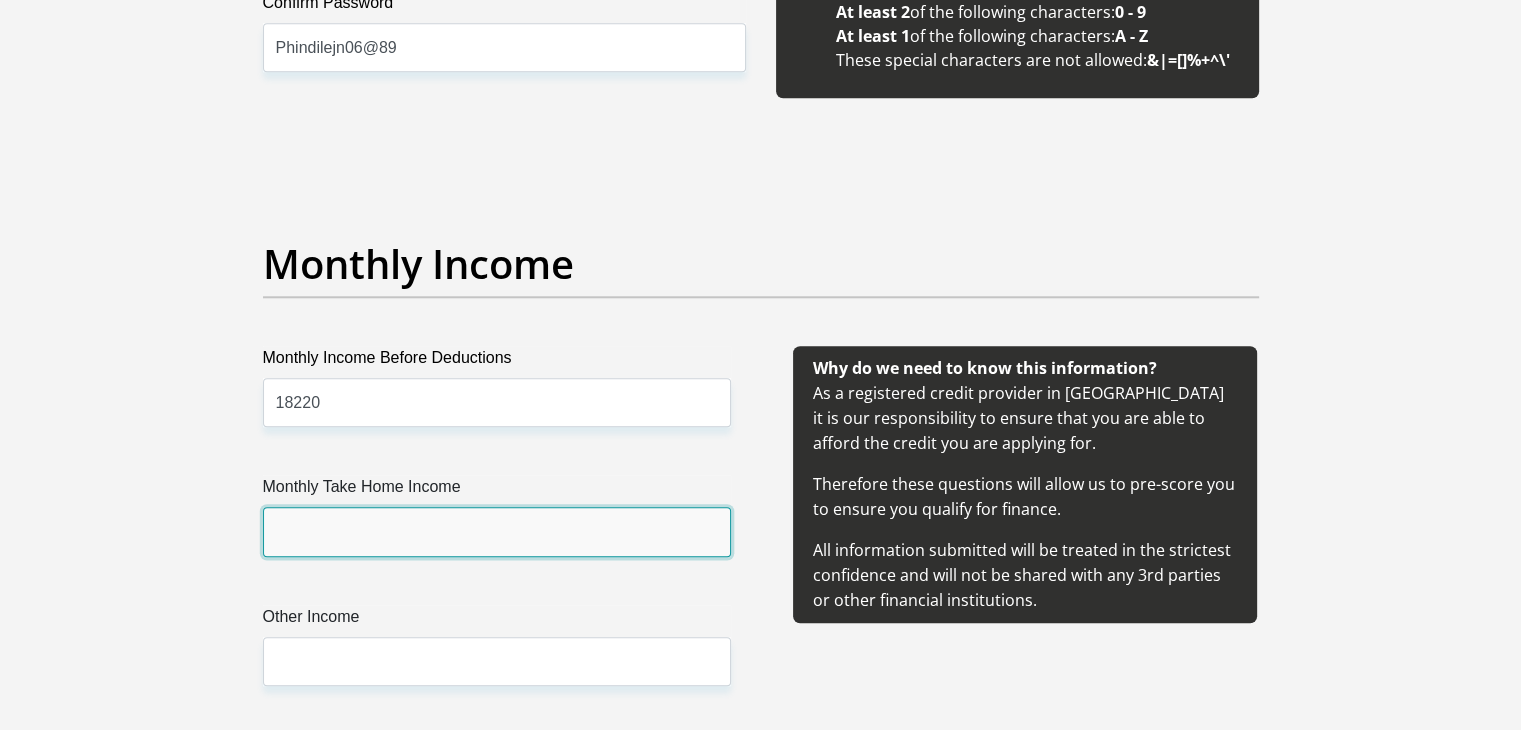 click on "Monthly Take Home Income" at bounding box center [497, 531] 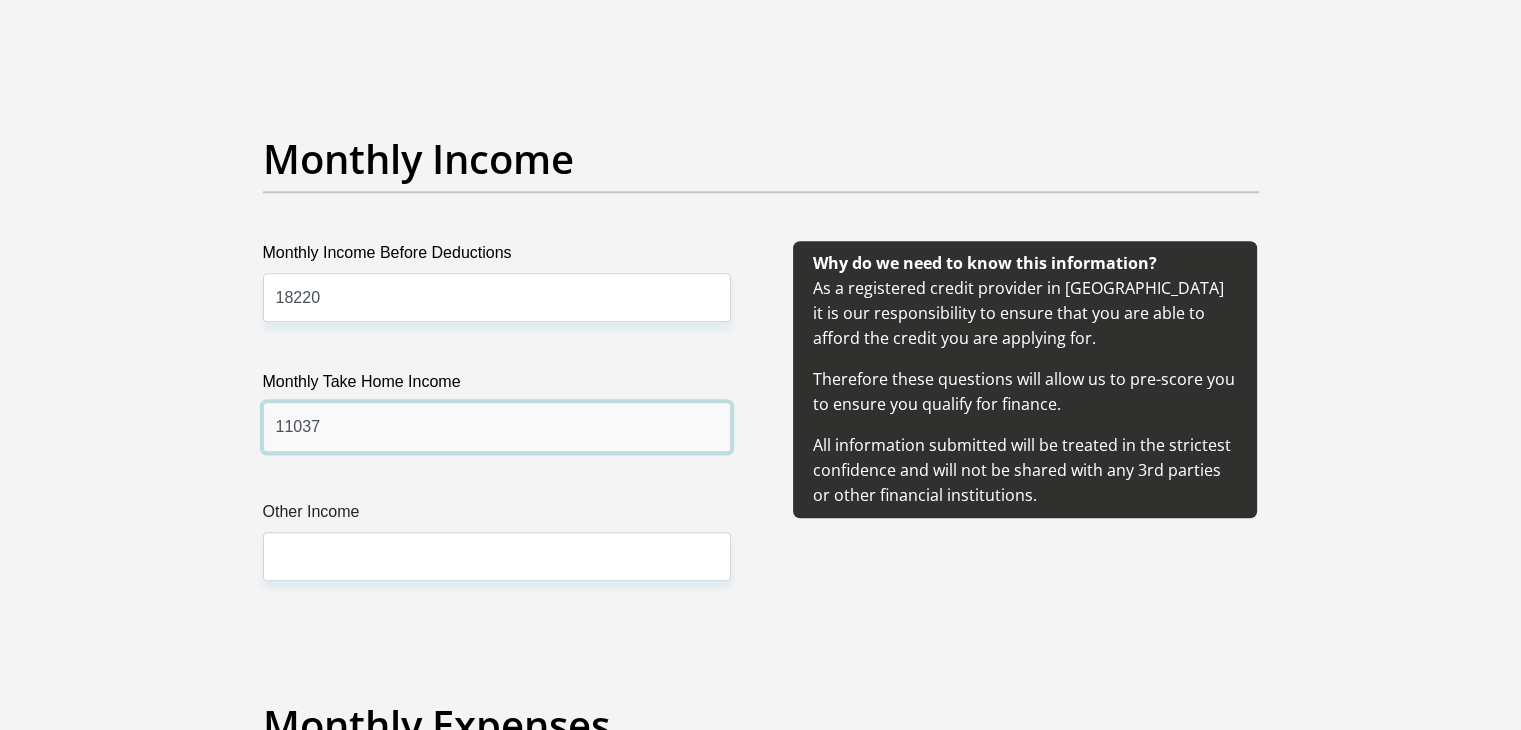 scroll, scrollTop: 2300, scrollLeft: 0, axis: vertical 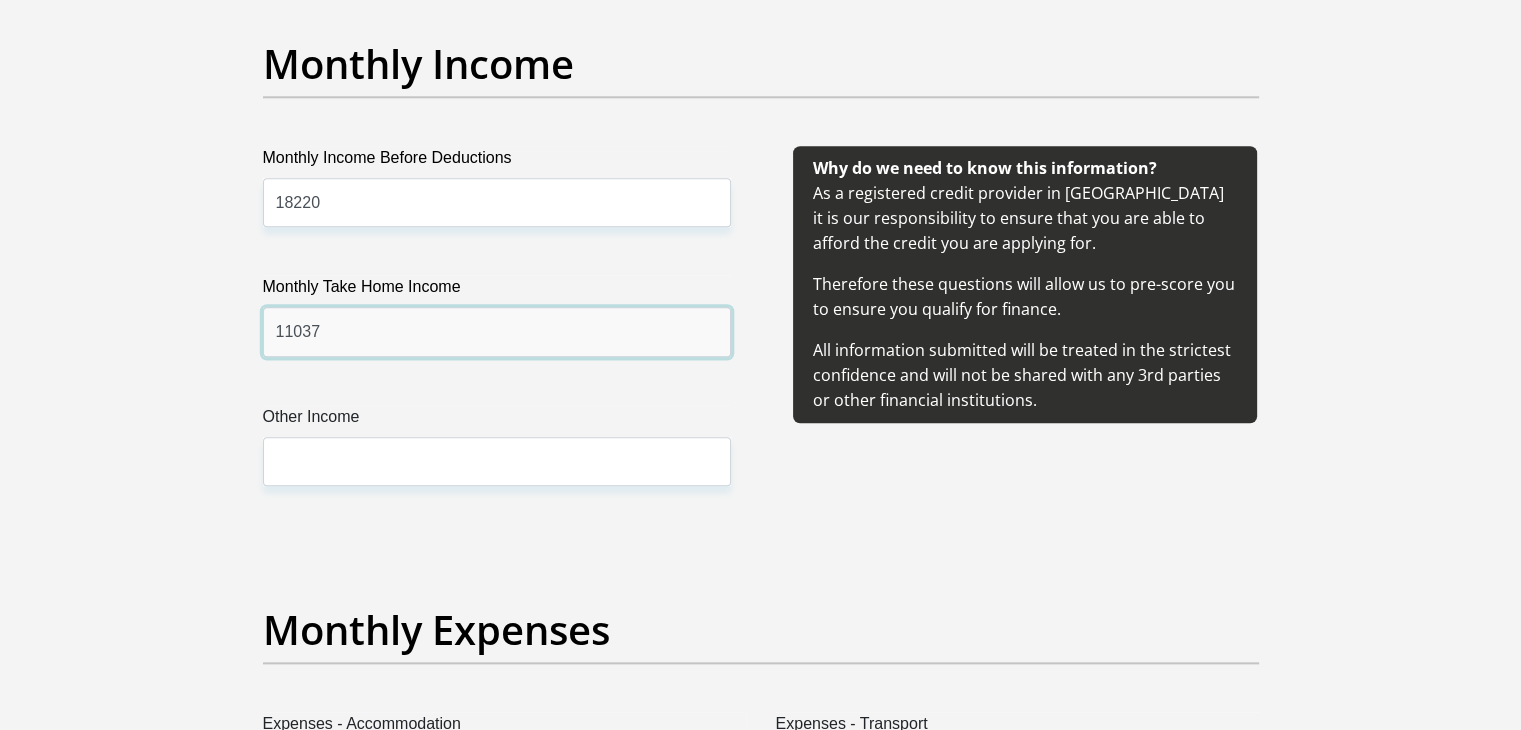 type on "11037" 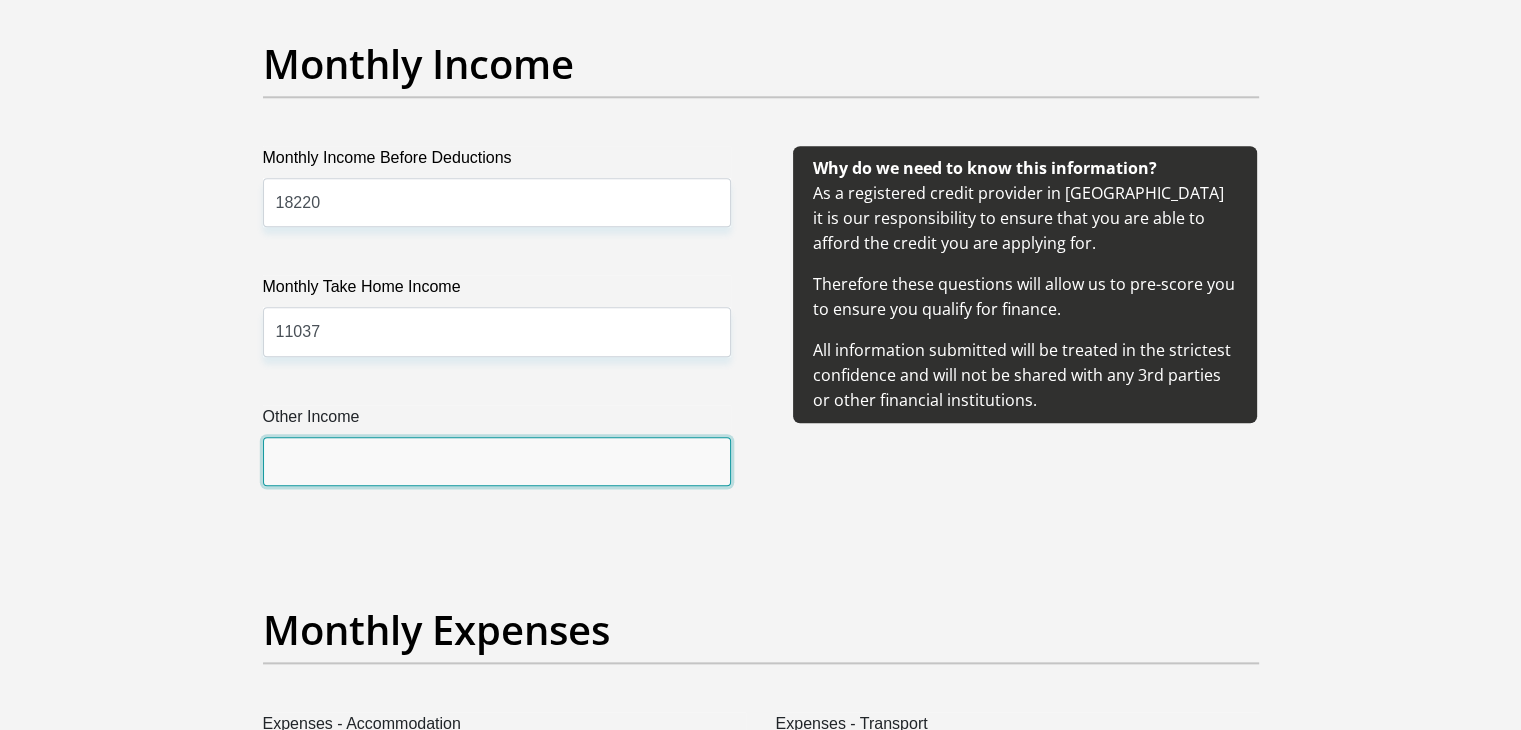 click on "Other Income" at bounding box center (497, 461) 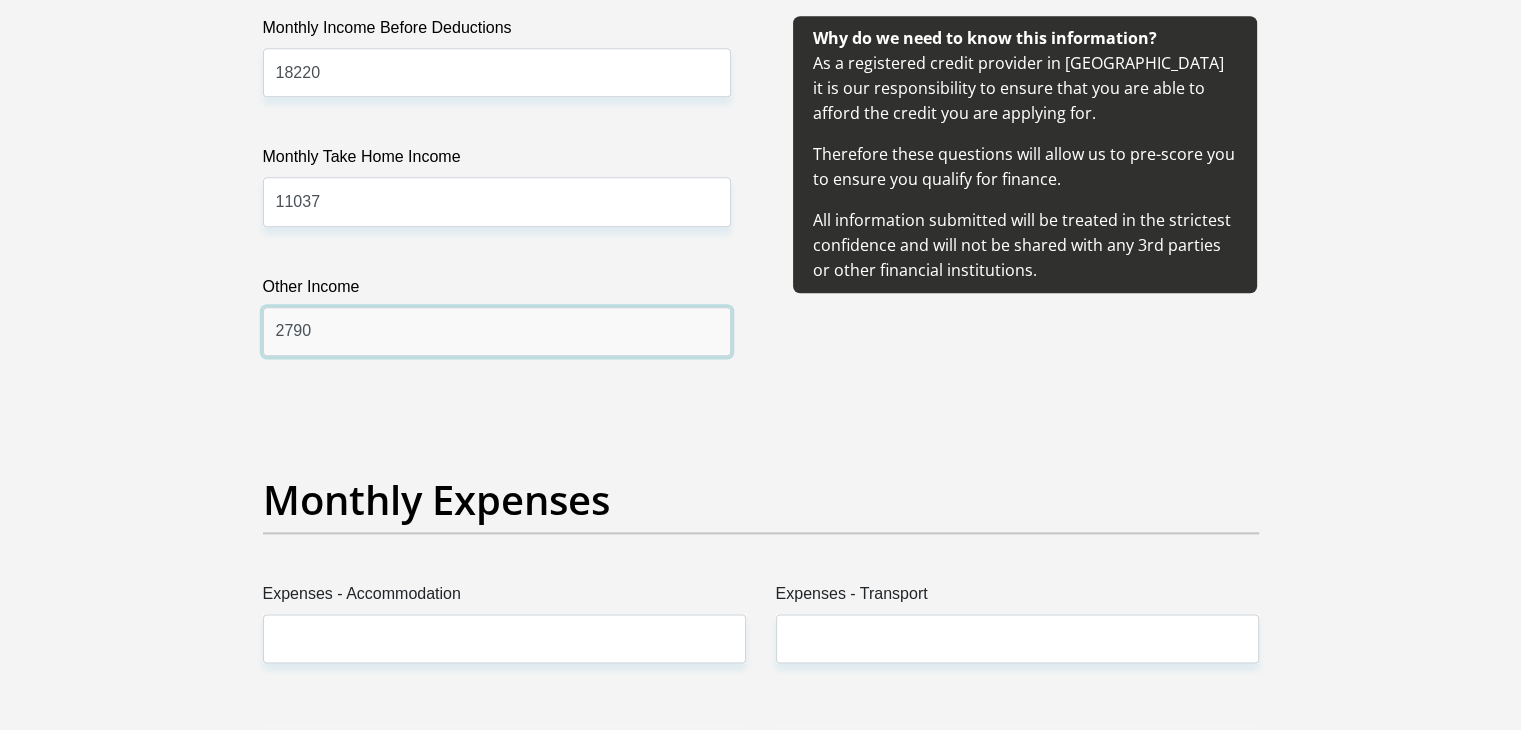 scroll, scrollTop: 2600, scrollLeft: 0, axis: vertical 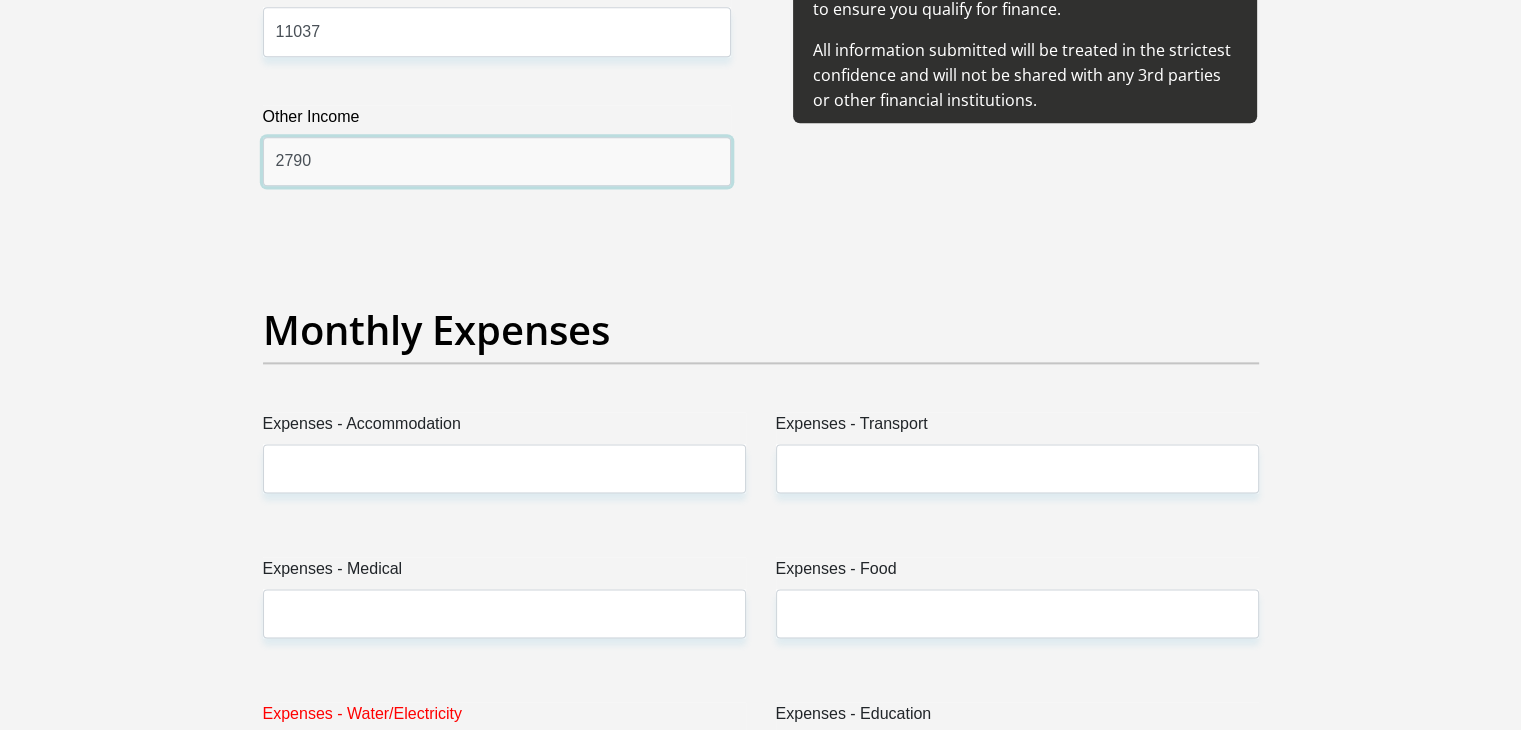 type on "2790" 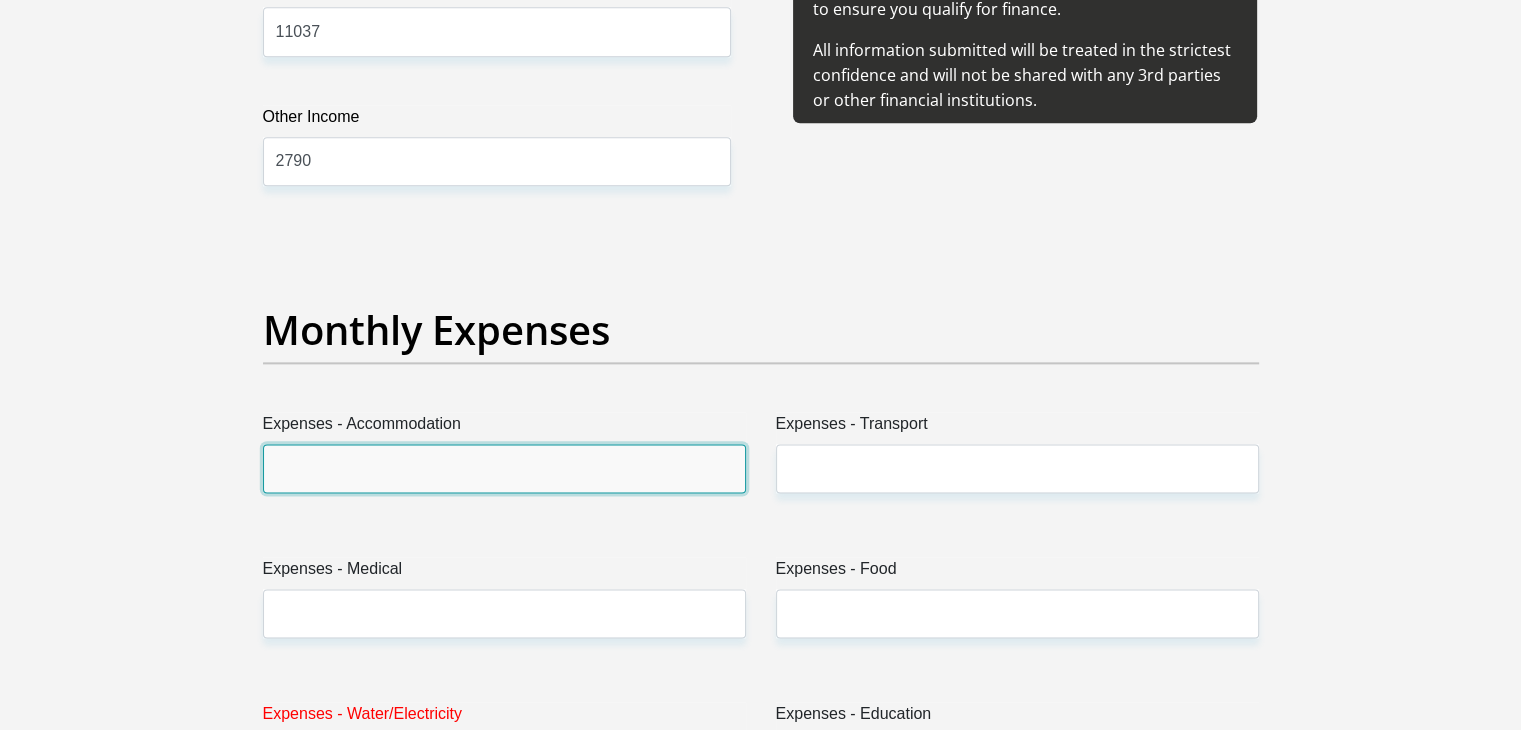 click on "Expenses - Accommodation" at bounding box center [504, 468] 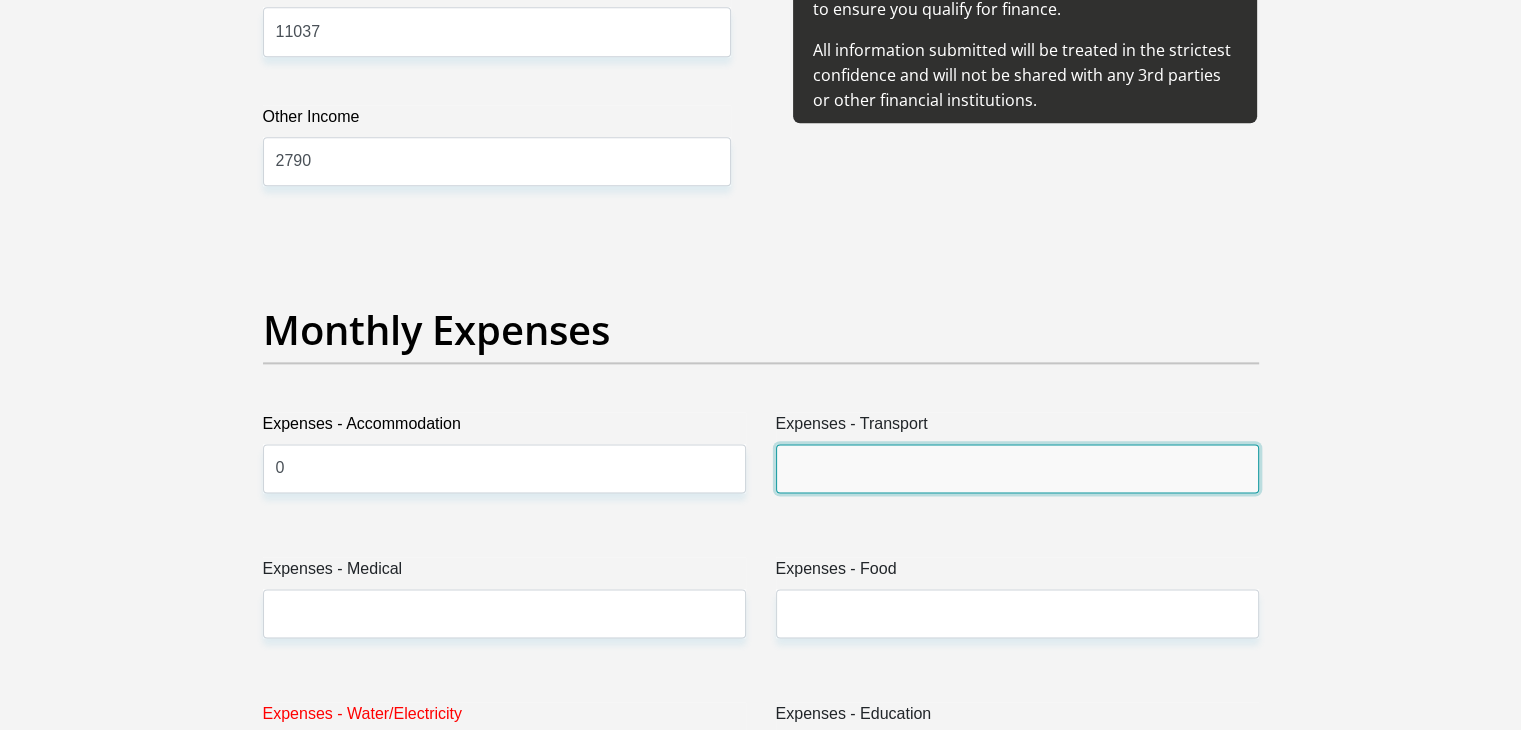 click on "Expenses - Transport" at bounding box center (1017, 468) 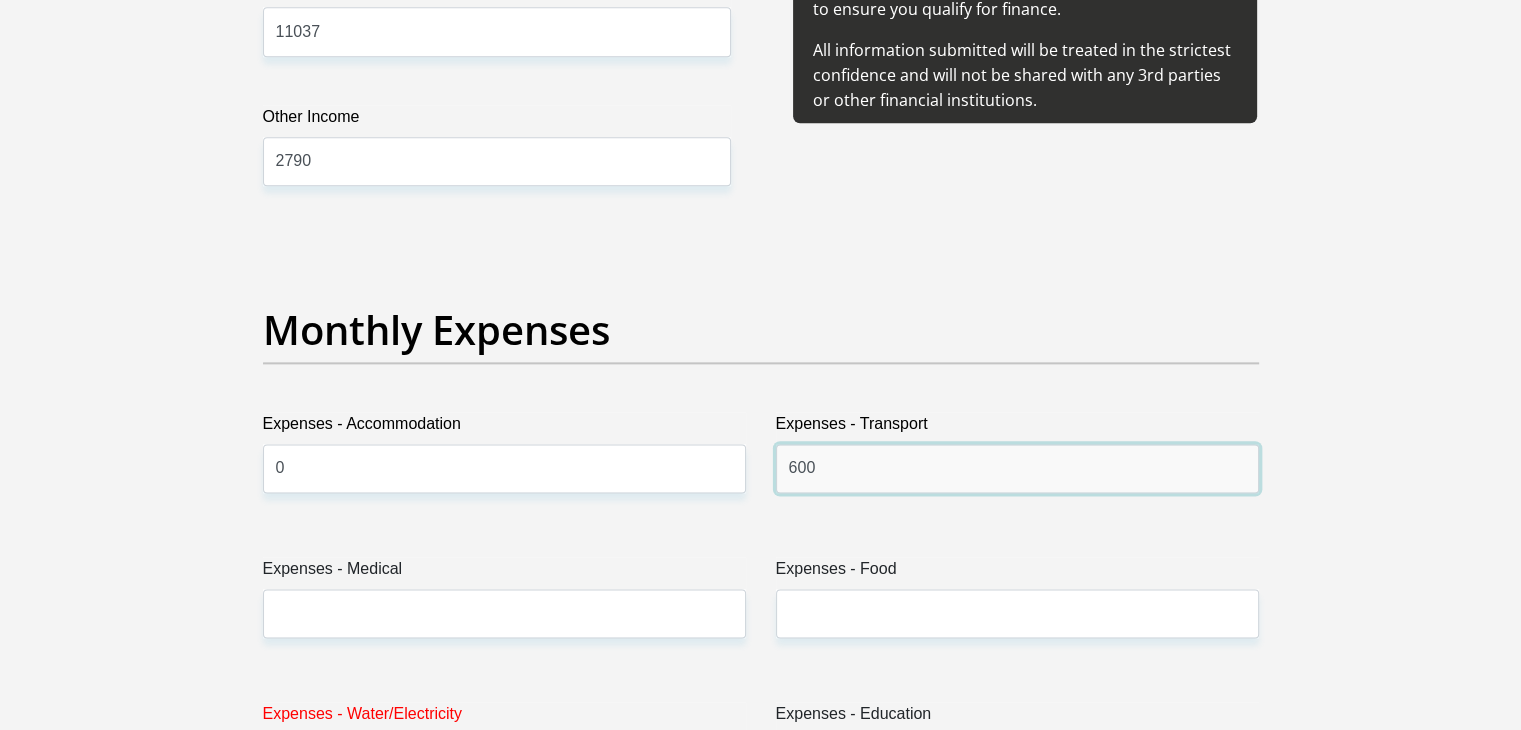 type on "600" 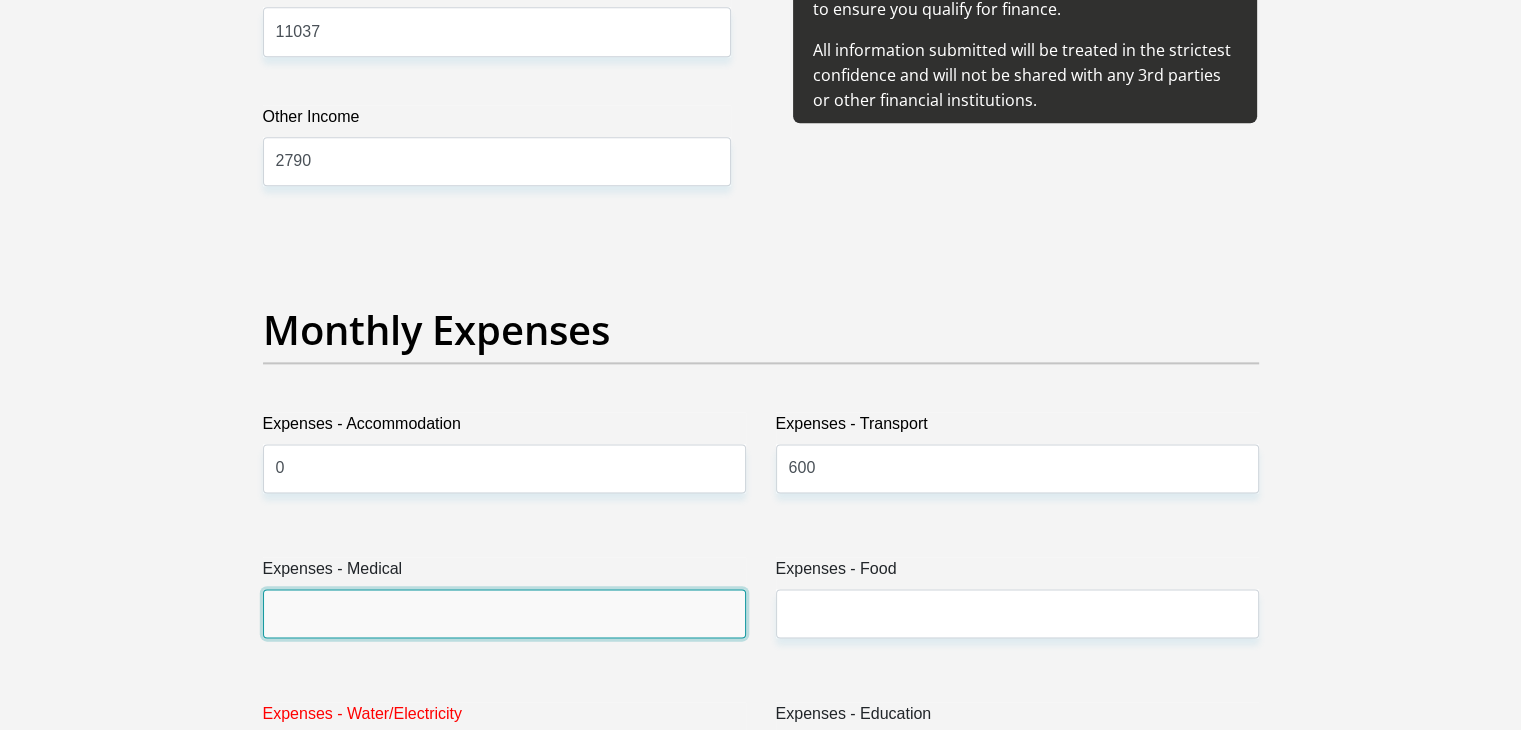 click on "Expenses - Medical" at bounding box center (504, 613) 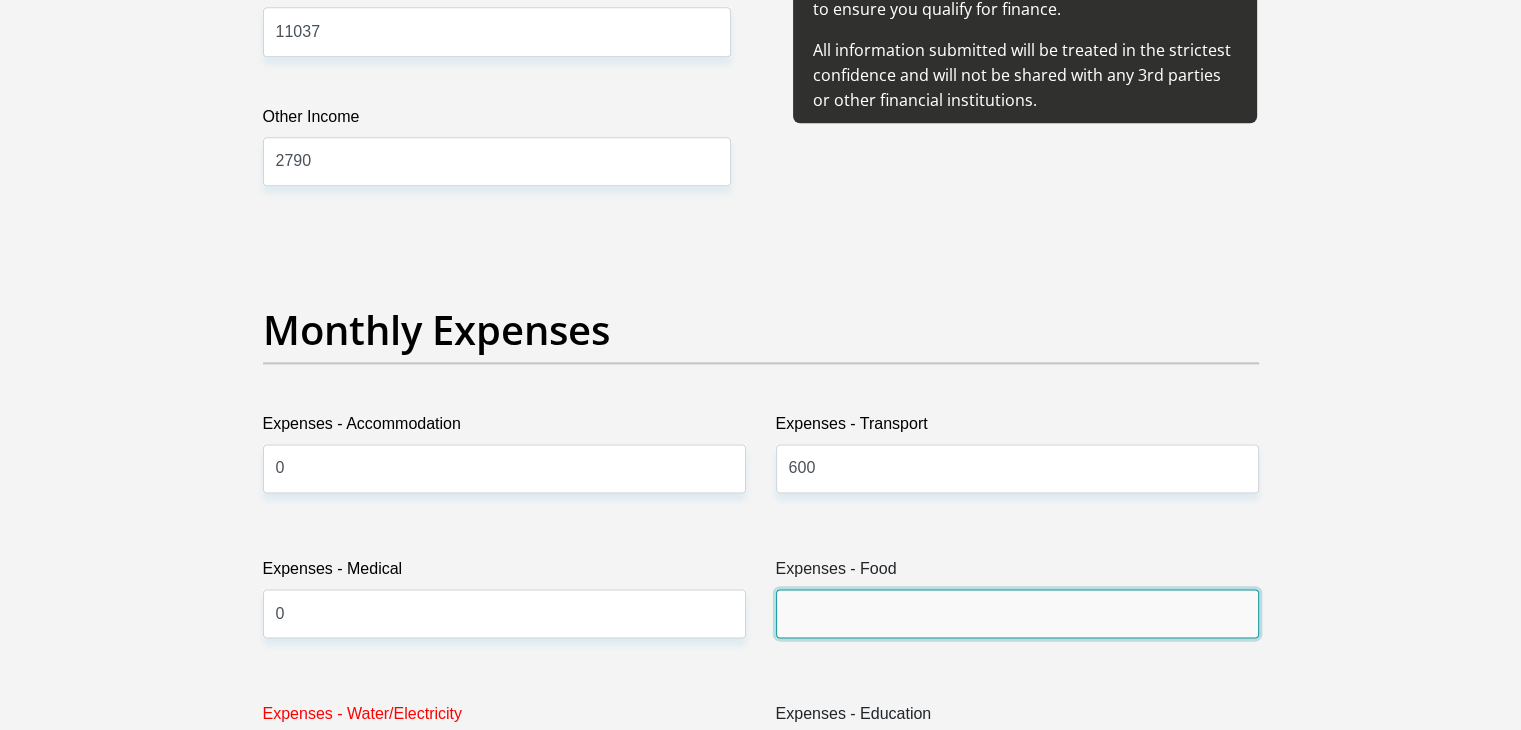 click on "Expenses - Food" at bounding box center (1017, 613) 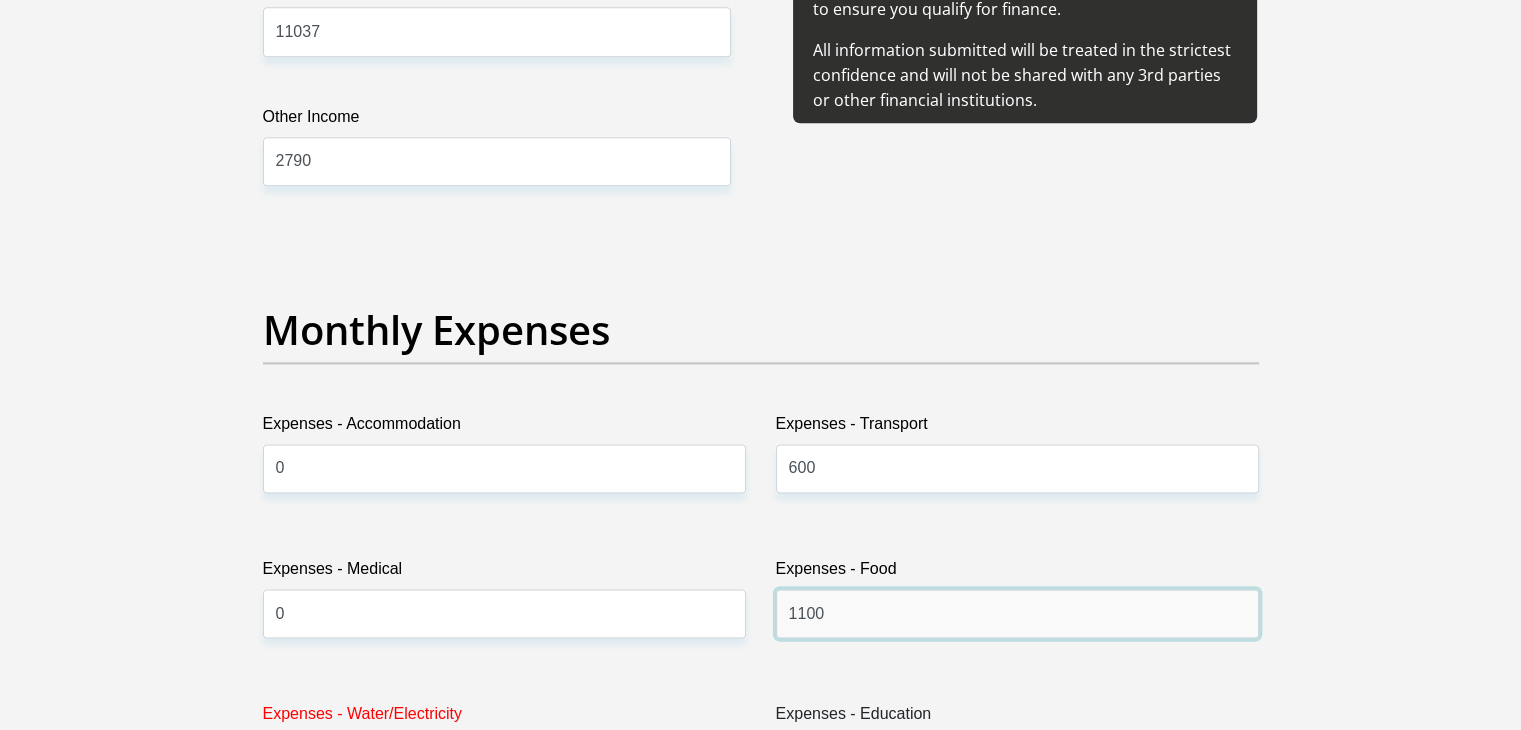 scroll, scrollTop: 3100, scrollLeft: 0, axis: vertical 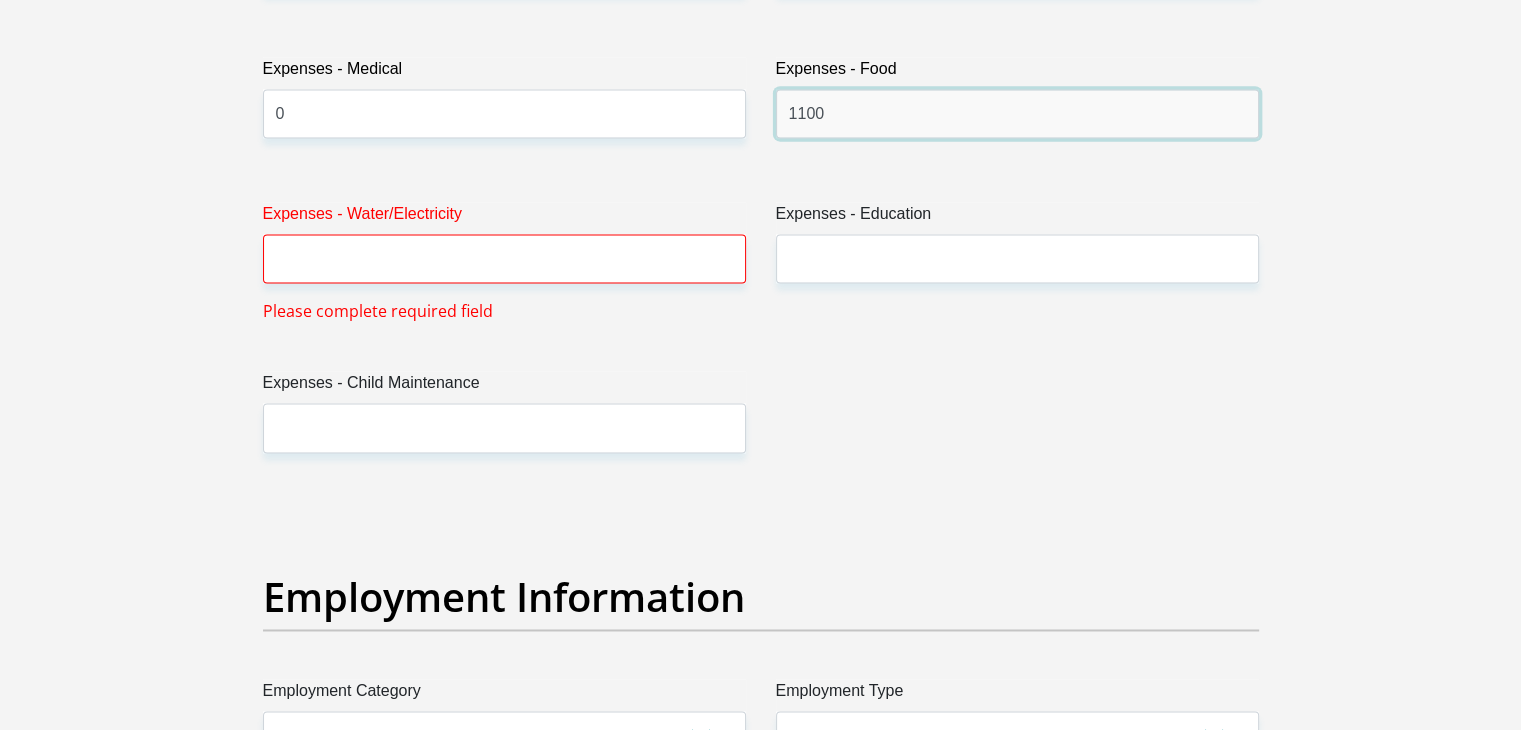 type on "1100" 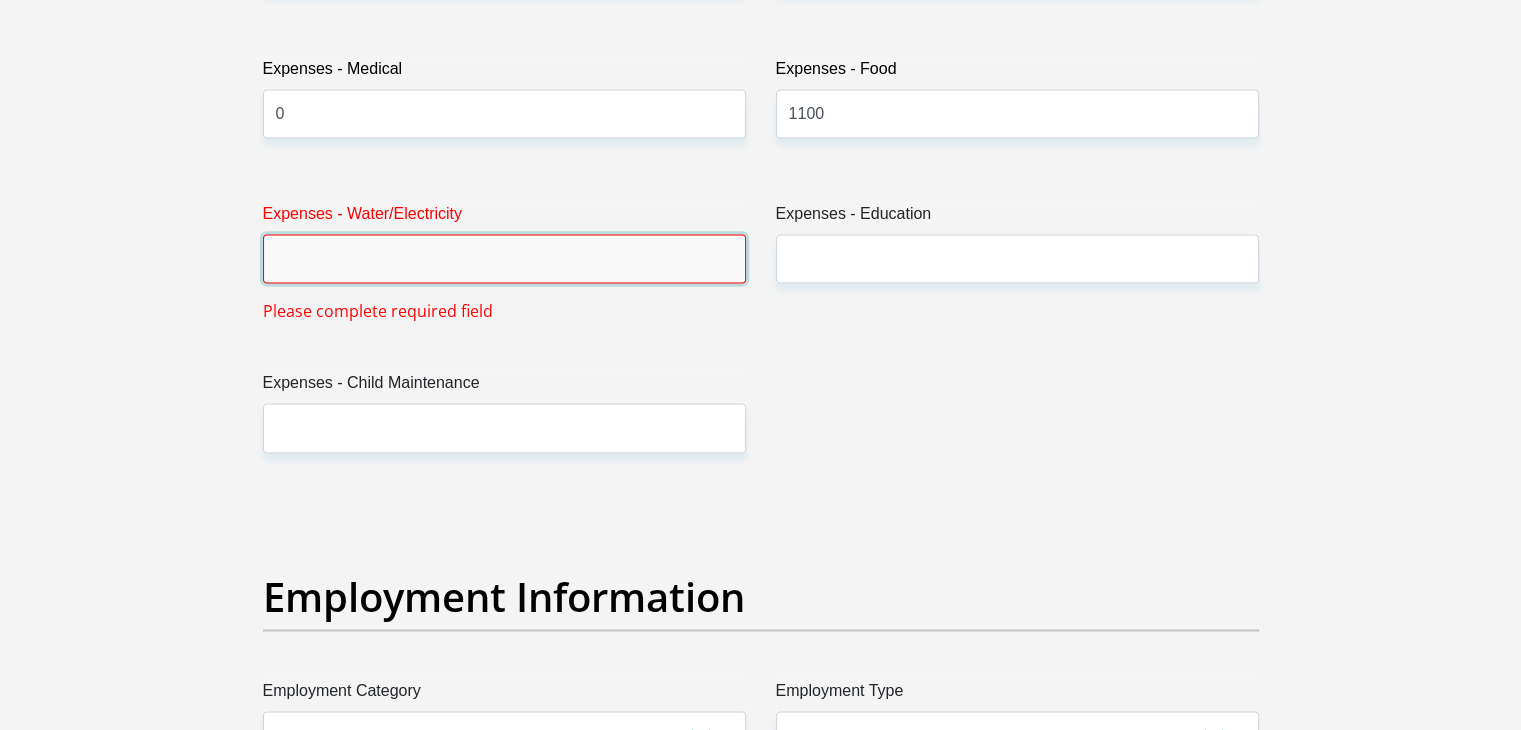 click on "Expenses - Water/Electricity" at bounding box center [504, 258] 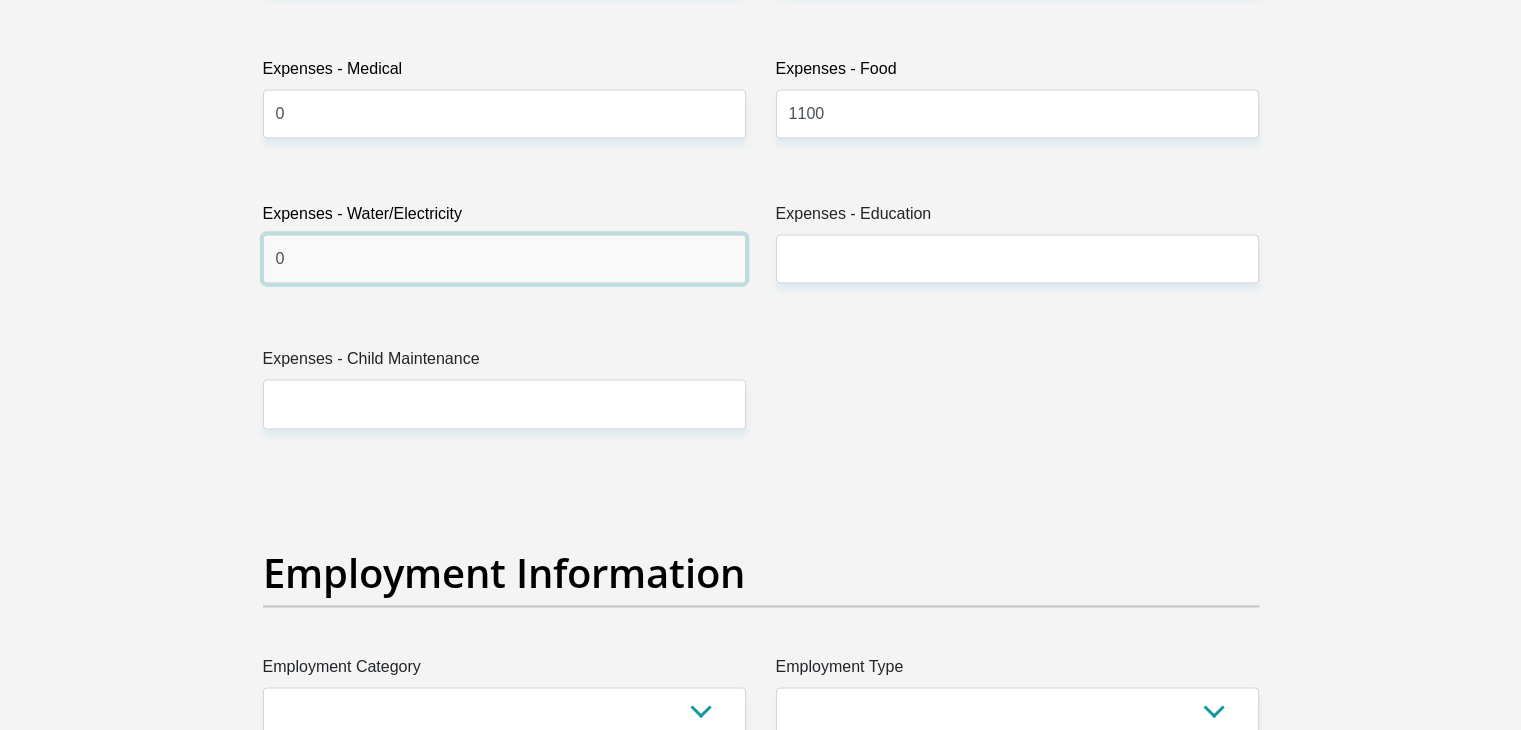type on "0" 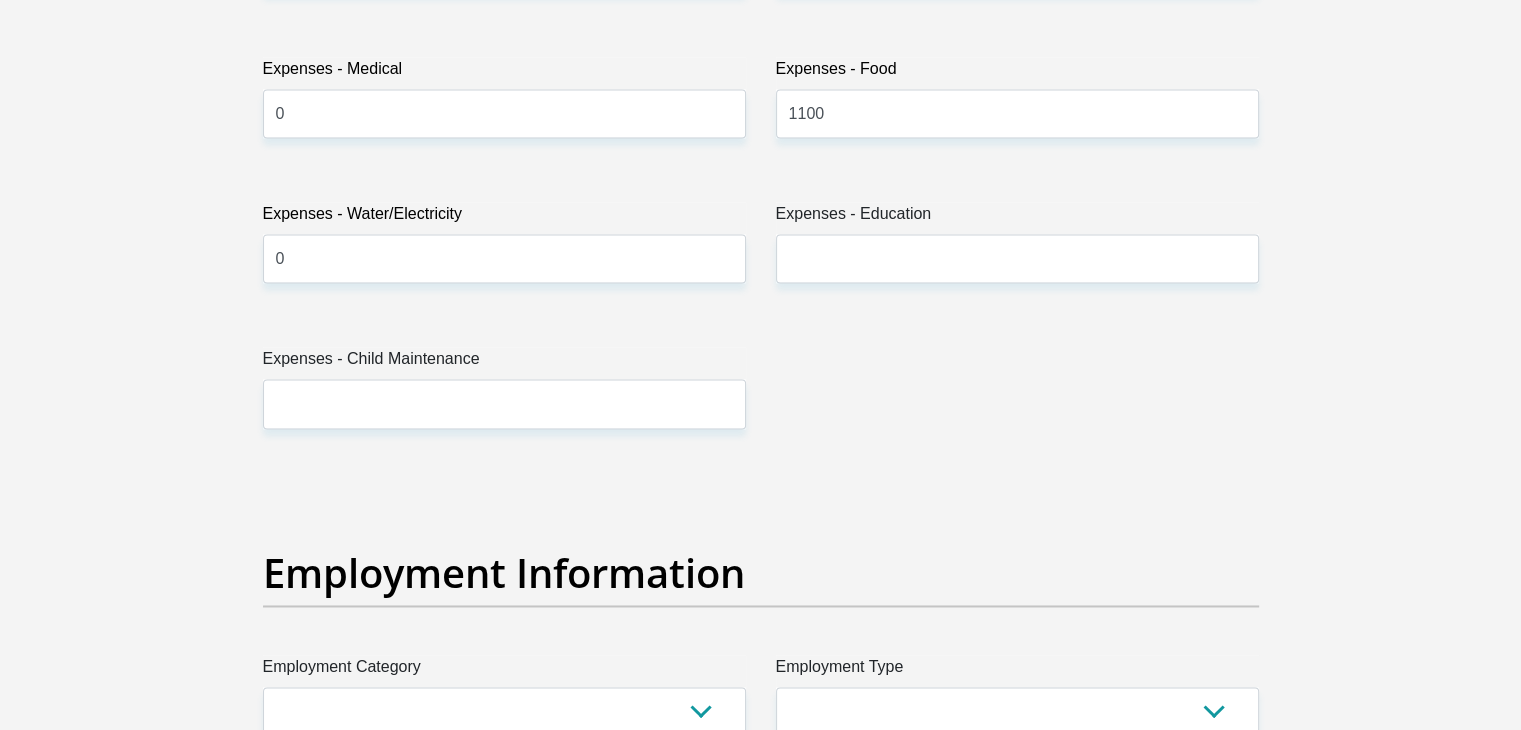 click on "Expenses - Education" at bounding box center [1017, 218] 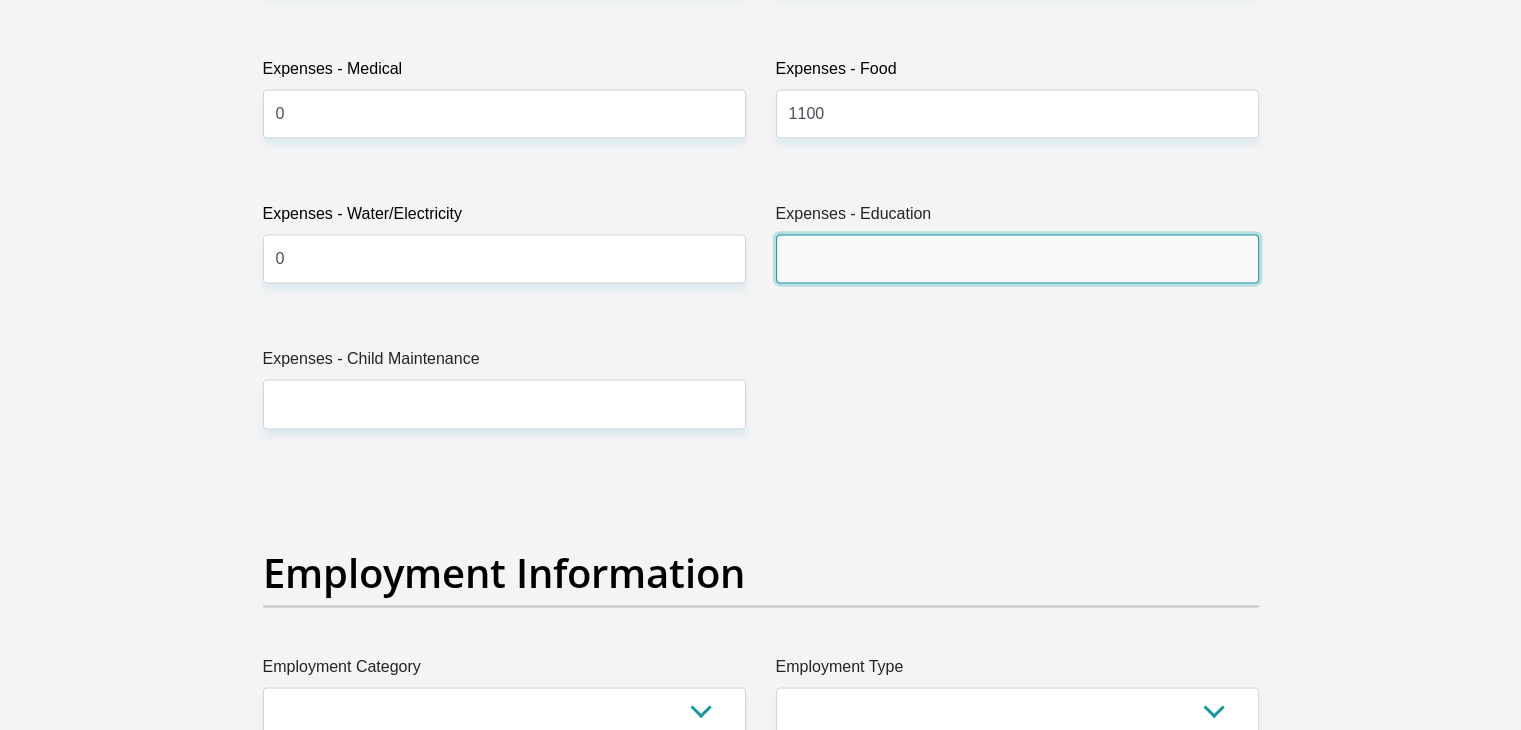 click on "Expenses - Education" at bounding box center [1017, 258] 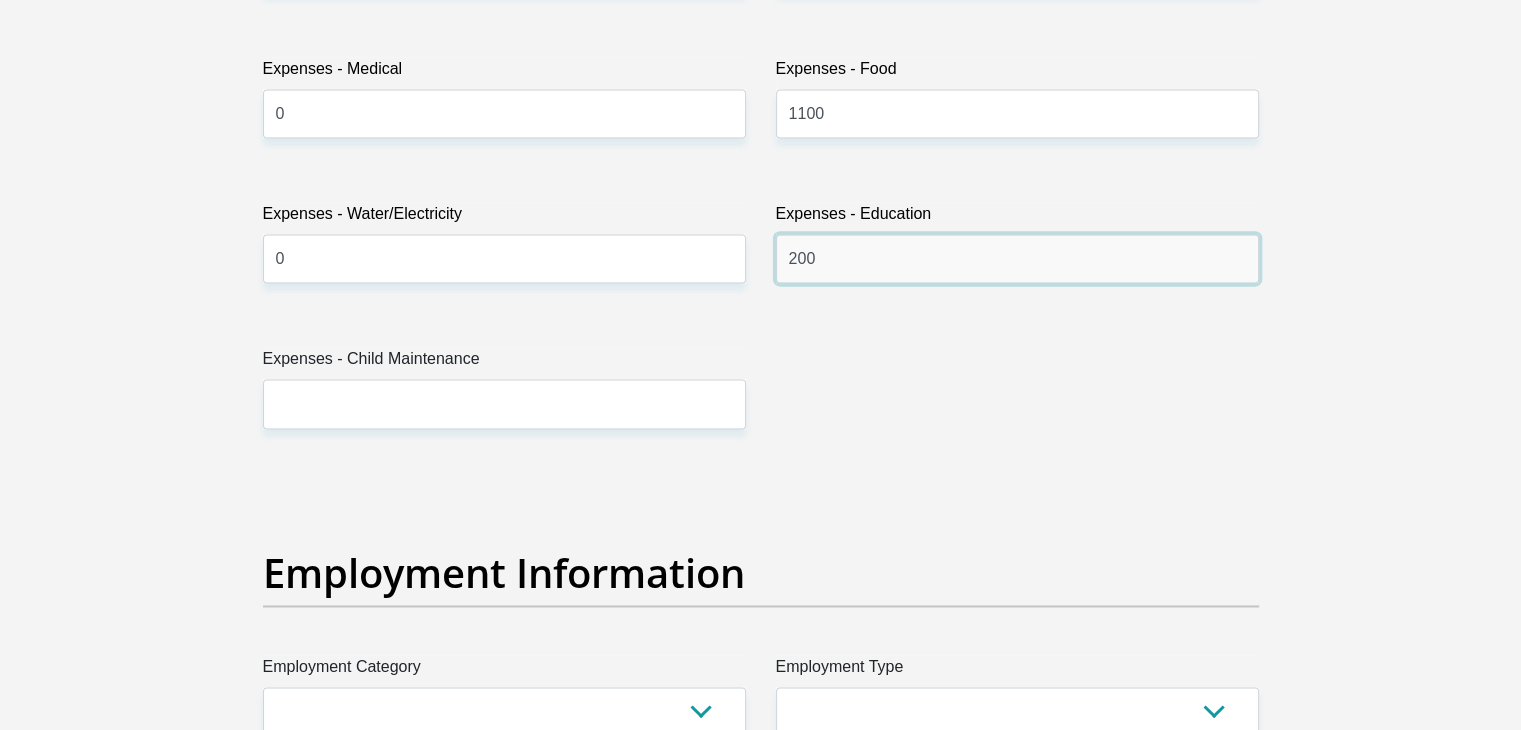 type on "200" 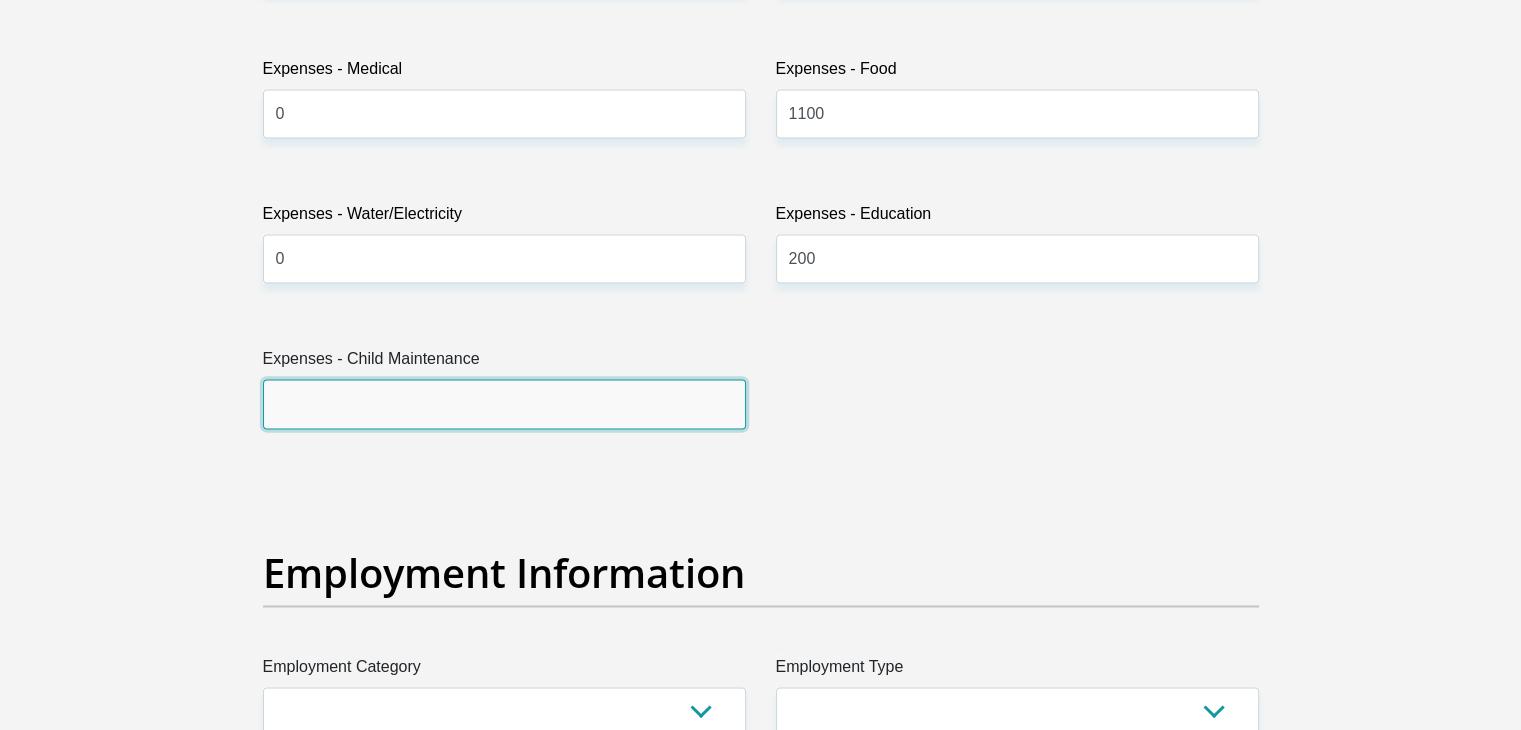 click on "Expenses - Child Maintenance" at bounding box center [504, 403] 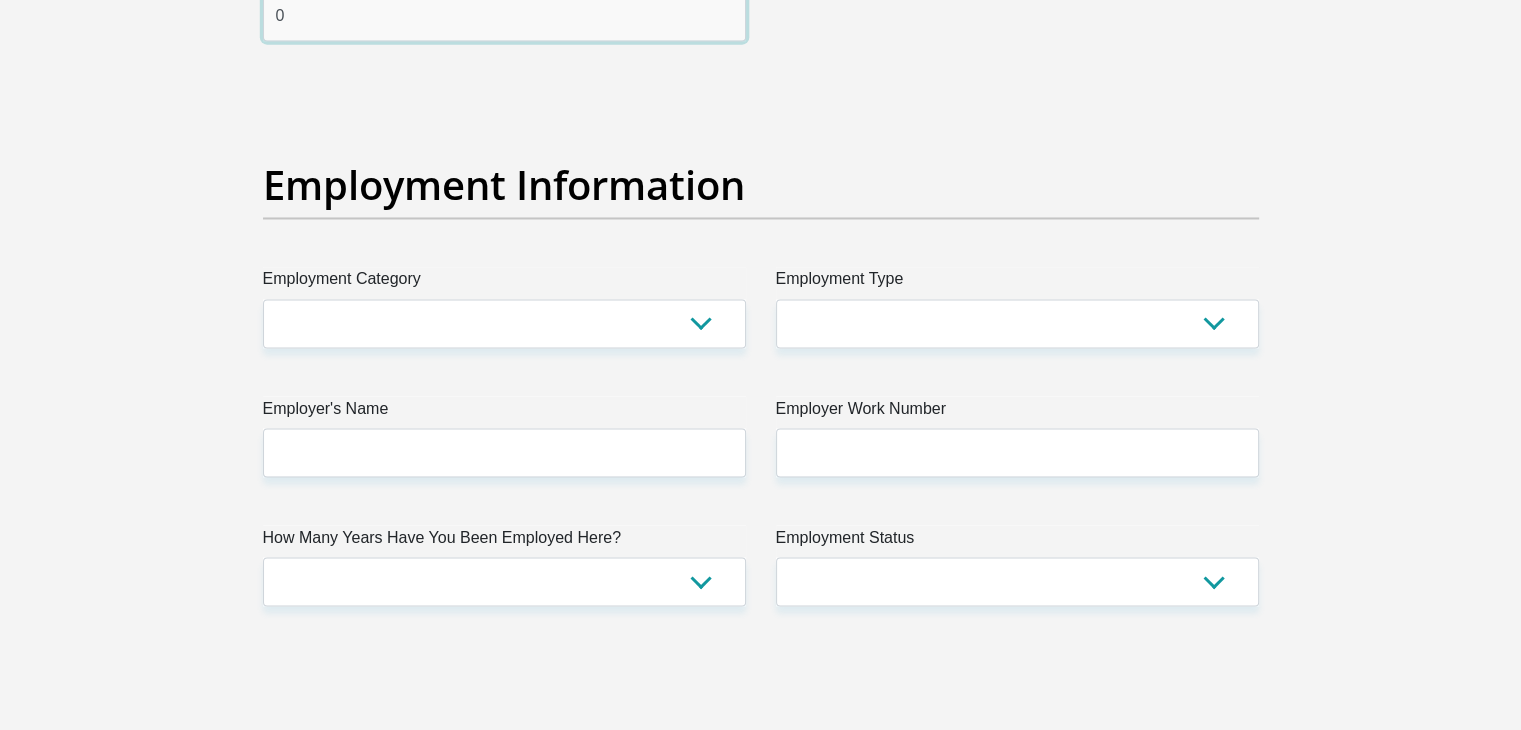 scroll, scrollTop: 3500, scrollLeft: 0, axis: vertical 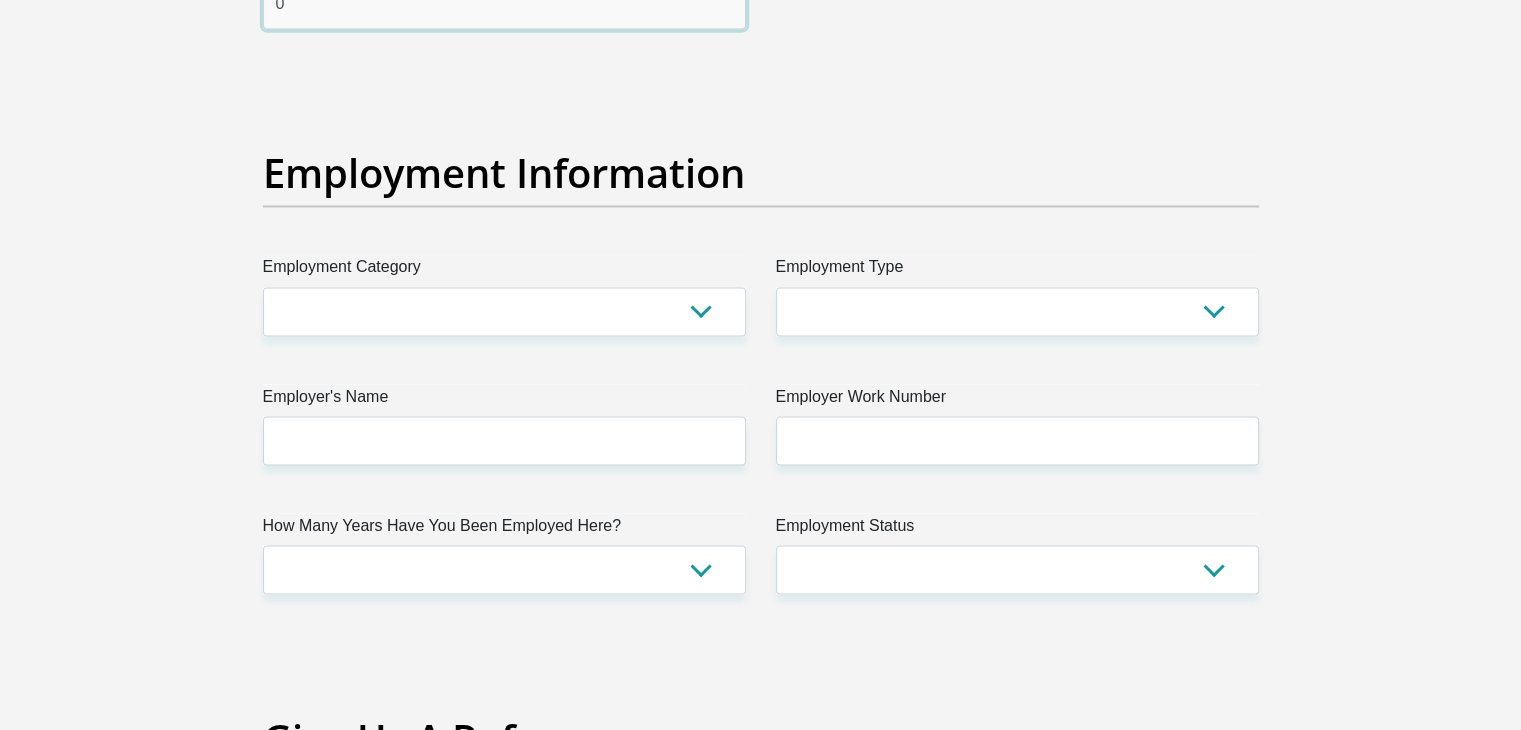 type on "0" 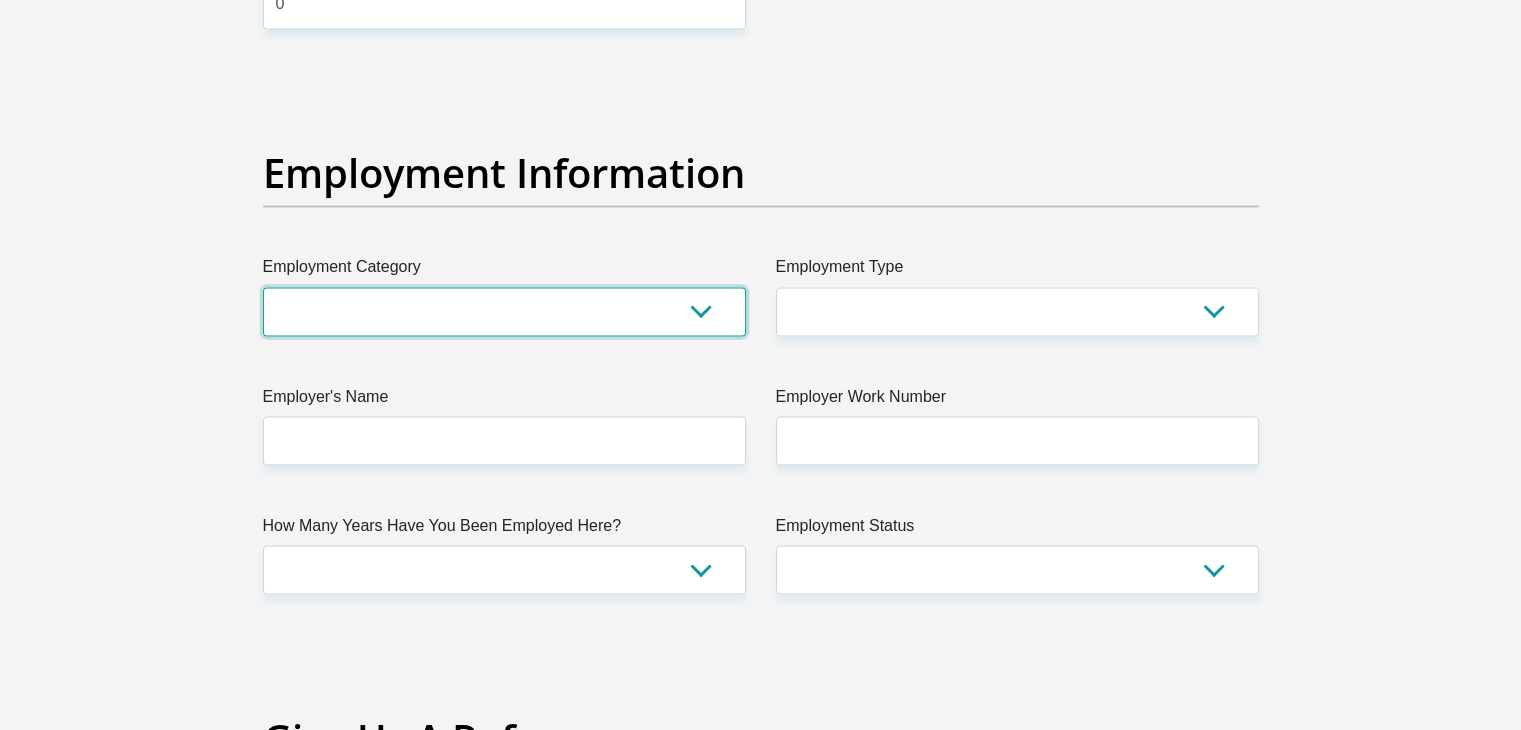 click on "AGRICULTURE
ALCOHOL & TOBACCO
CONSTRUCTION MATERIALS
METALLURGY
EQUIPMENT FOR RENEWABLE ENERGY
SPECIALIZED CONTRACTORS
CAR
GAMING (INCL. INTERNET
OTHER WHOLESALE
UNLICENSED PHARMACEUTICALS
CURRENCY EXCHANGE HOUSES
OTHER FINANCIAL INSTITUTIONS & INSURANCE
REAL ESTATE AGENTS
OIL & GAS
OTHER MATERIALS (E.G. IRON ORE)
PRECIOUS STONES & PRECIOUS METALS
POLITICAL ORGANIZATIONS
RELIGIOUS ORGANIZATIONS(NOT SECTS)
ACTI. HAVING BUSINESS DEAL WITH PUBLIC ADMINISTRATION
LAUNDROMATS" at bounding box center [504, 311] 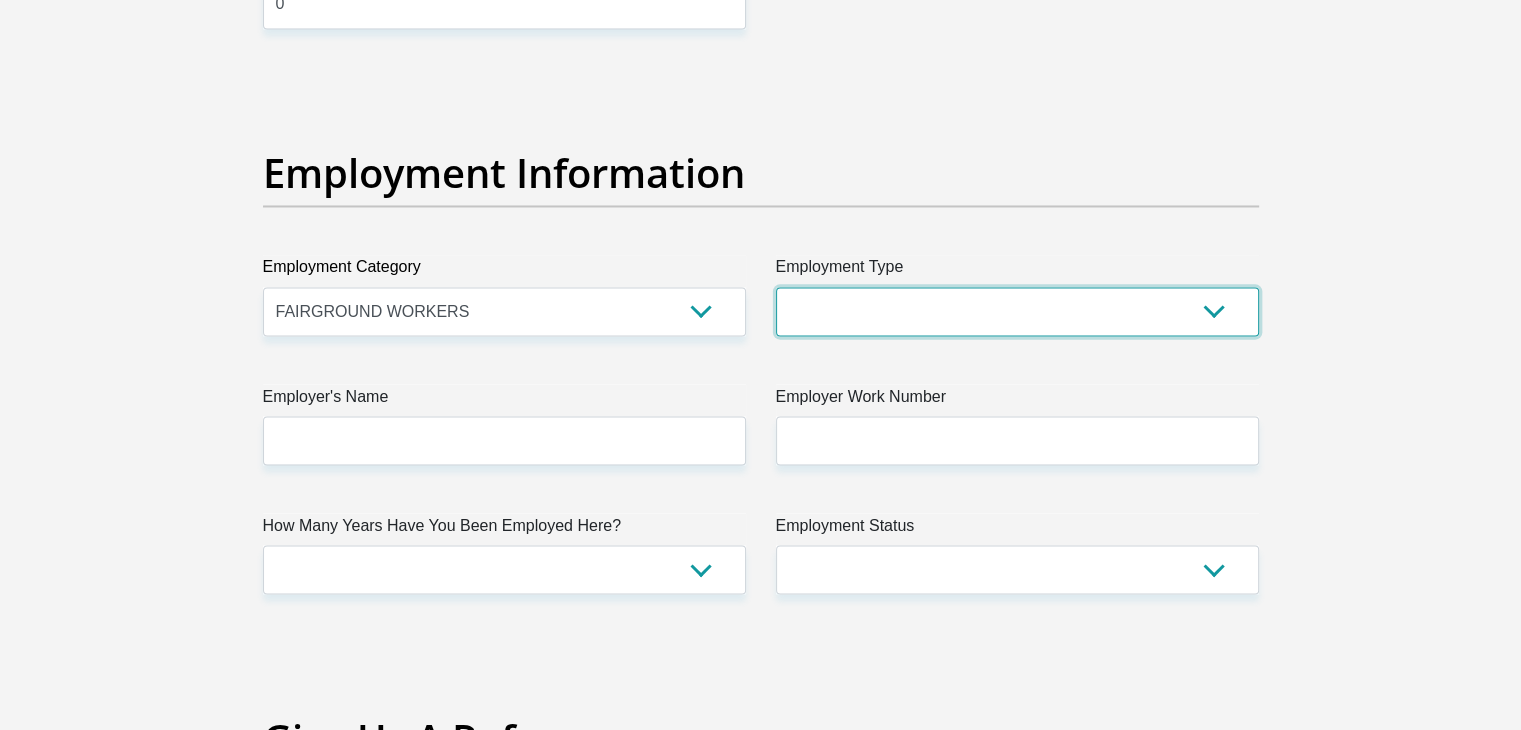 click on "College/Lecturer
Craft Seller
Creative
Driver
Executive
Farmer
Forces - Non Commissioned
Forces - Officer
Hawker
Housewife
Labourer
Licenced Professional
Manager
Miner
Non Licenced Professional
Office Staff/Clerk
Outside Worker
Pensioner
Permanent Teacher
Production/Manufacturing
Sales
Self-Employed
Semi-Professional Worker
Service Industry  Social Worker  Student" at bounding box center [1017, 311] 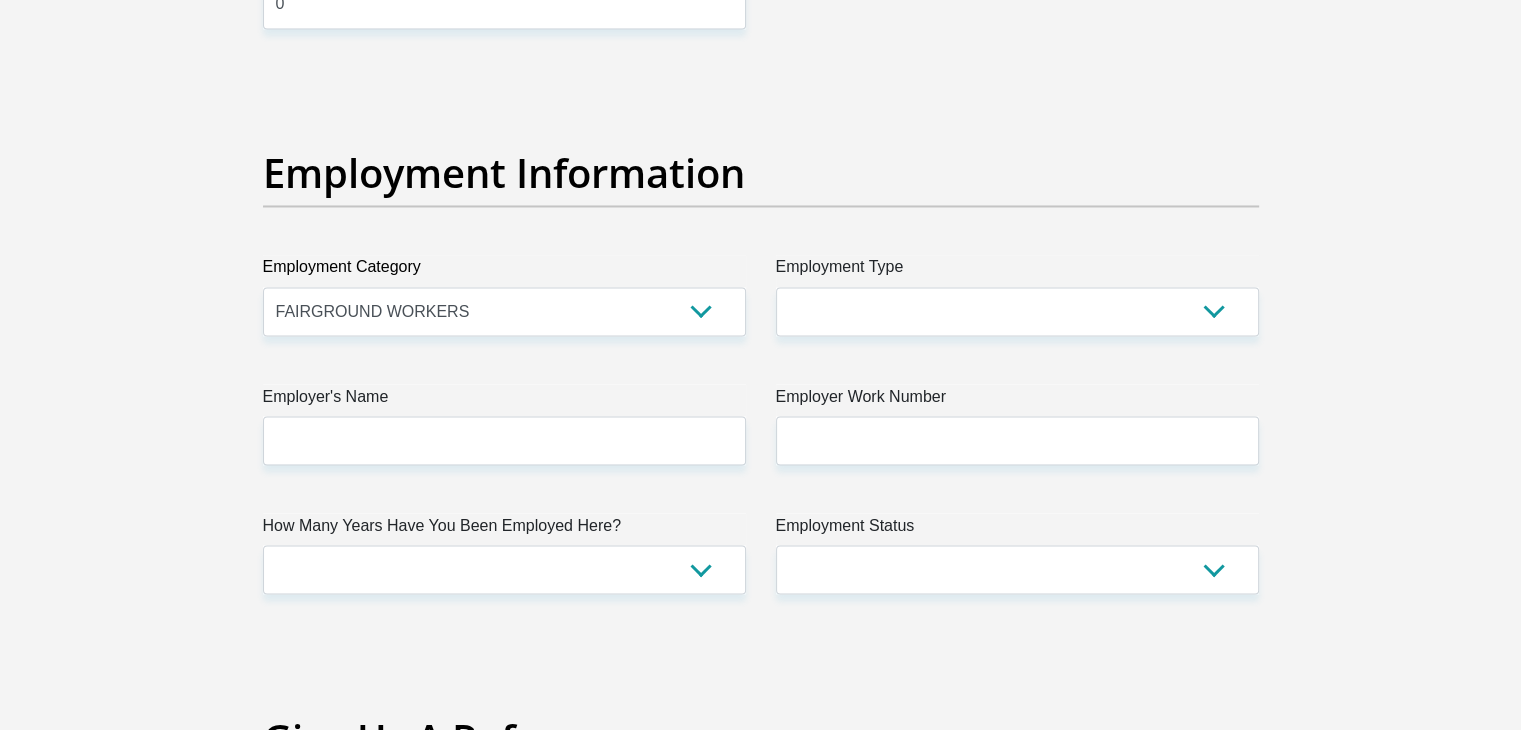 click on "Employment Type" at bounding box center [1017, 271] 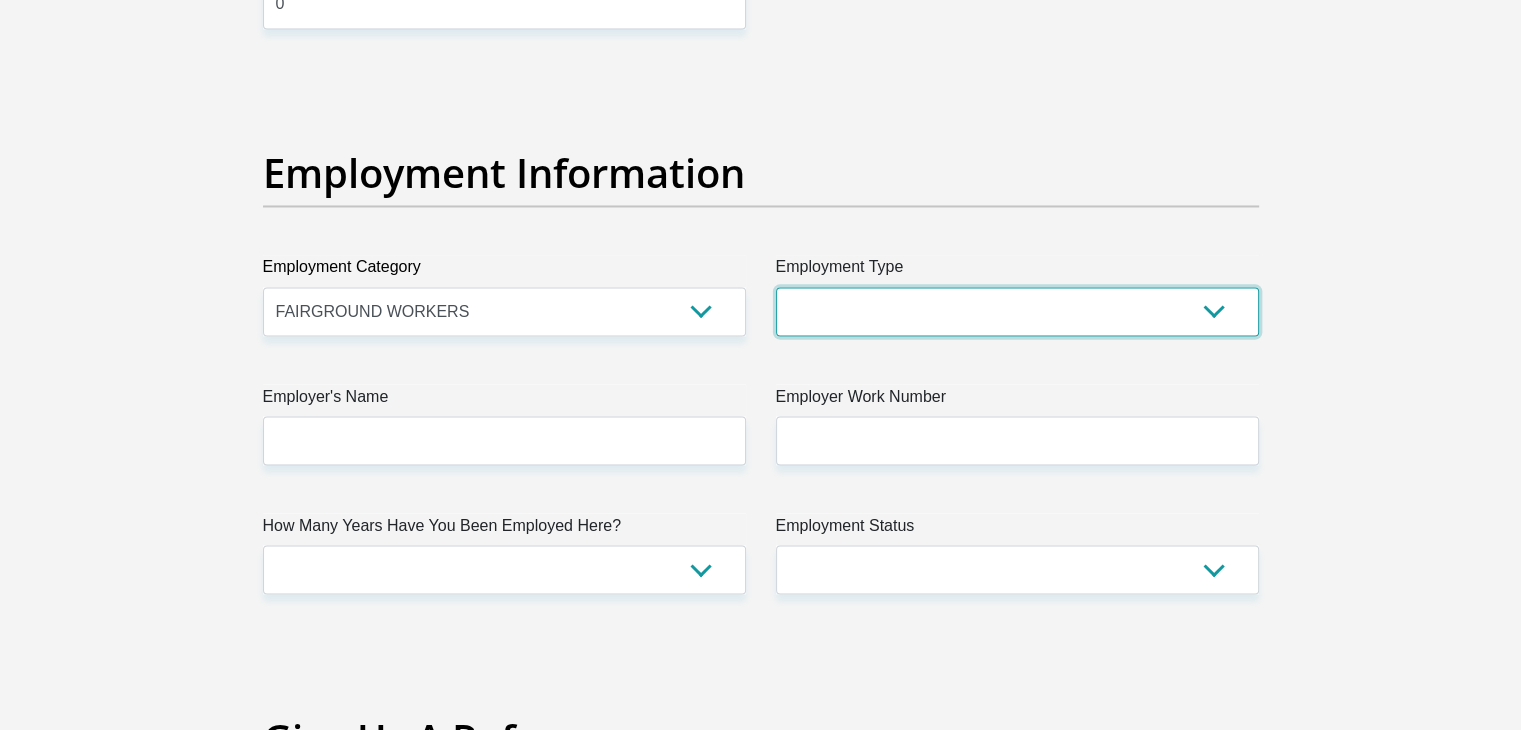 click on "College/Lecturer
Craft Seller
Creative
Driver
Executive
Farmer
Forces - Non Commissioned
Forces - Officer
Hawker
Housewife
Labourer
Licenced Professional
Manager
Miner
Non Licenced Professional
Office Staff/Clerk
Outside Worker
Pensioner
Permanent Teacher
Production/Manufacturing
Sales
Self-Employed
Semi-Professional Worker
Service Industry  Social Worker  Student" at bounding box center [1017, 311] 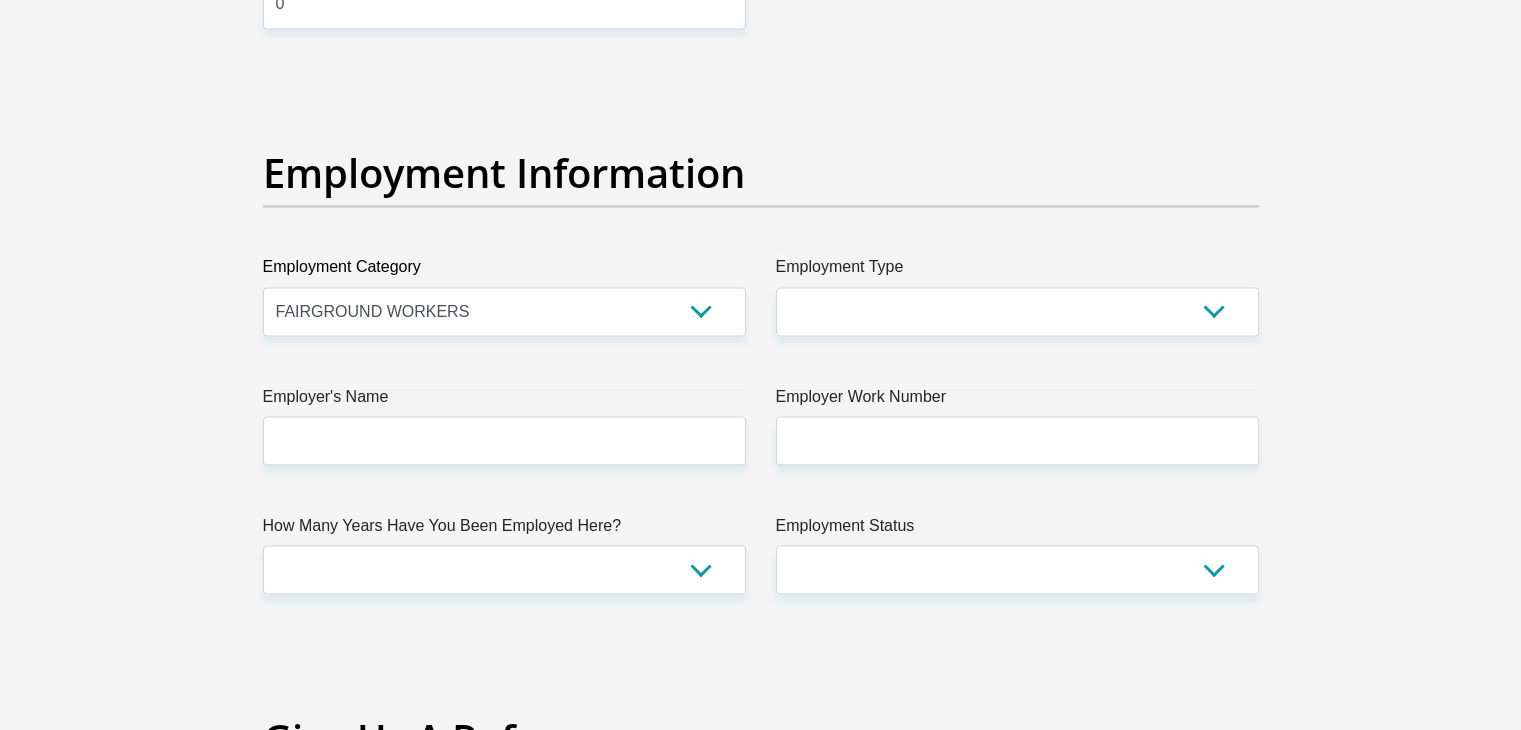 click on "Employment Type" at bounding box center [1017, 271] 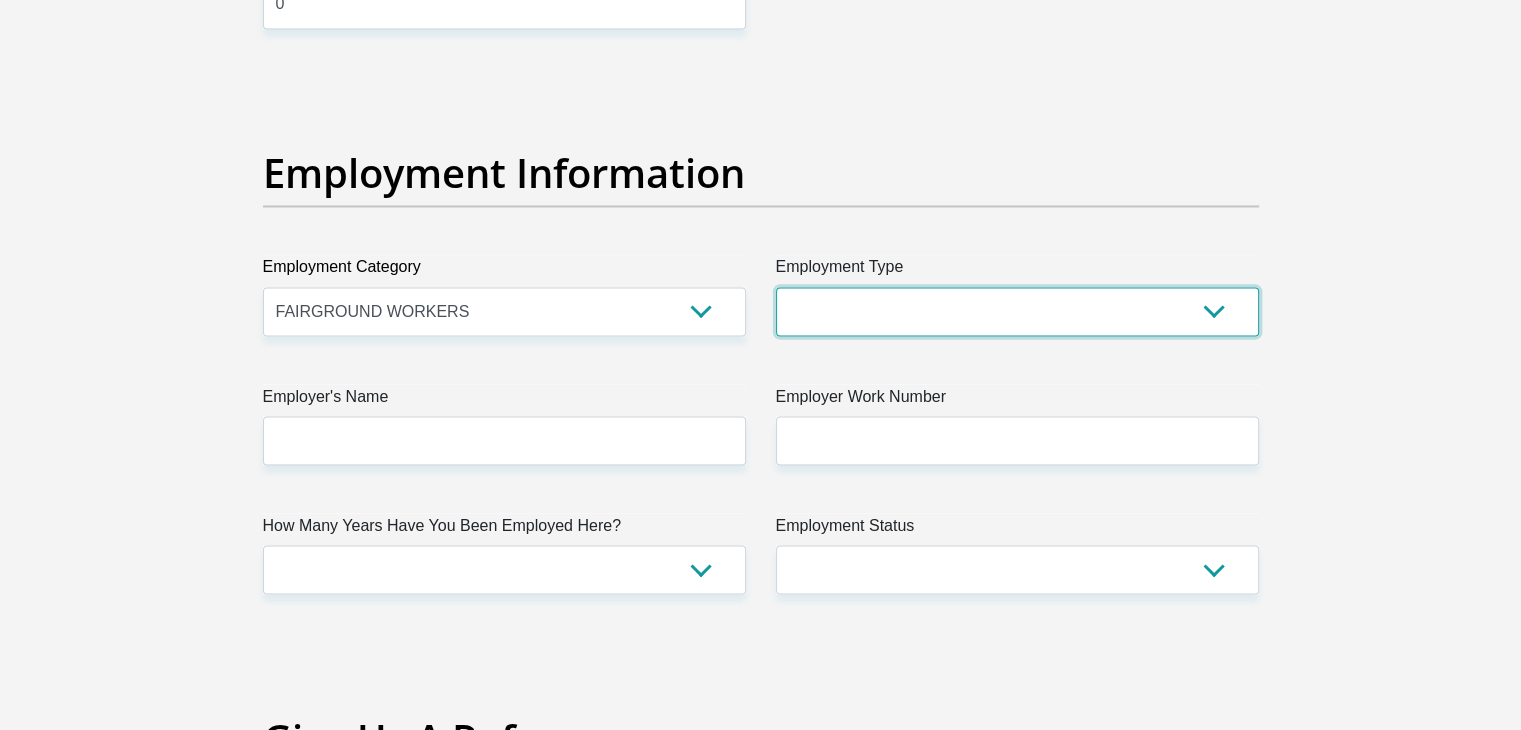 click on "College/Lecturer
Craft Seller
Creative
Driver
Executive
Farmer
Forces - Non Commissioned
Forces - Officer
Hawker
Housewife
Labourer
Licenced Professional
Manager
Miner
Non Licenced Professional
Office Staff/Clerk
Outside Worker
Pensioner
Permanent Teacher
Production/Manufacturing
Sales
Self-Employed
Semi-Professional Worker
Service Industry  Social Worker  Student" at bounding box center [1017, 311] 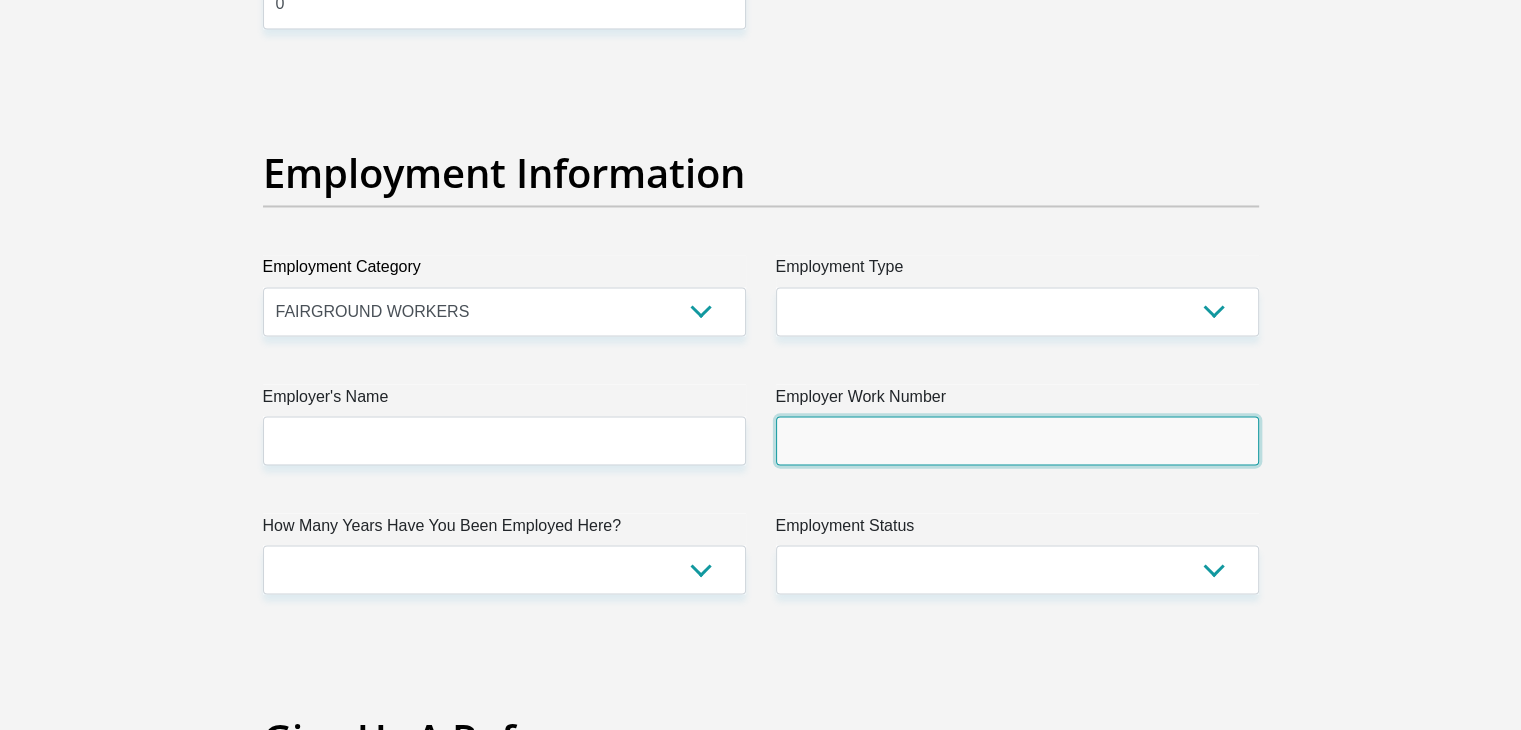 click on "Employer Work Number" at bounding box center [1017, 440] 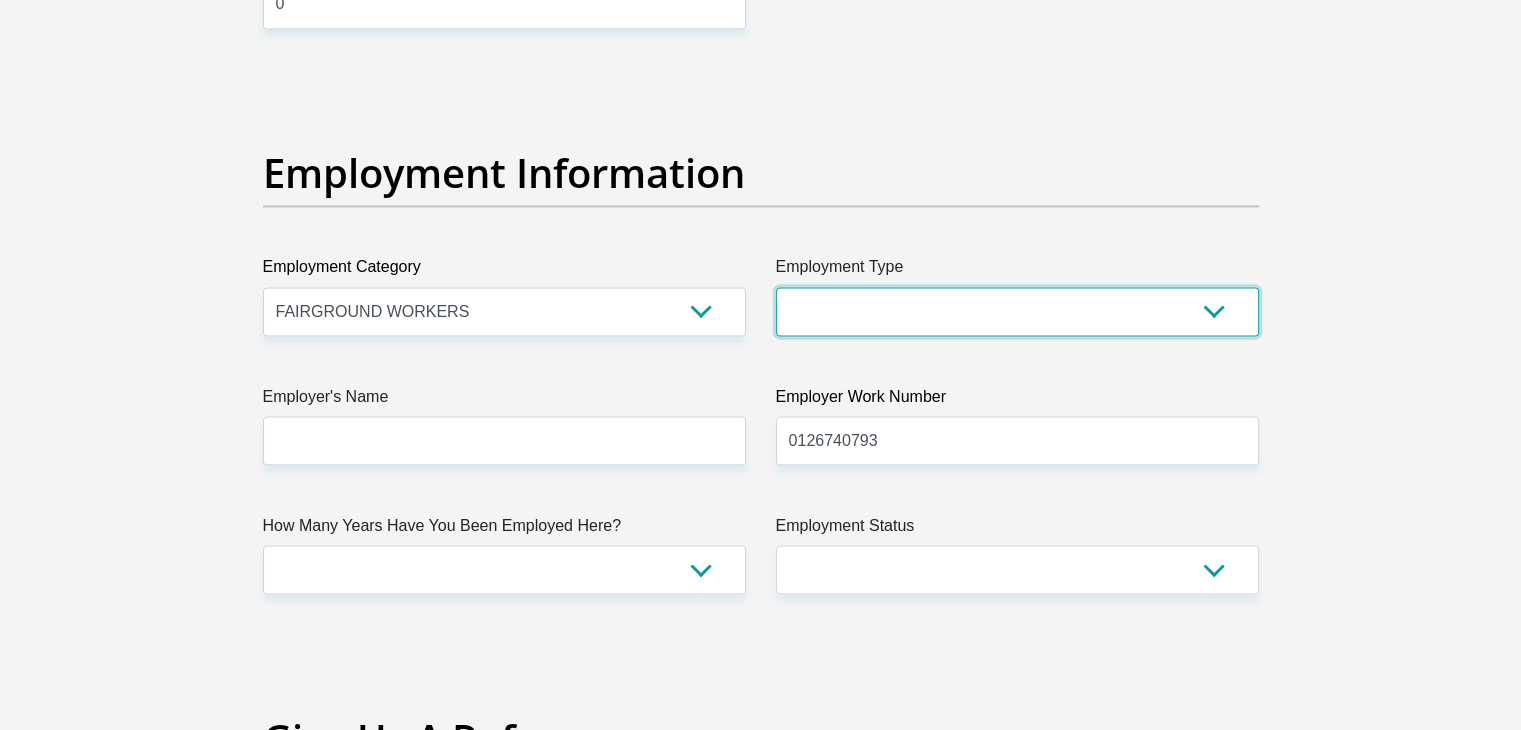 click on "College/Lecturer
Craft Seller
Creative
Driver
Executive
Farmer
Forces - Non Commissioned
Forces - Officer
Hawker
Housewife
Labourer
Licenced Professional
Manager
Miner
Non Licenced Professional
Office Staff/Clerk
Outside Worker
Pensioner
Permanent Teacher
Production/Manufacturing
Sales
Self-Employed
Semi-Professional Worker
Service Industry  Social Worker  Student" at bounding box center [1017, 311] 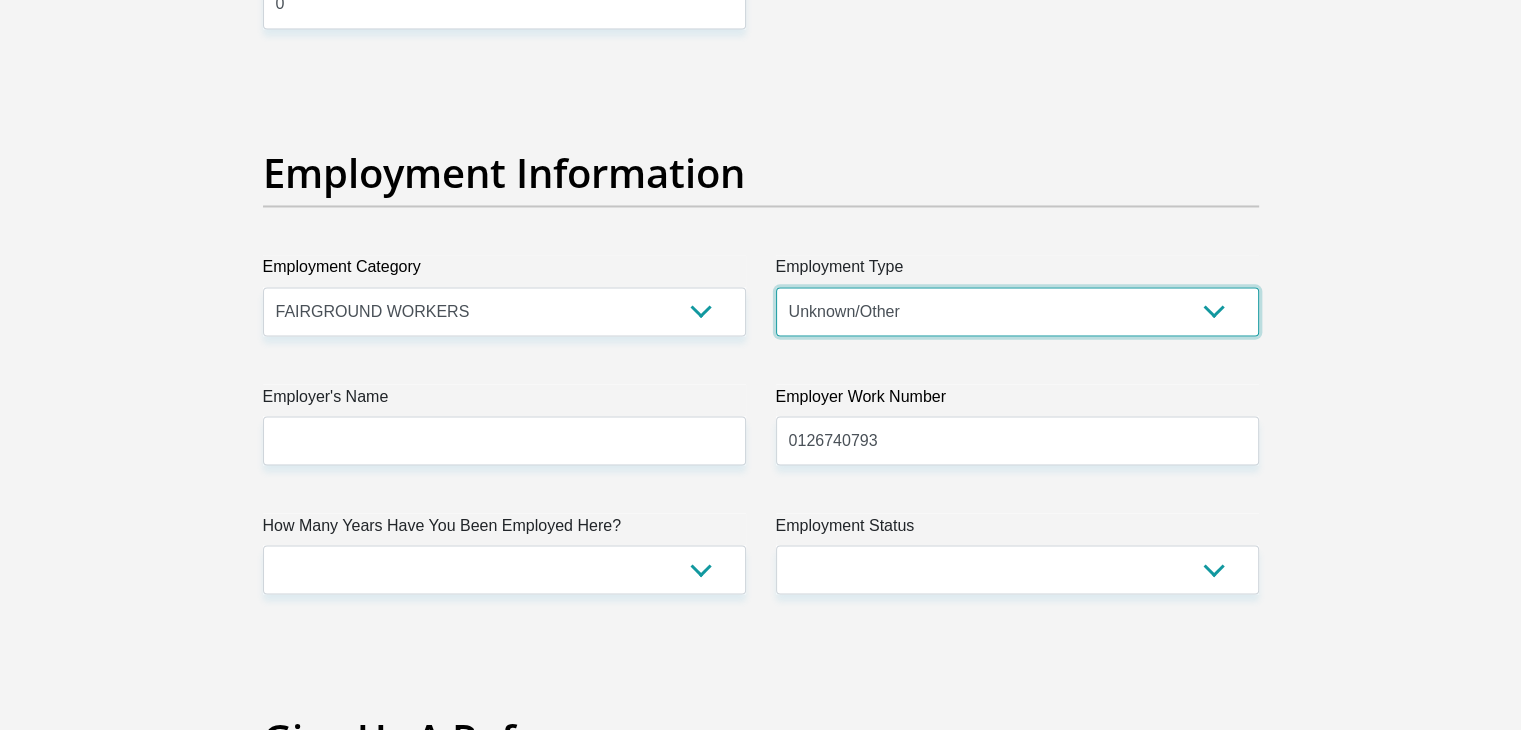 click on "College/Lecturer
Craft Seller
Creative
Driver
Executive
Farmer
Forces - Non Commissioned
Forces - Officer
Hawker
Housewife
Labourer
Licenced Professional
Manager
Miner
Non Licenced Professional
Office Staff/Clerk
Outside Worker
Pensioner
Permanent Teacher
Production/Manufacturing
Sales
Self-Employed
Semi-Professional Worker
Service Industry  Social Worker  Student" at bounding box center (1017, 311) 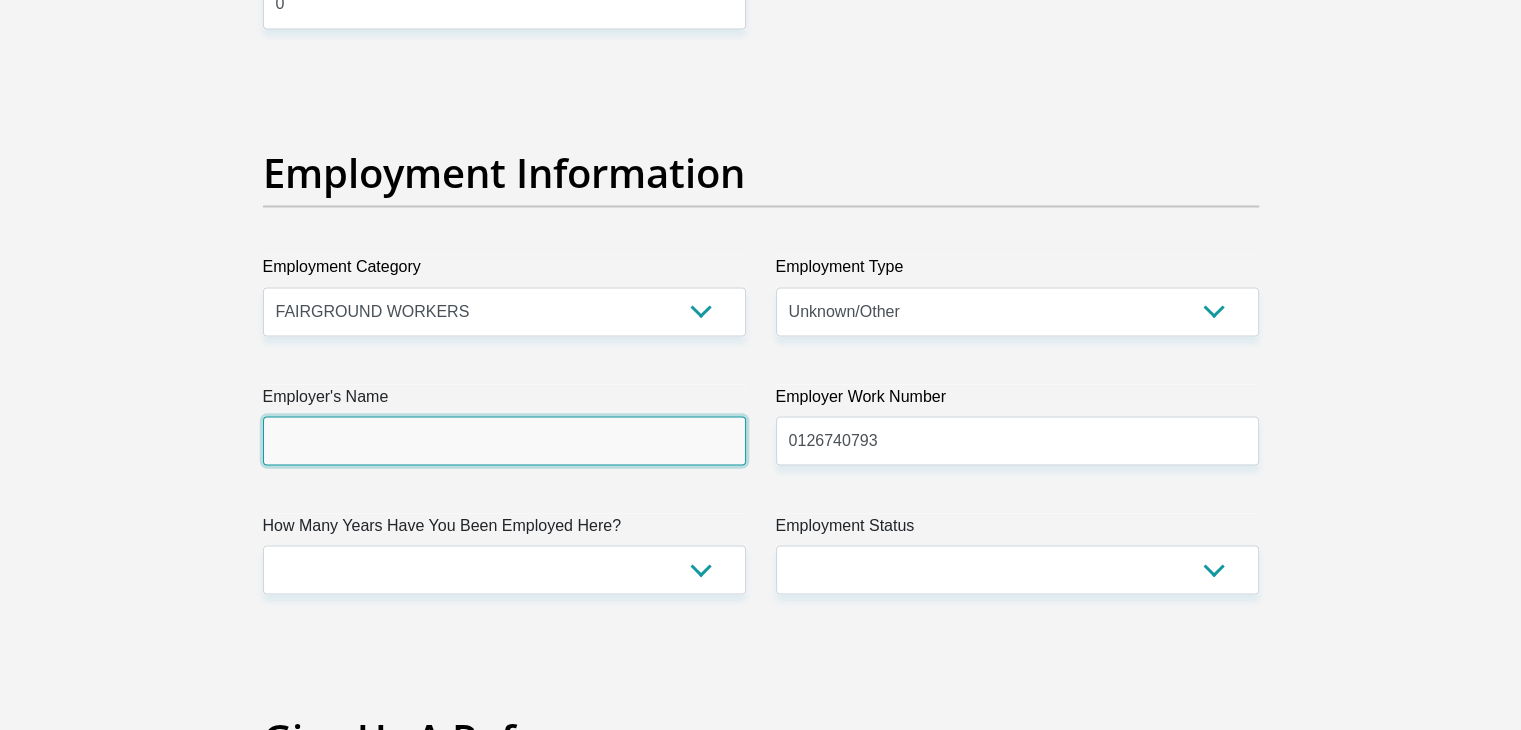 click on "Employer's Name" at bounding box center [504, 440] 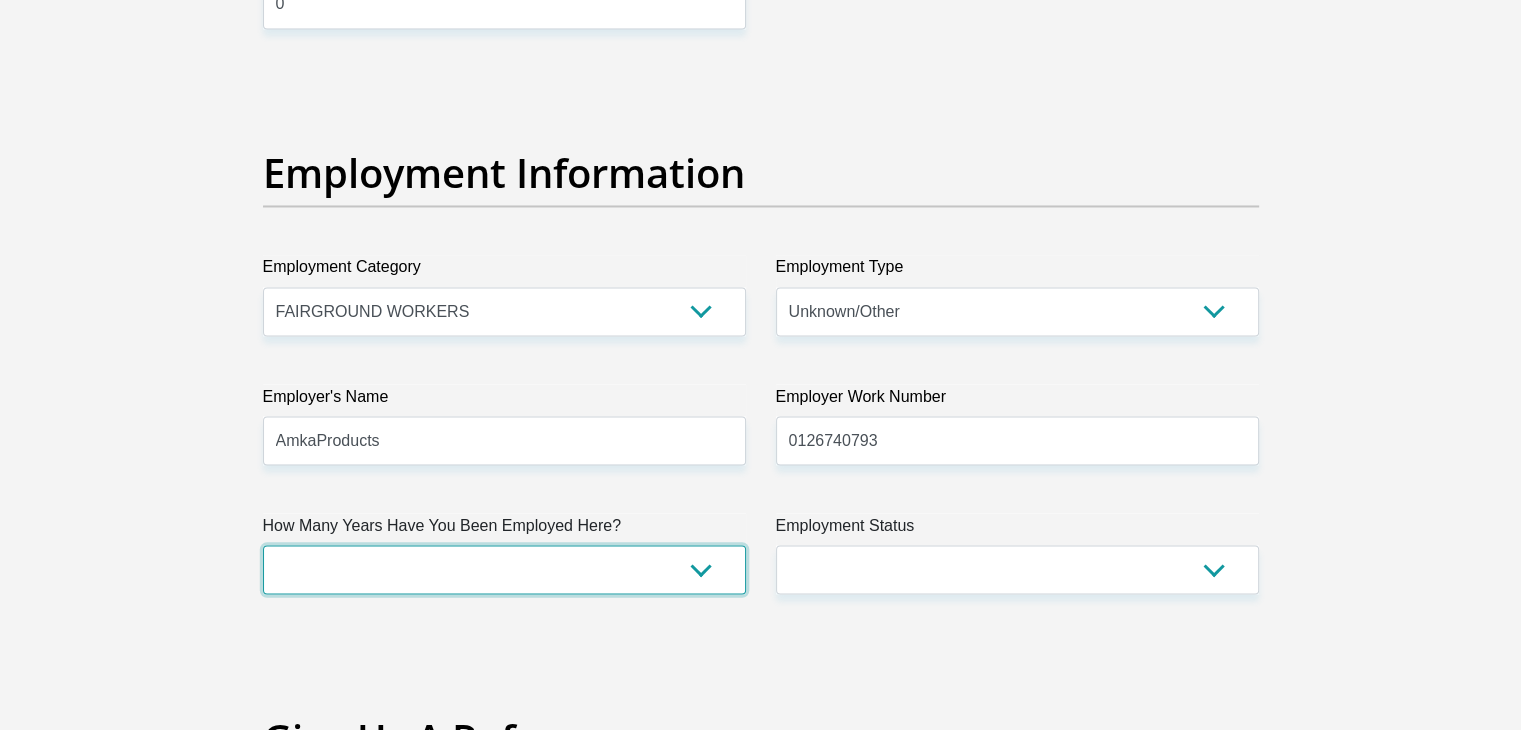 click on "less than 1 year
1-3 years
3-5 years
5+ years" at bounding box center (504, 569) 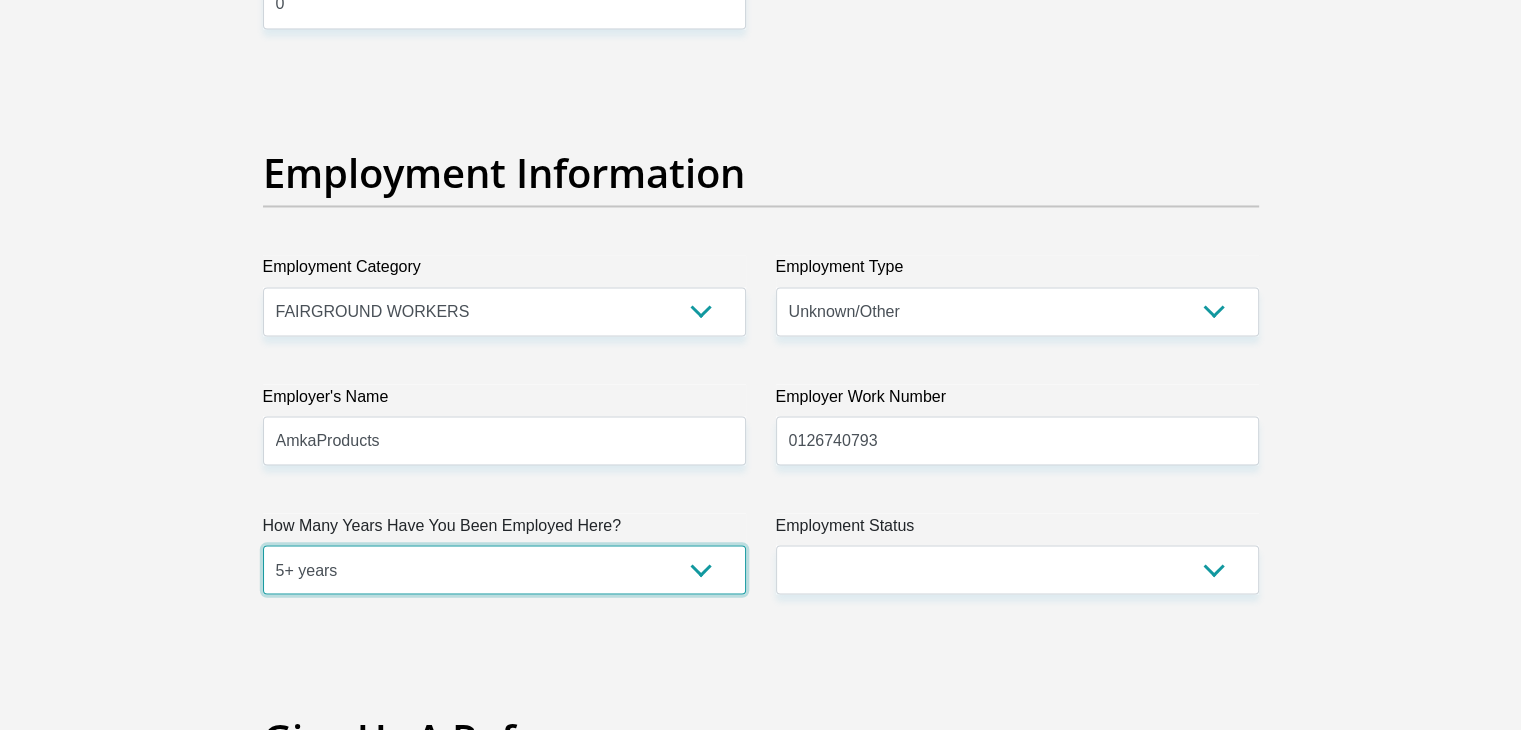 click on "less than 1 year
1-3 years
3-5 years
5+ years" at bounding box center (504, 569) 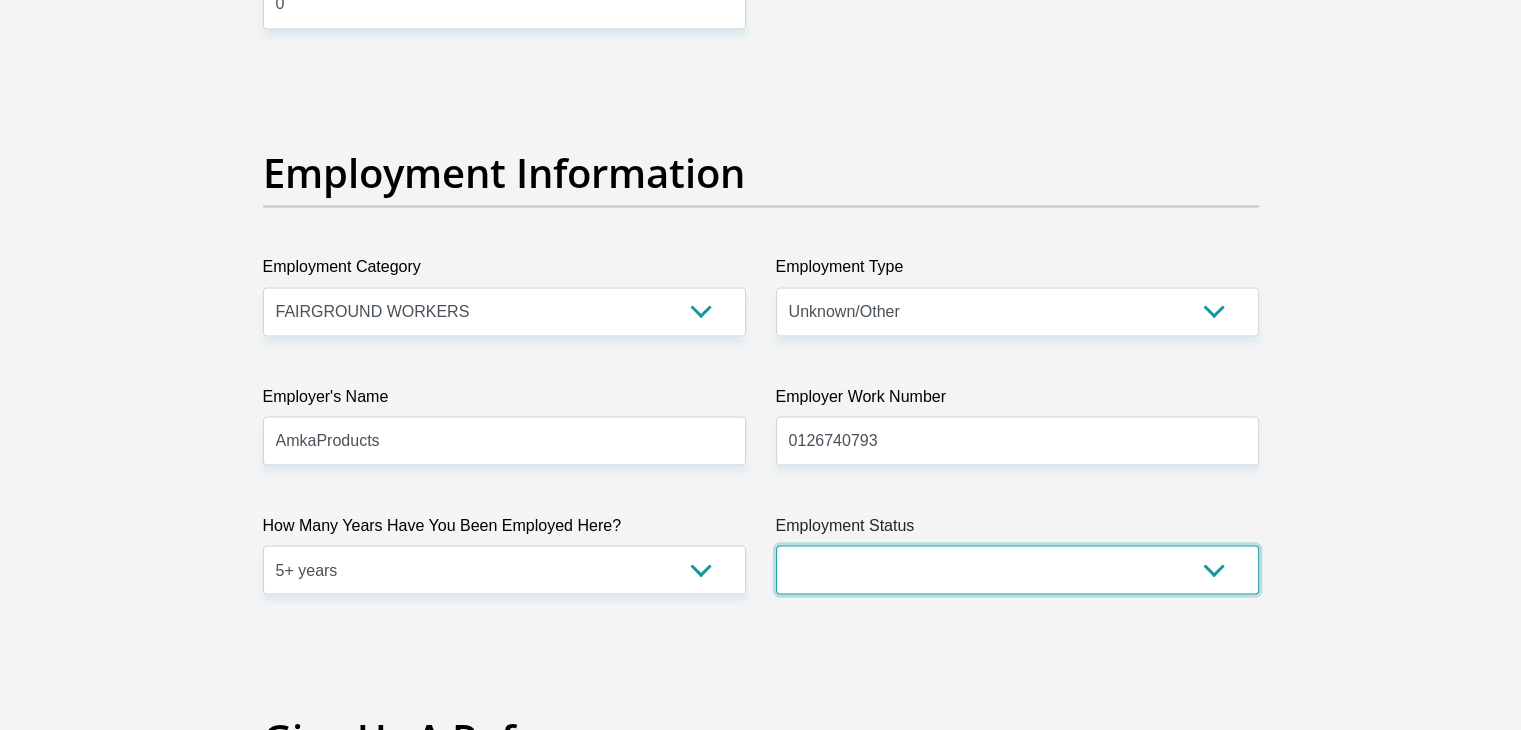 click on "Permanent/Full-time
Part-time/Casual
Contract Worker
Self-Employed
Housewife
Retired
Student
Medically Boarded
Disability
Unemployed" at bounding box center (1017, 569) 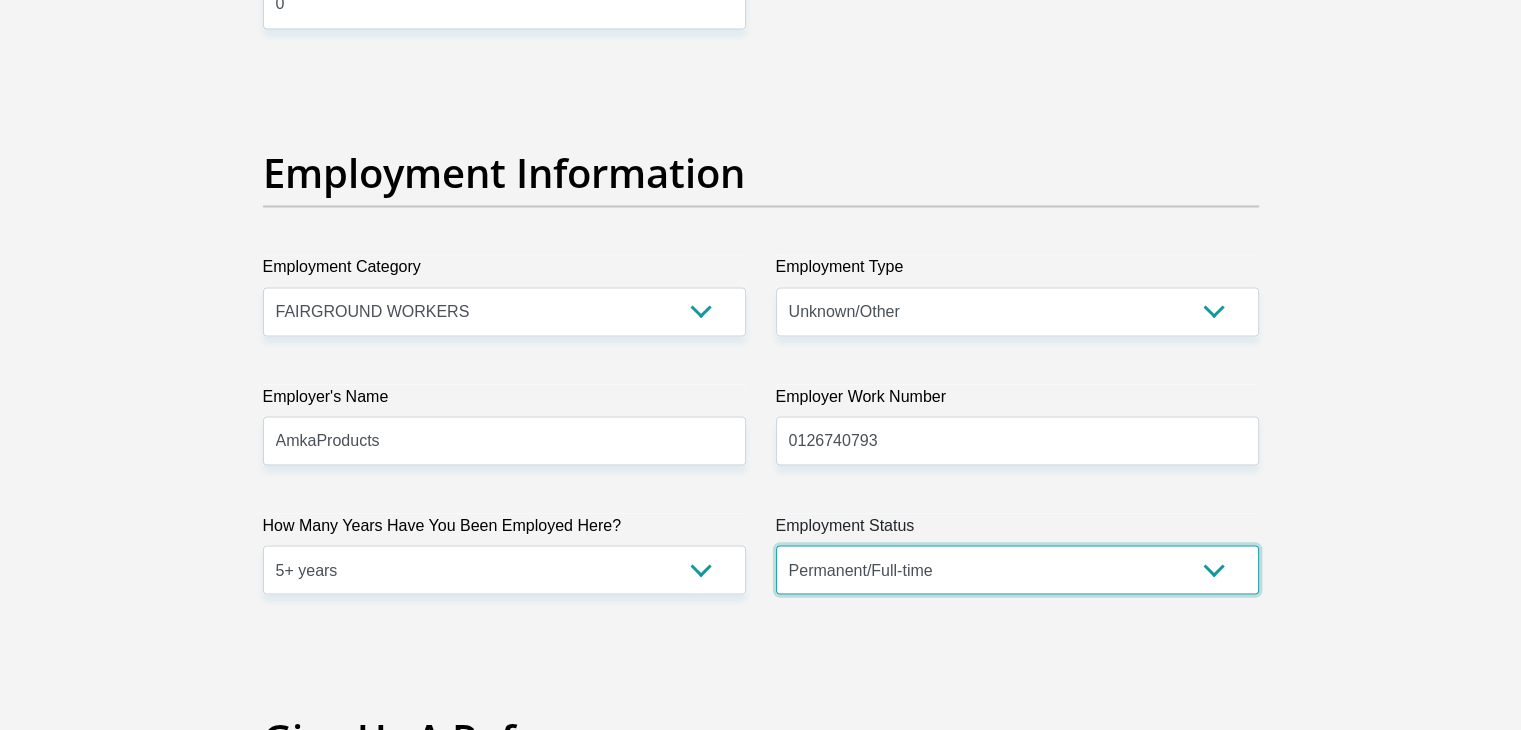 click on "Permanent/Full-time
Part-time/Casual
Contract Worker
Self-Employed
Housewife
Retired
Student
Medically Boarded
Disability
Unemployed" at bounding box center (1017, 569) 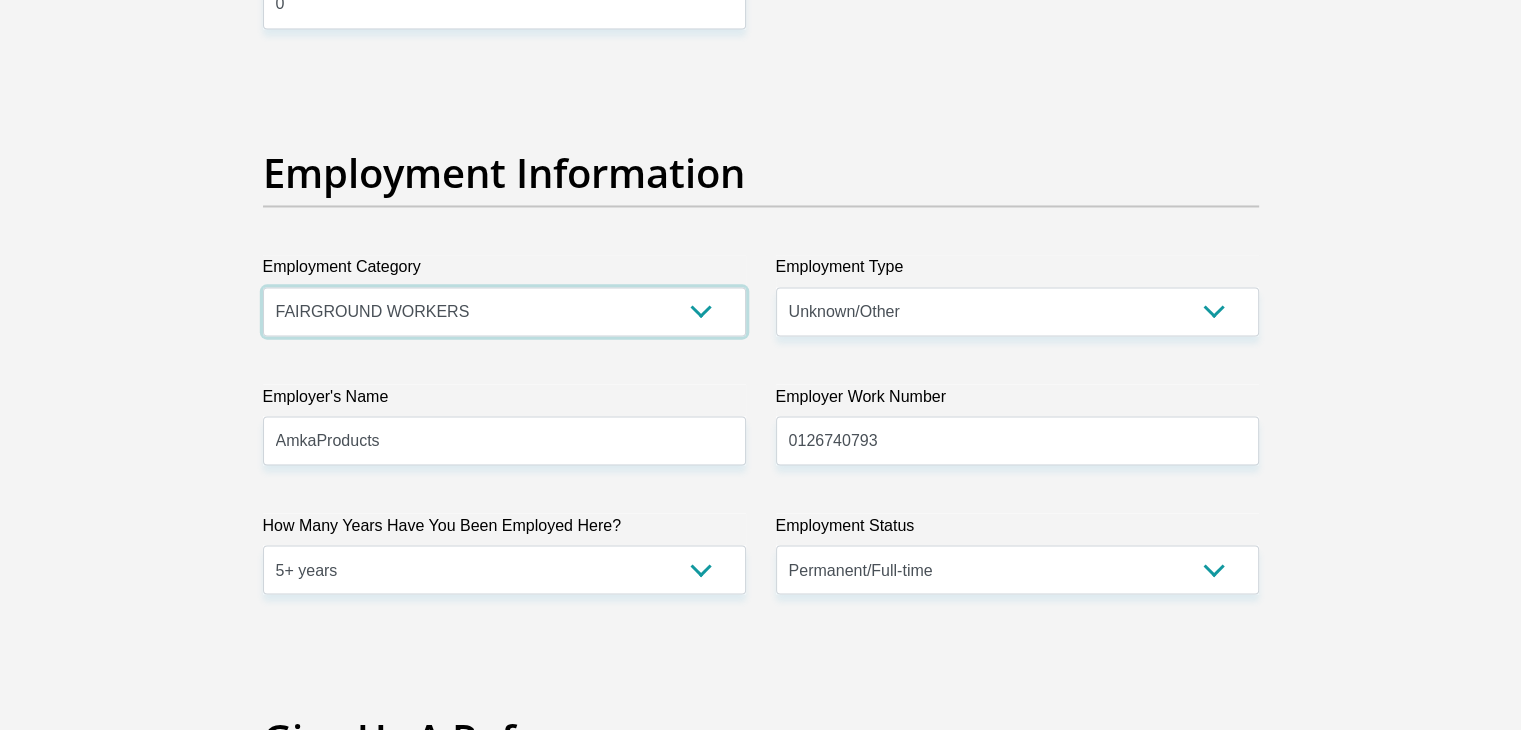 drag, startPoint x: 378, startPoint y: 316, endPoint x: 388, endPoint y: 313, distance: 10.440307 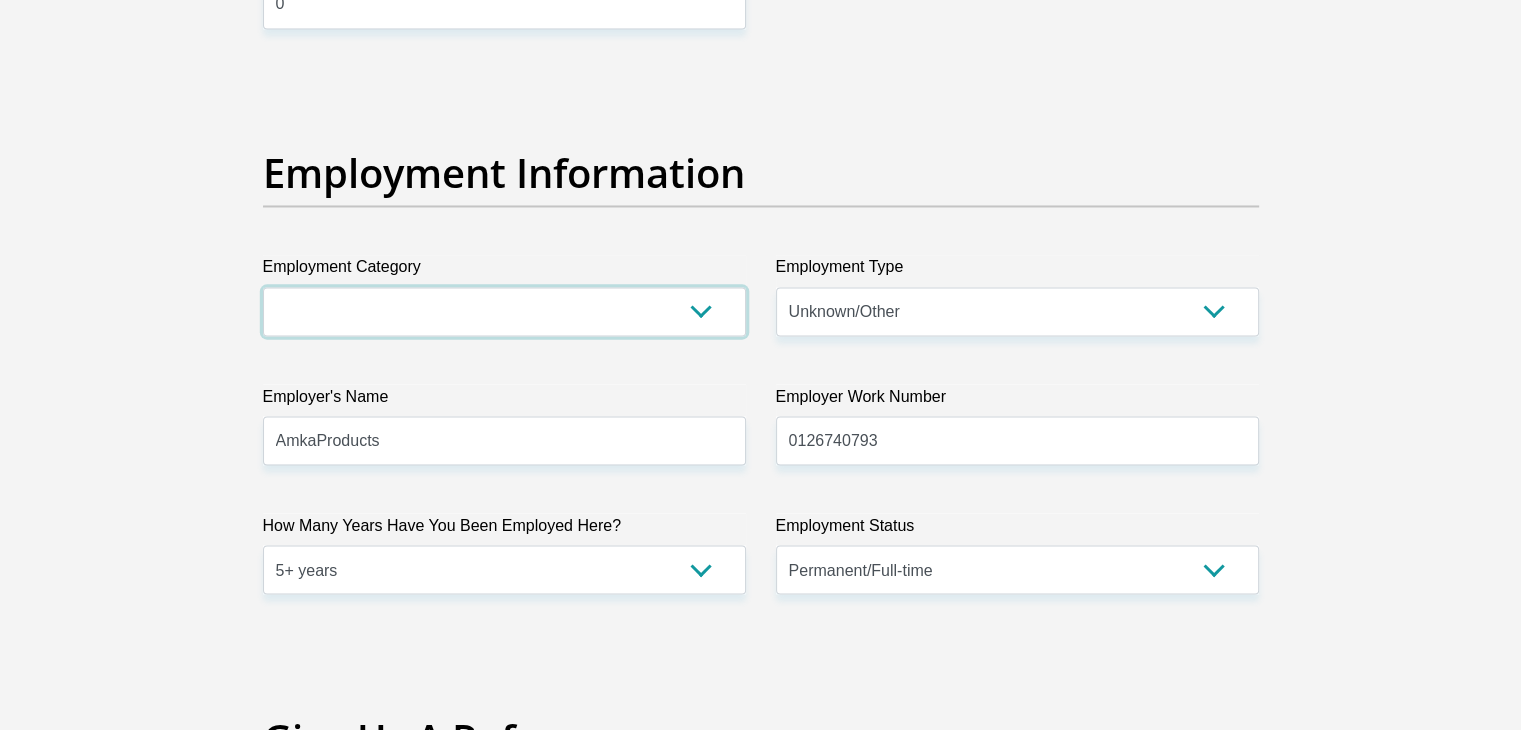 click on "AGRICULTURE
ALCOHOL & TOBACCO
CONSTRUCTION MATERIALS
METALLURGY
EQUIPMENT FOR RENEWABLE ENERGY
SPECIALIZED CONTRACTORS
CAR
GAMING (INCL. INTERNET
OTHER WHOLESALE
UNLICENSED PHARMACEUTICALS
CURRENCY EXCHANGE HOUSES
OTHER FINANCIAL INSTITUTIONS & INSURANCE
REAL ESTATE AGENTS
OIL & GAS
OTHER MATERIALS (E.G. IRON ORE)
PRECIOUS STONES & PRECIOUS METALS
POLITICAL ORGANIZATIONS
RELIGIOUS ORGANIZATIONS(NOT SECTS)
ACTI. HAVING BUSINESS DEAL WITH PUBLIC ADMINISTRATION
LAUNDROMATS" at bounding box center [504, 311] 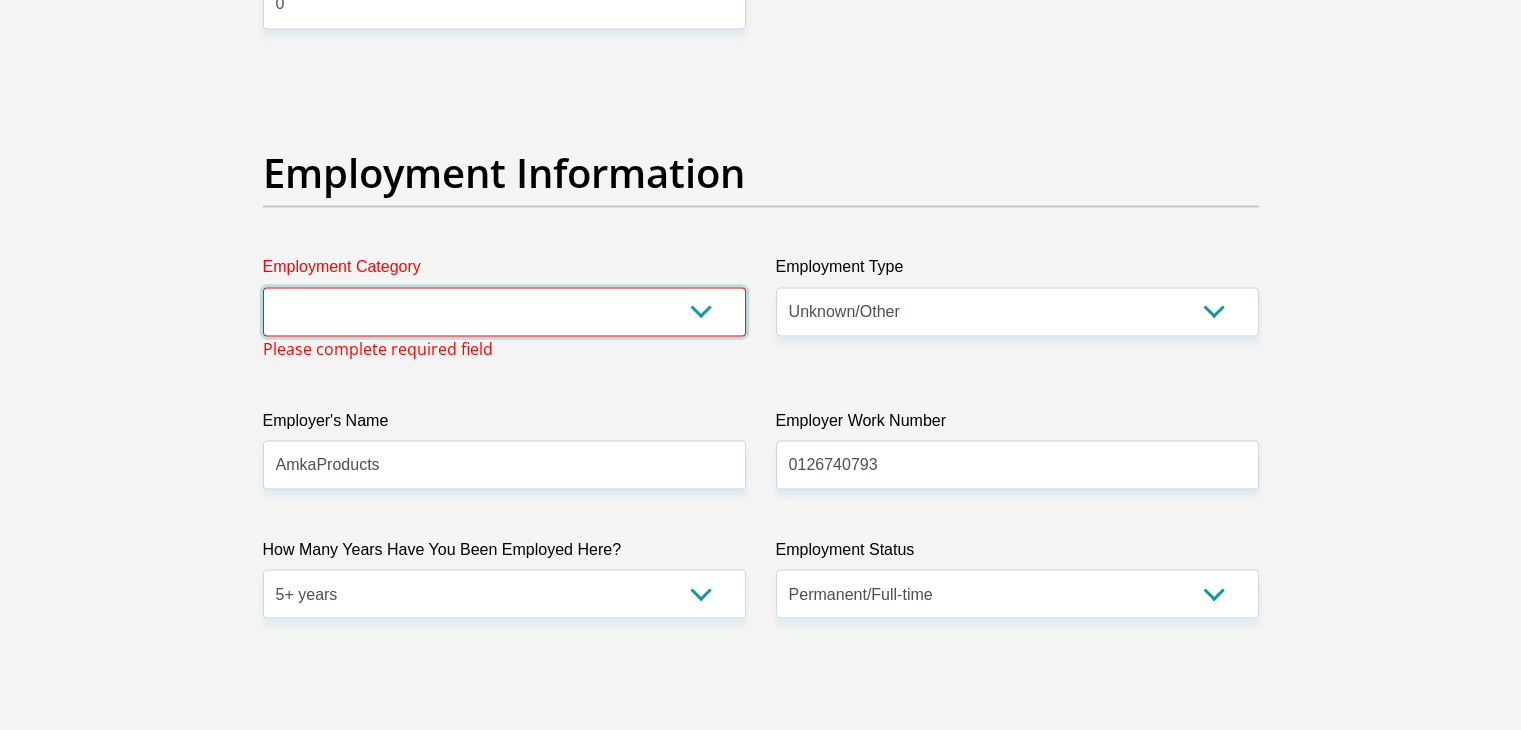 click on "AGRICULTURE
ALCOHOL & TOBACCO
CONSTRUCTION MATERIALS
METALLURGY
EQUIPMENT FOR RENEWABLE ENERGY
SPECIALIZED CONTRACTORS
CAR
GAMING (INCL. INTERNET
OTHER WHOLESALE
UNLICENSED PHARMACEUTICALS
CURRENCY EXCHANGE HOUSES
OTHER FINANCIAL INSTITUTIONS & INSURANCE
REAL ESTATE AGENTS
OIL & GAS
OTHER MATERIALS (E.G. IRON ORE)
PRECIOUS STONES & PRECIOUS METALS
POLITICAL ORGANIZATIONS
RELIGIOUS ORGANIZATIONS(NOT SECTS)
ACTI. HAVING BUSINESS DEAL WITH PUBLIC ADMINISTRATION
LAUNDROMATS" at bounding box center (504, 311) 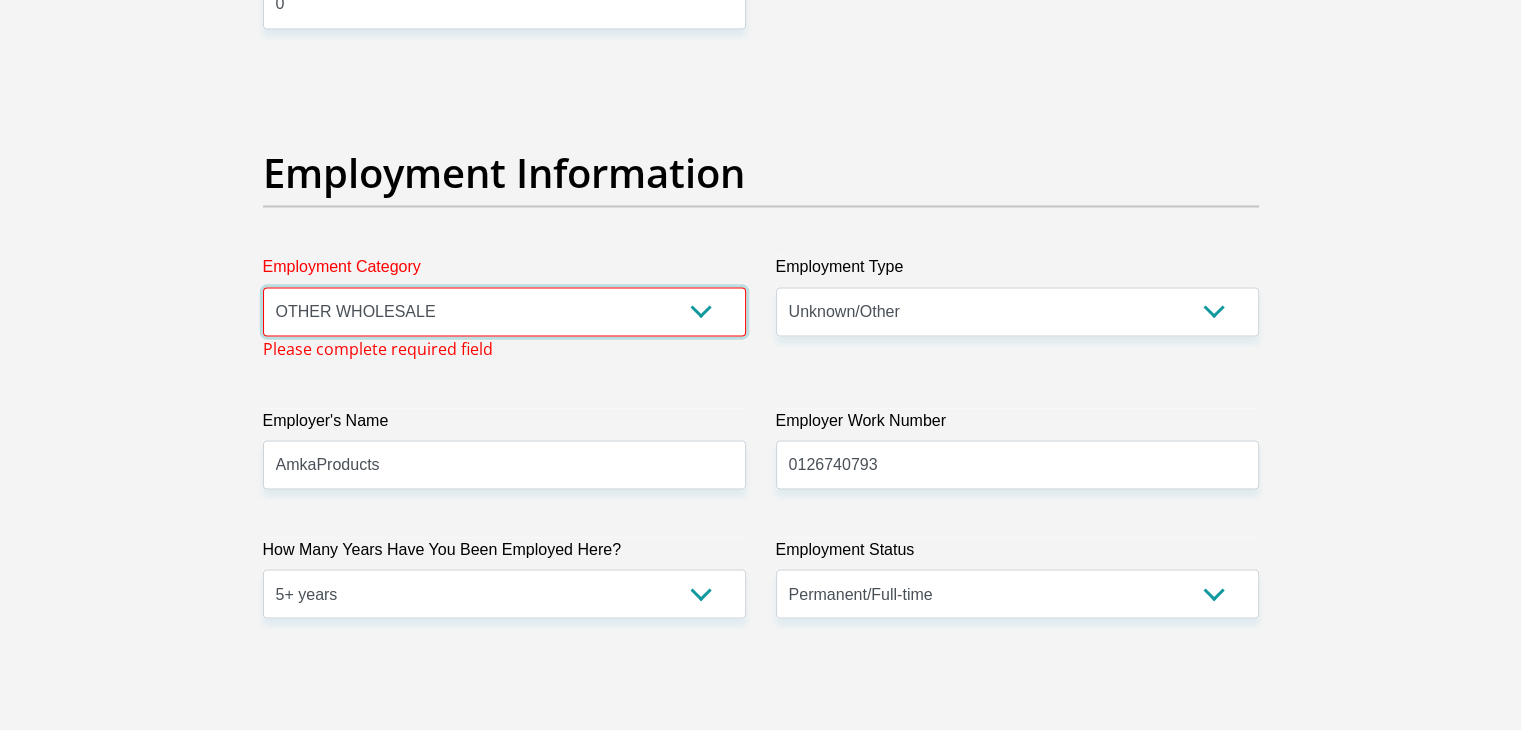click on "AGRICULTURE
ALCOHOL & TOBACCO
CONSTRUCTION MATERIALS
METALLURGY
EQUIPMENT FOR RENEWABLE ENERGY
SPECIALIZED CONTRACTORS
CAR
GAMING (INCL. INTERNET
OTHER WHOLESALE
UNLICENSED PHARMACEUTICALS
CURRENCY EXCHANGE HOUSES
OTHER FINANCIAL INSTITUTIONS & INSURANCE
REAL ESTATE AGENTS
OIL & GAS
OTHER MATERIALS (E.G. IRON ORE)
PRECIOUS STONES & PRECIOUS METALS
POLITICAL ORGANIZATIONS
RELIGIOUS ORGANIZATIONS(NOT SECTS)
ACTI. HAVING BUSINESS DEAL WITH PUBLIC ADMINISTRATION
LAUNDROMATS" at bounding box center (504, 311) 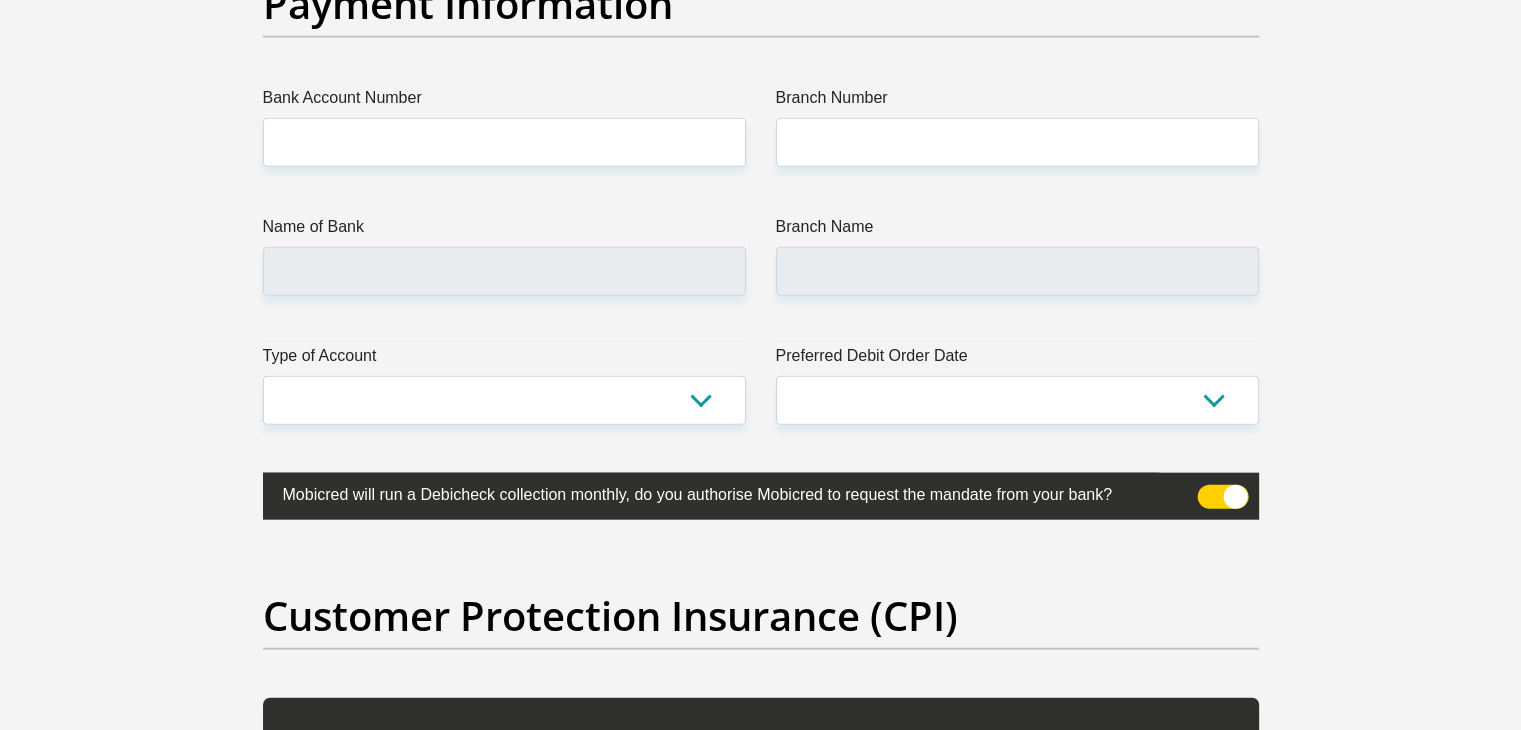 scroll, scrollTop: 4700, scrollLeft: 0, axis: vertical 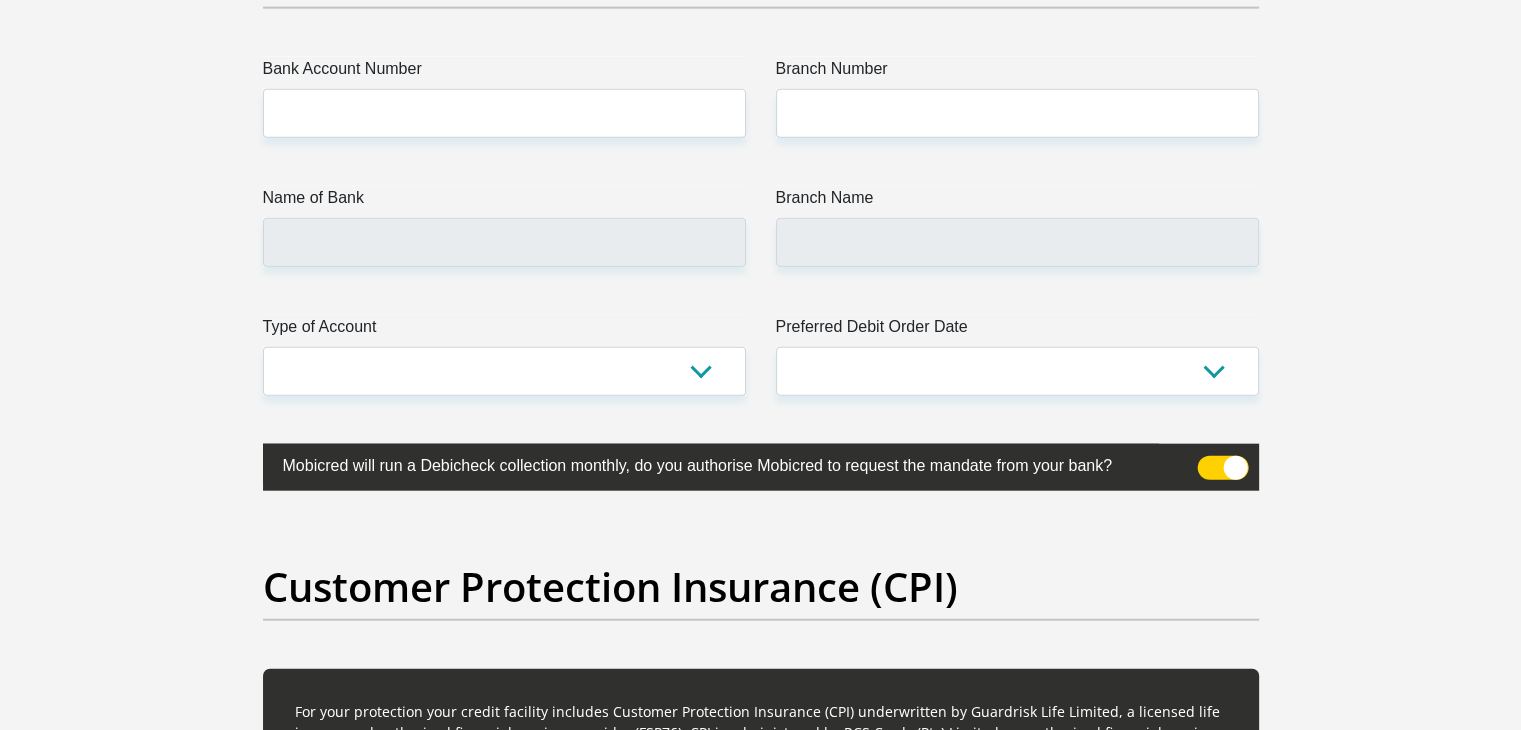 click on "Bank Account Number" at bounding box center [504, 73] 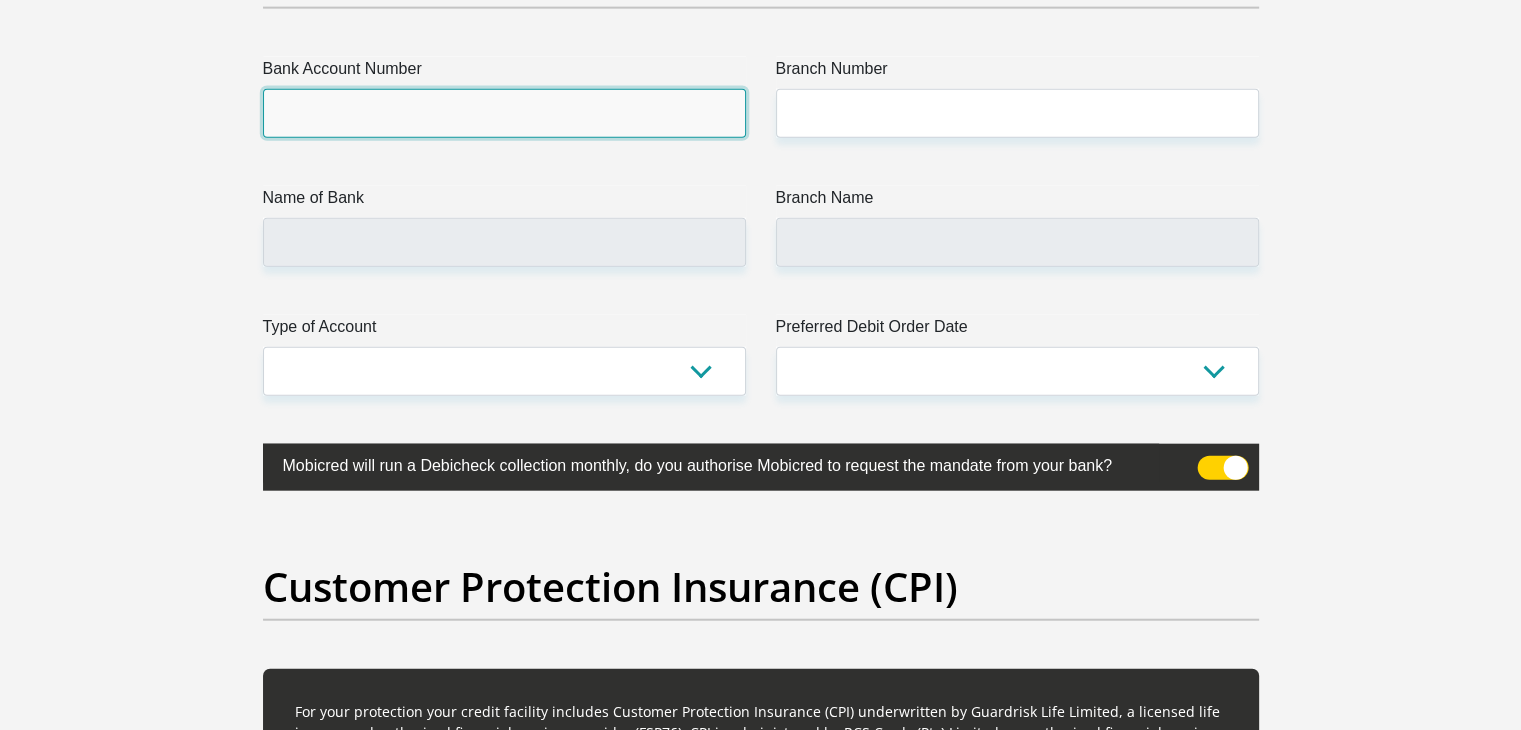 click on "Bank Account Number" at bounding box center (504, 113) 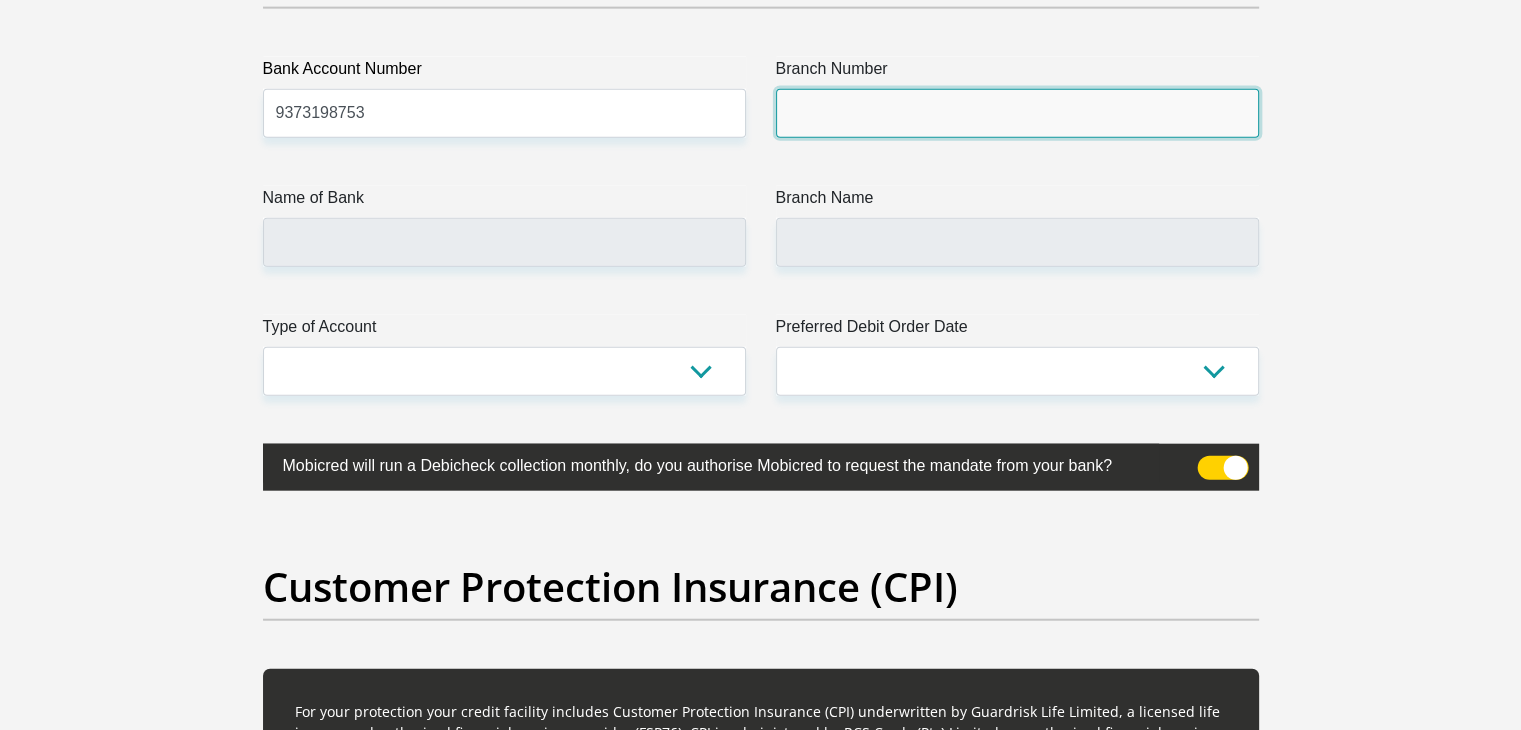 click on "Branch Number" at bounding box center [1017, 113] 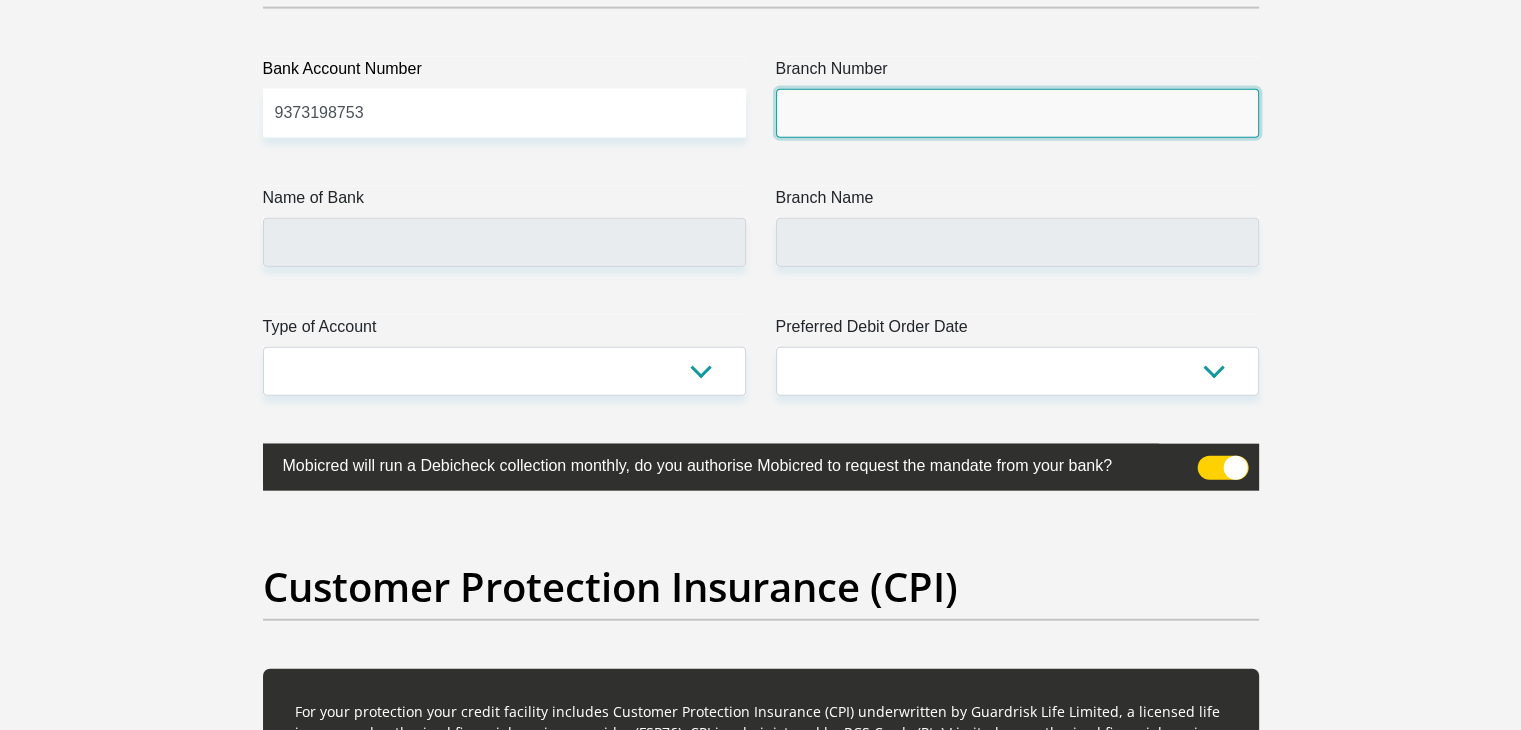 type on "632005" 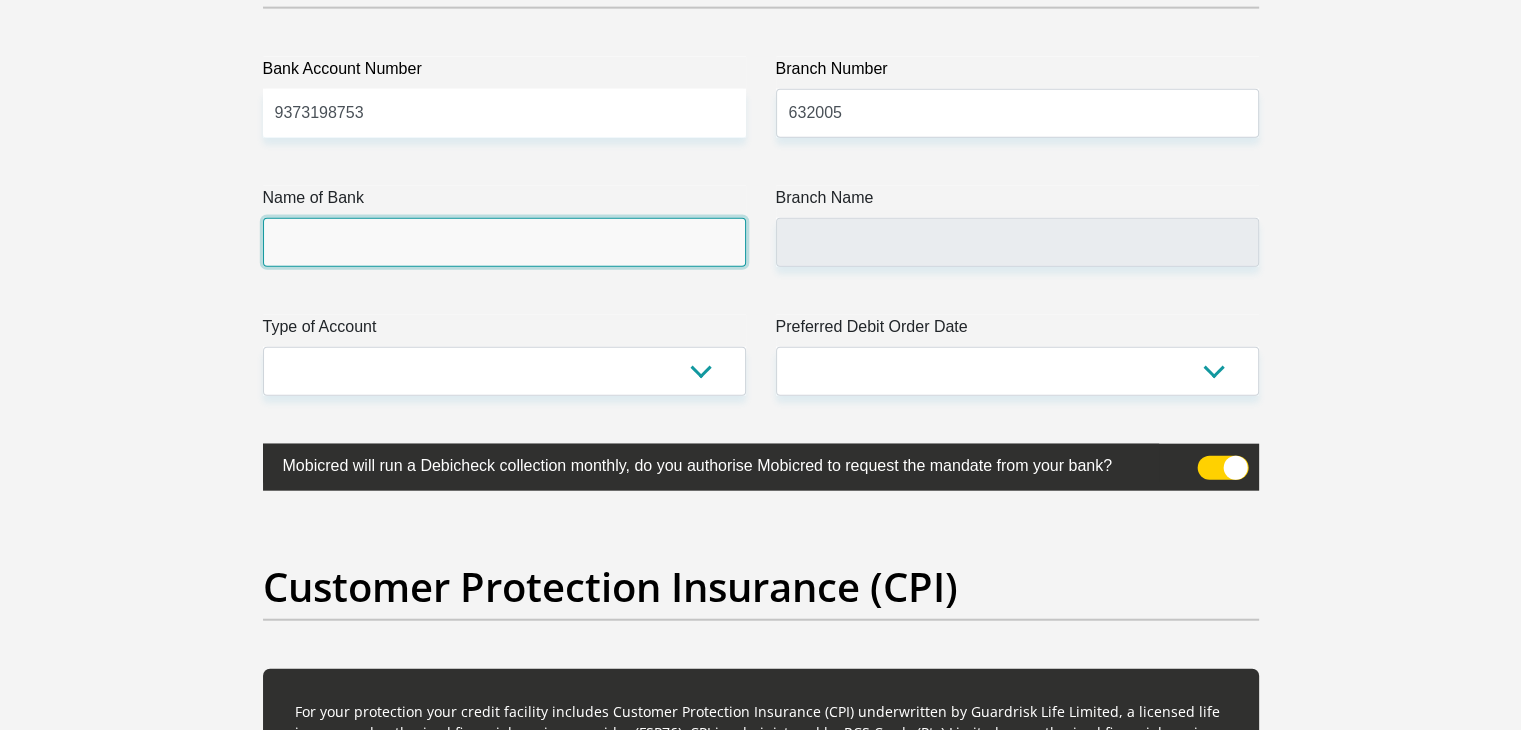 click on "Name of Bank" at bounding box center (504, 242) 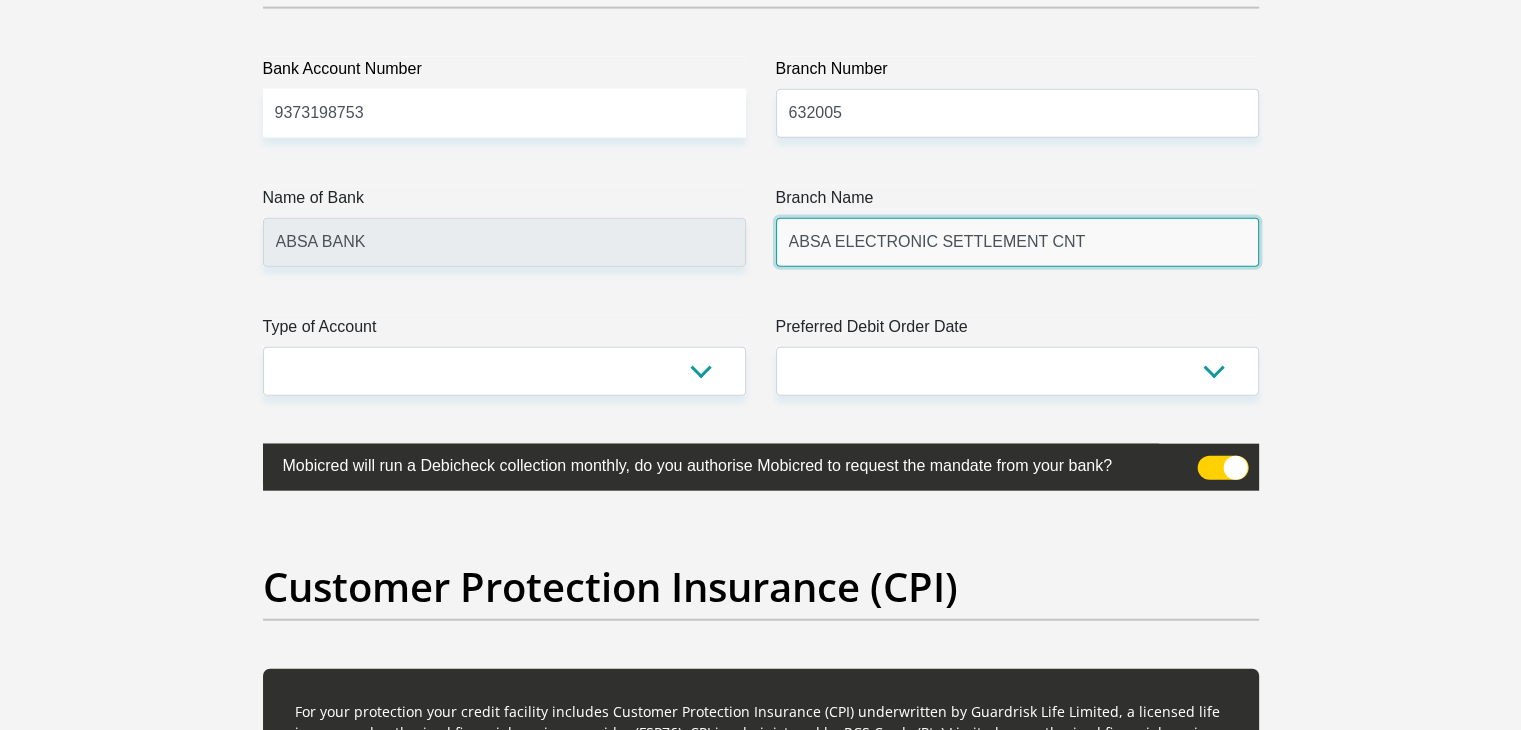 click on "ABSA ELECTRONIC SETTLEMENT CNT" at bounding box center [1017, 242] 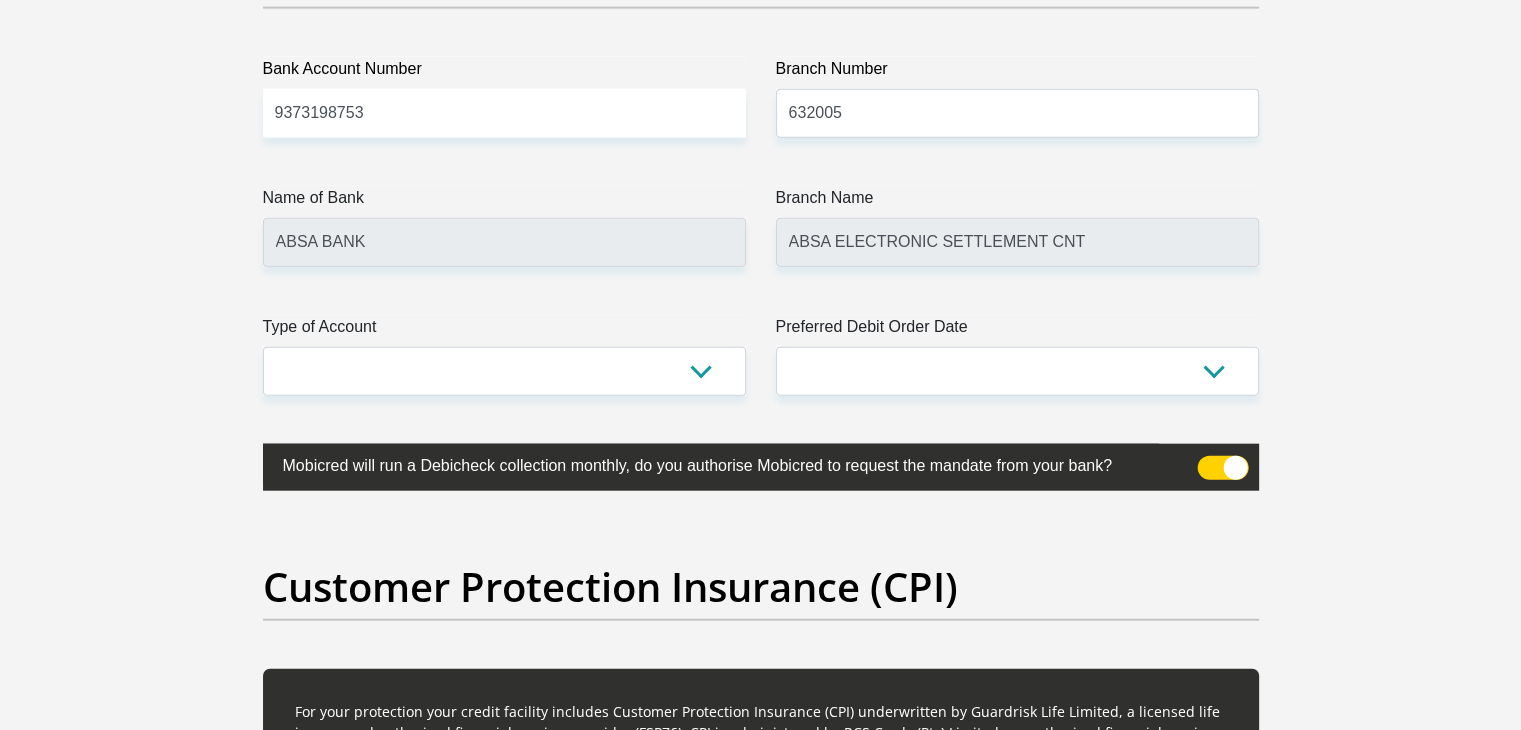 click on "Title
Mr
Ms
Mrs
Dr
Other
First Name
Phindile
Surname
Ntuli
ID Number
8902060321089
Please input valid ID number
Race
Black
Coloured
Indian
White
Other
Contact Number
0738611588
Please input valid contact number
Nationality
South Africa
Afghanistan
Aland Islands  Albania  Algeria" at bounding box center [761, -1133] 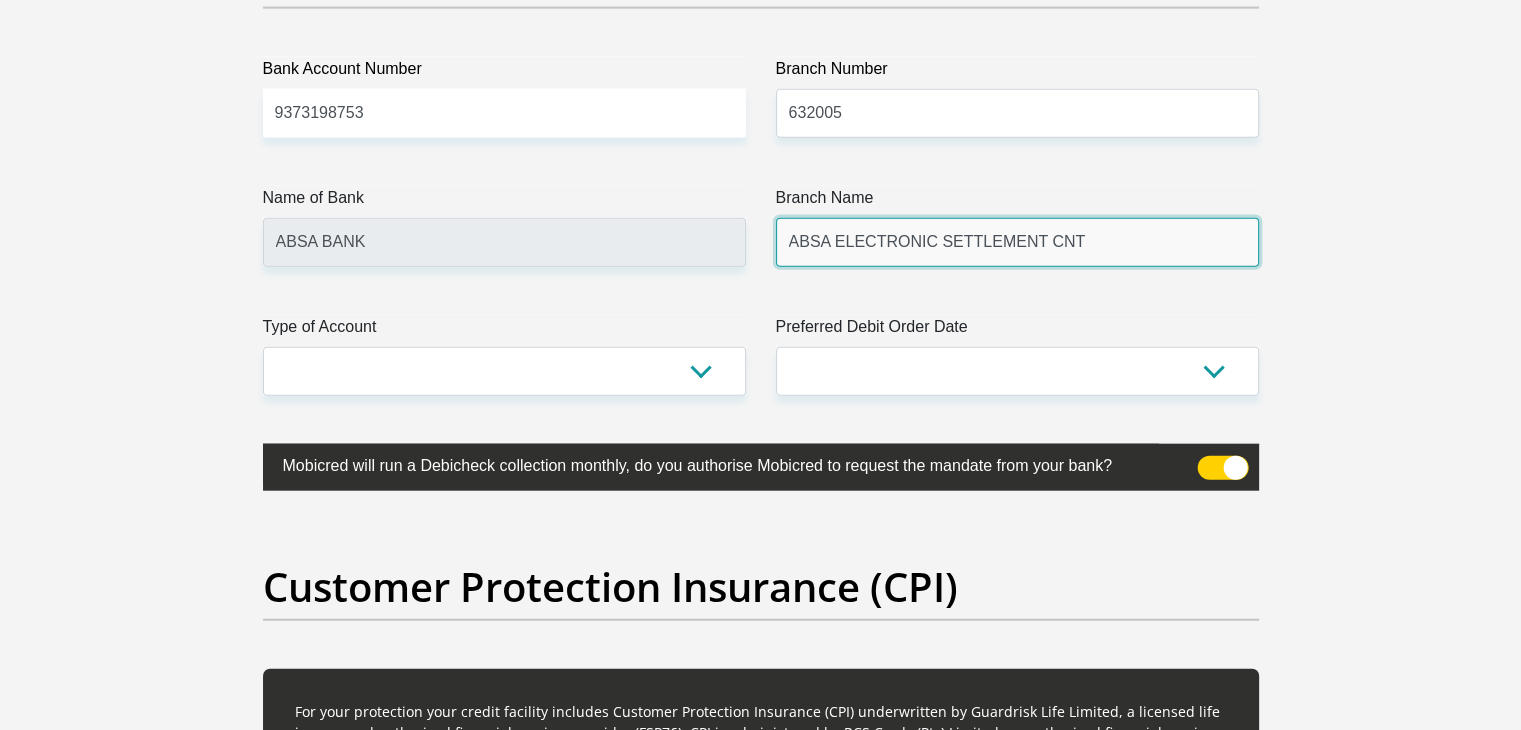 click on "ABSA ELECTRONIC SETTLEMENT CNT" at bounding box center [1017, 242] 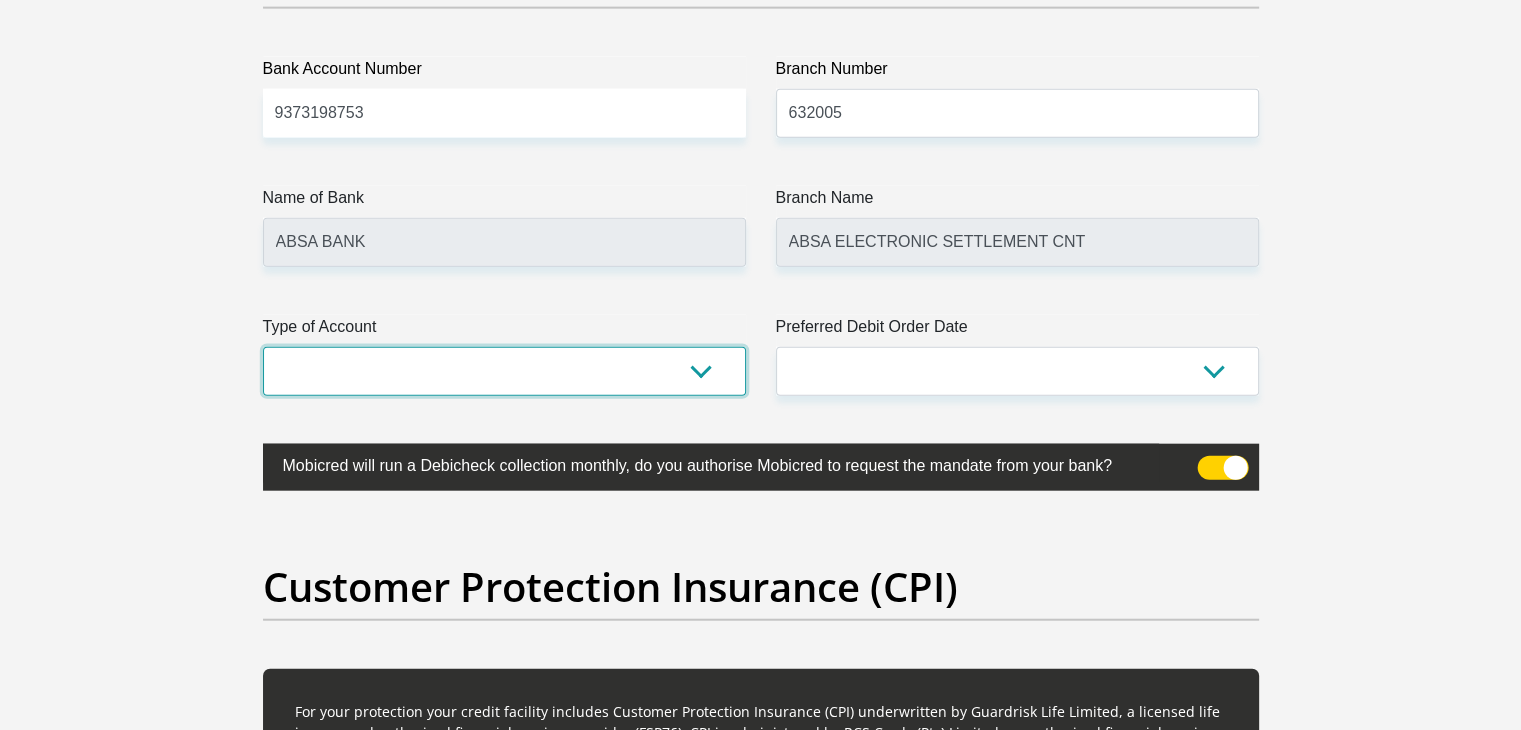 click on "Cheque
Savings" at bounding box center (504, 371) 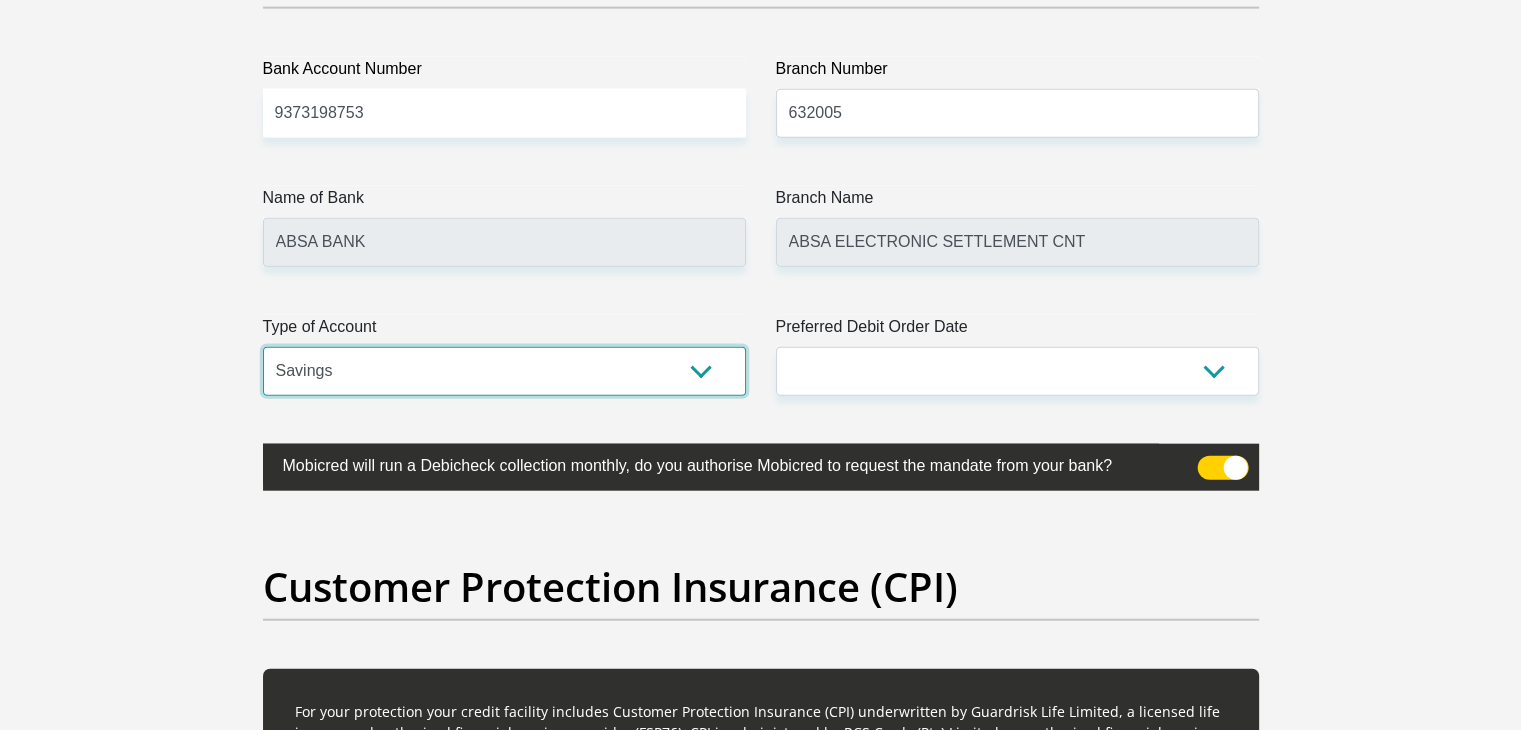 click on "Cheque
Savings" at bounding box center [504, 371] 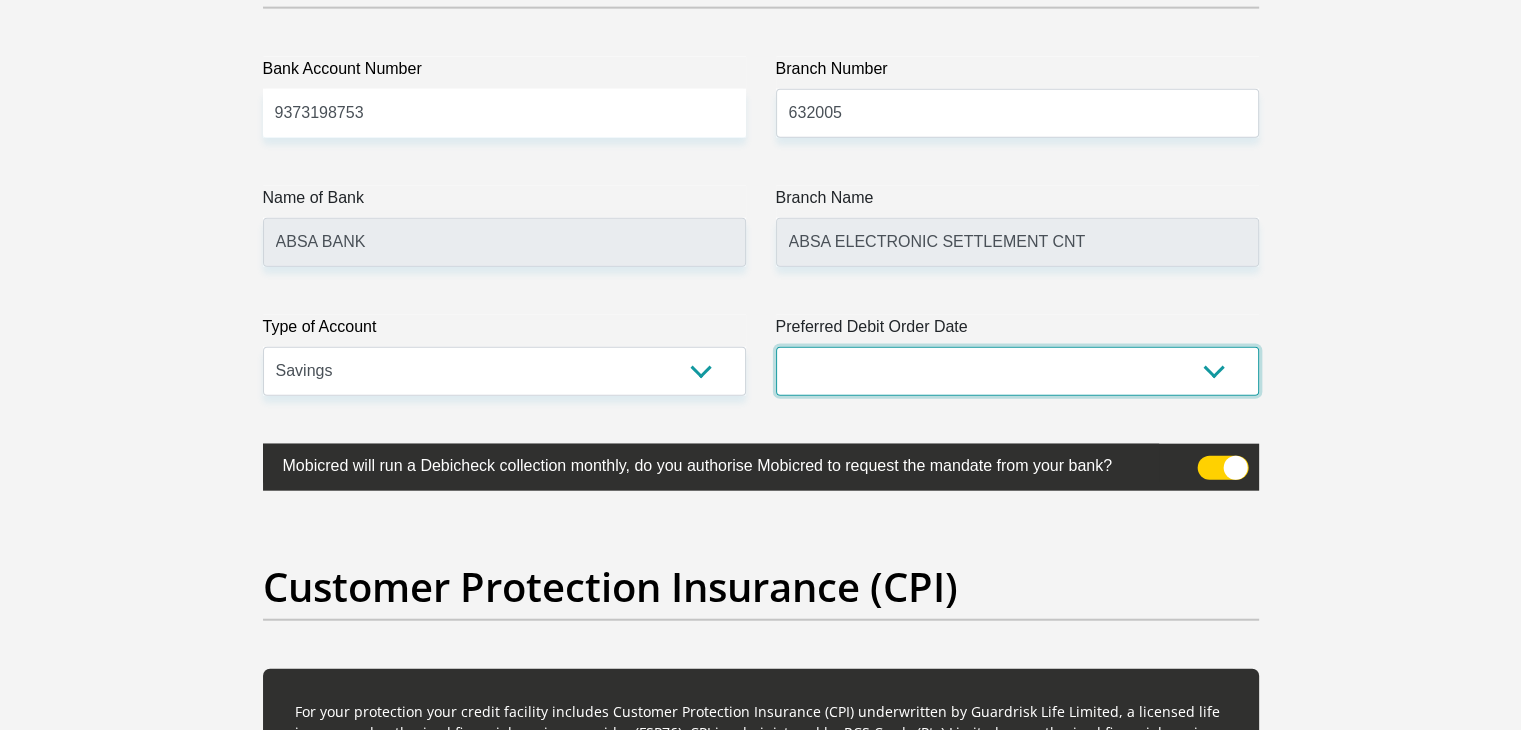 click on "1st
2nd
3rd
4th
5th
7th
18th
19th
20th
21st
22nd
23rd
24th
25th
26th
27th
28th
29th
30th" at bounding box center (1017, 371) 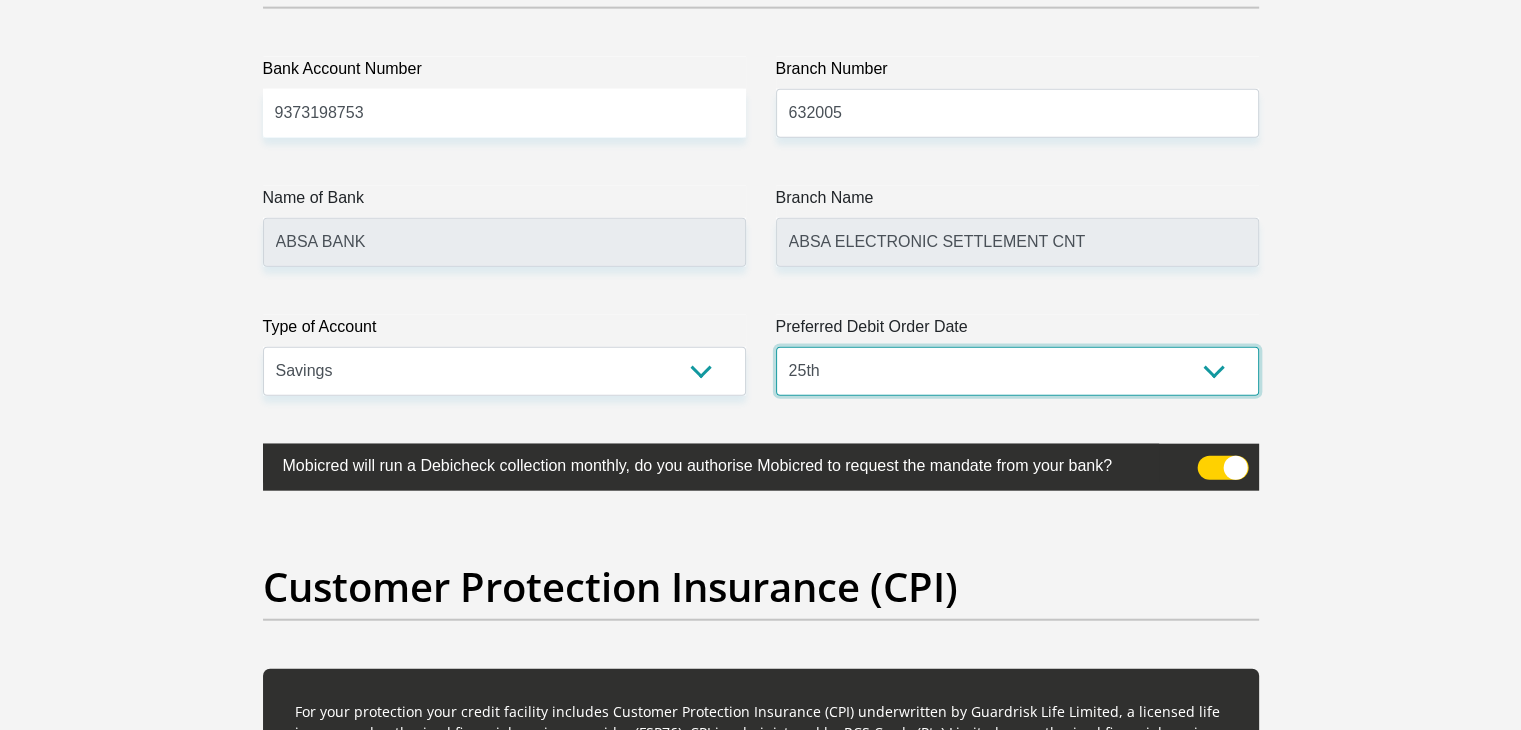 click on "1st
2nd
3rd
4th
5th
7th
18th
19th
20th
21st
22nd
23rd
24th
25th
26th
27th
28th
29th
30th" at bounding box center (1017, 371) 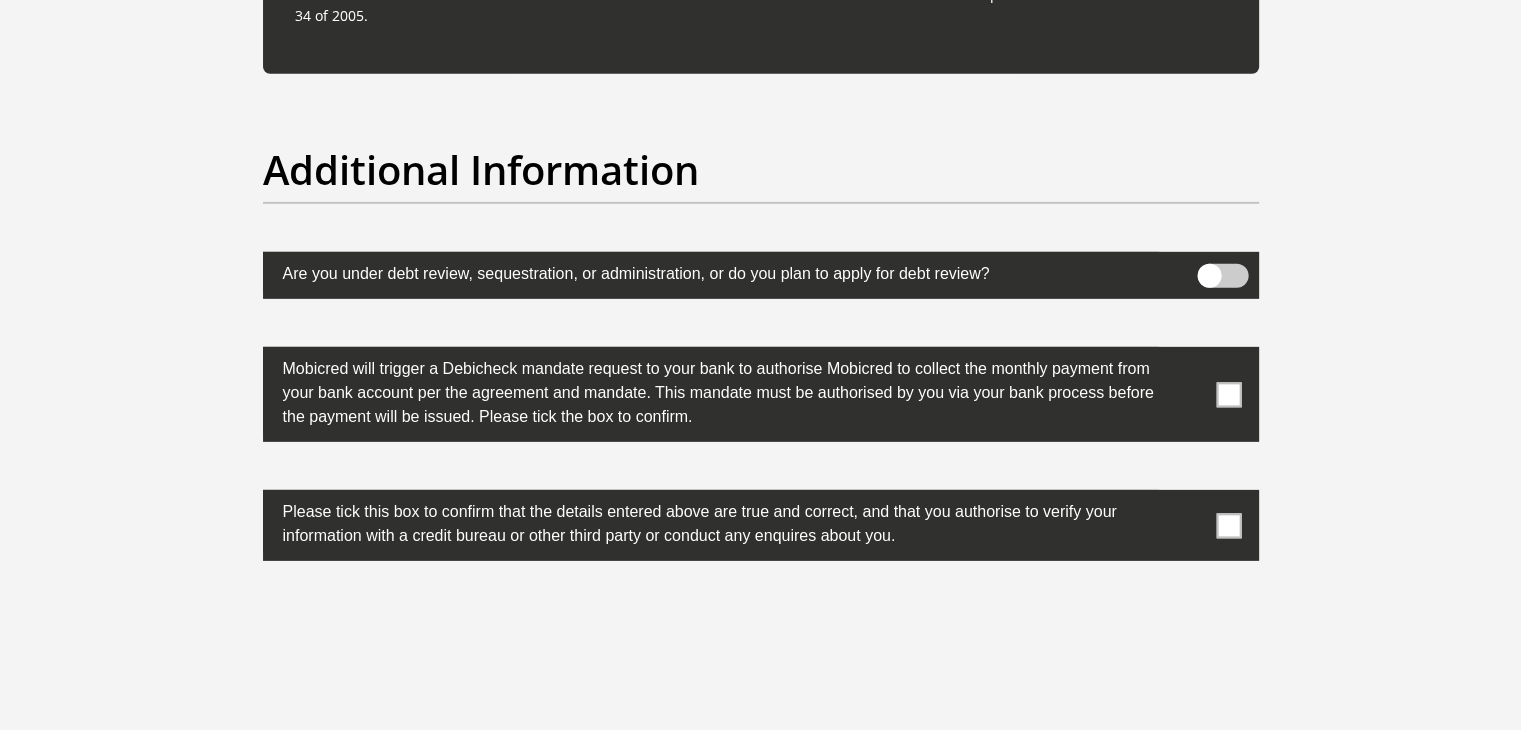 scroll, scrollTop: 6400, scrollLeft: 0, axis: vertical 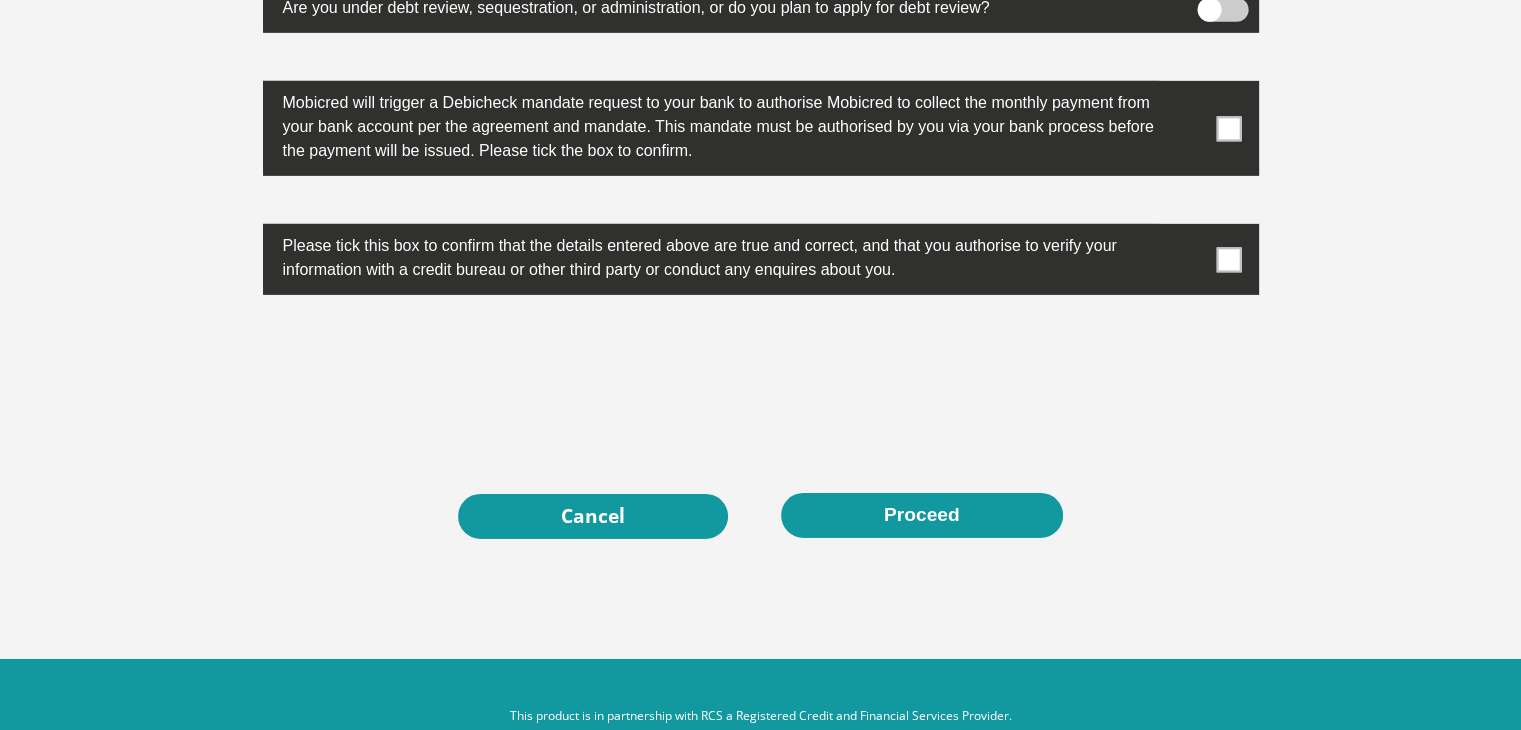 click at bounding box center (1228, 128) 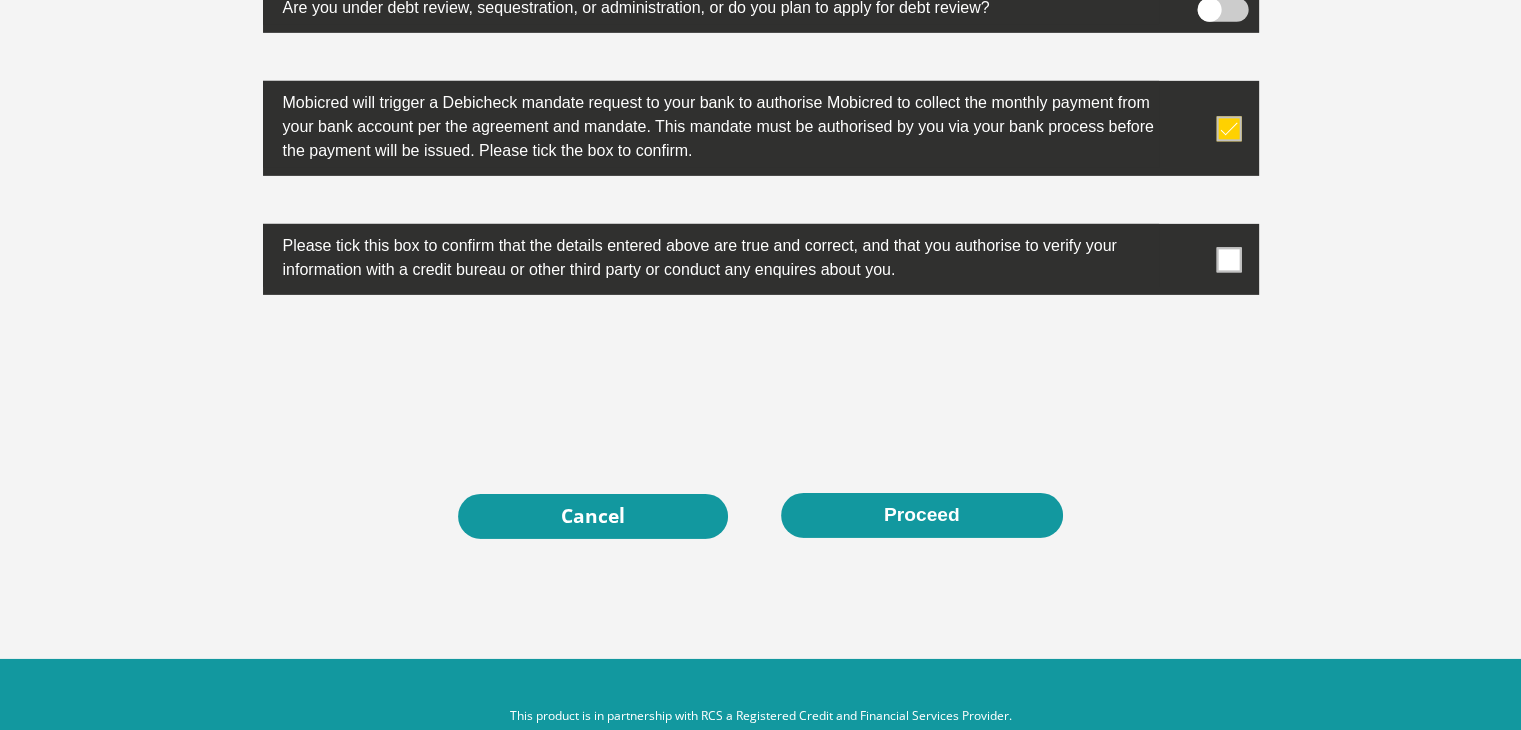 click at bounding box center [1228, 259] 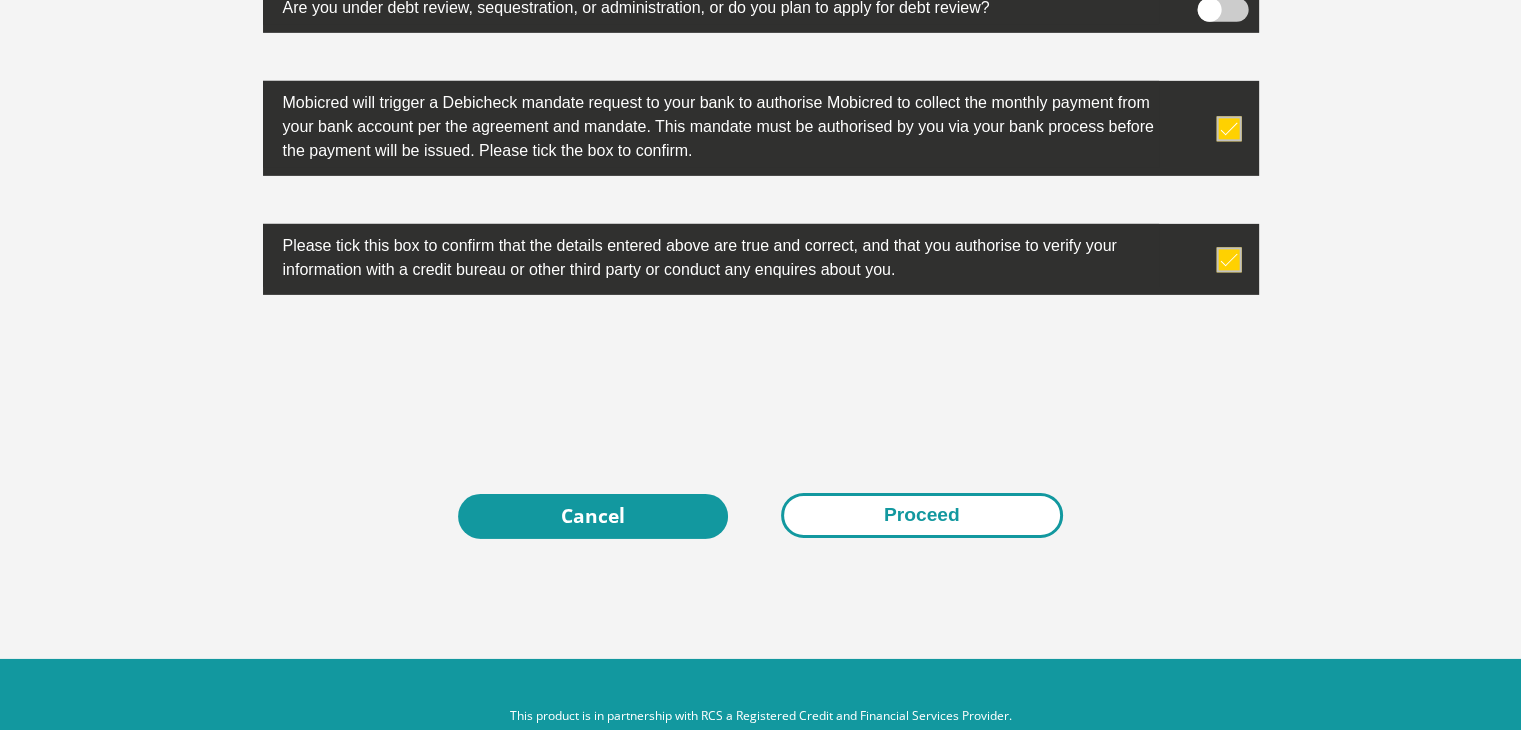 click on "Proceed" at bounding box center (922, 515) 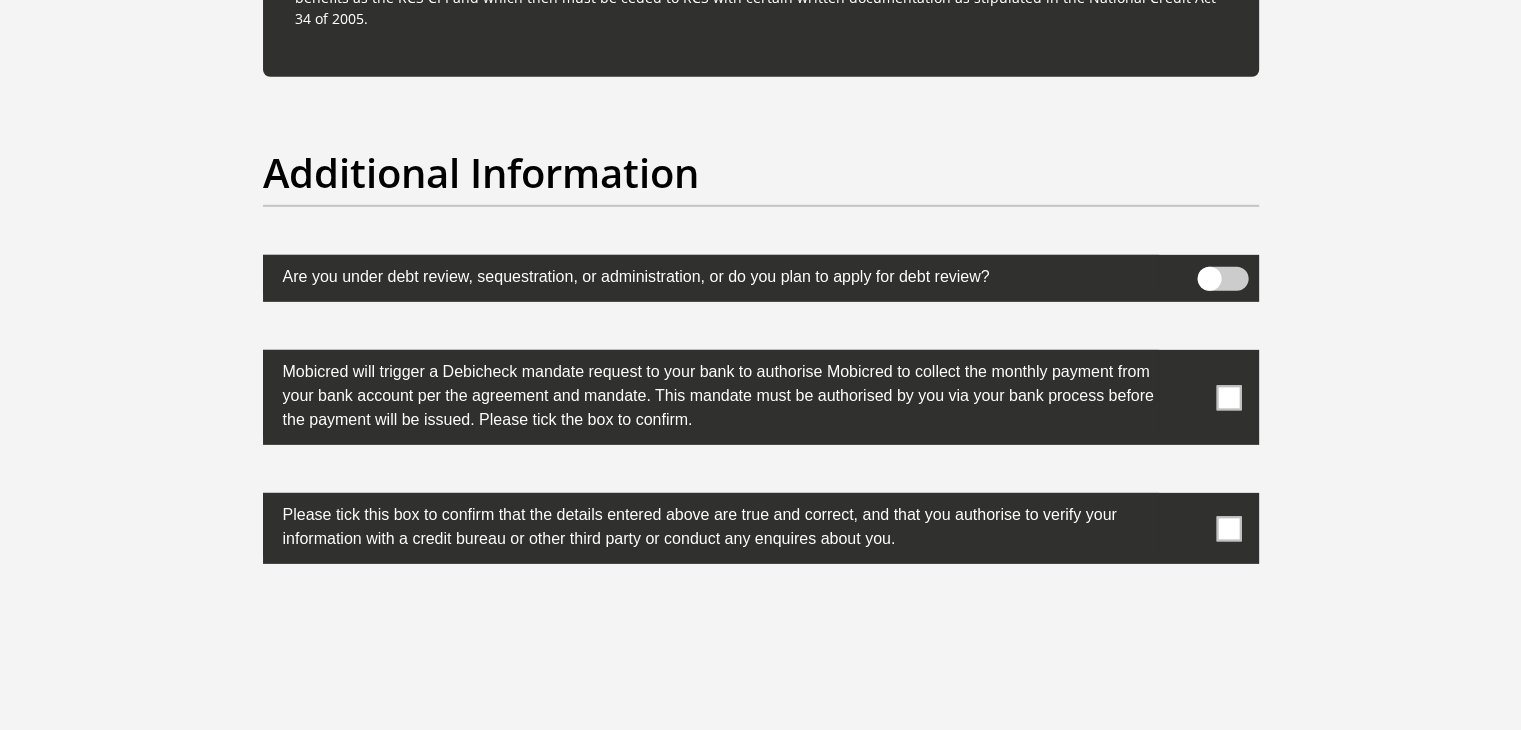 scroll, scrollTop: 5941, scrollLeft: 0, axis: vertical 